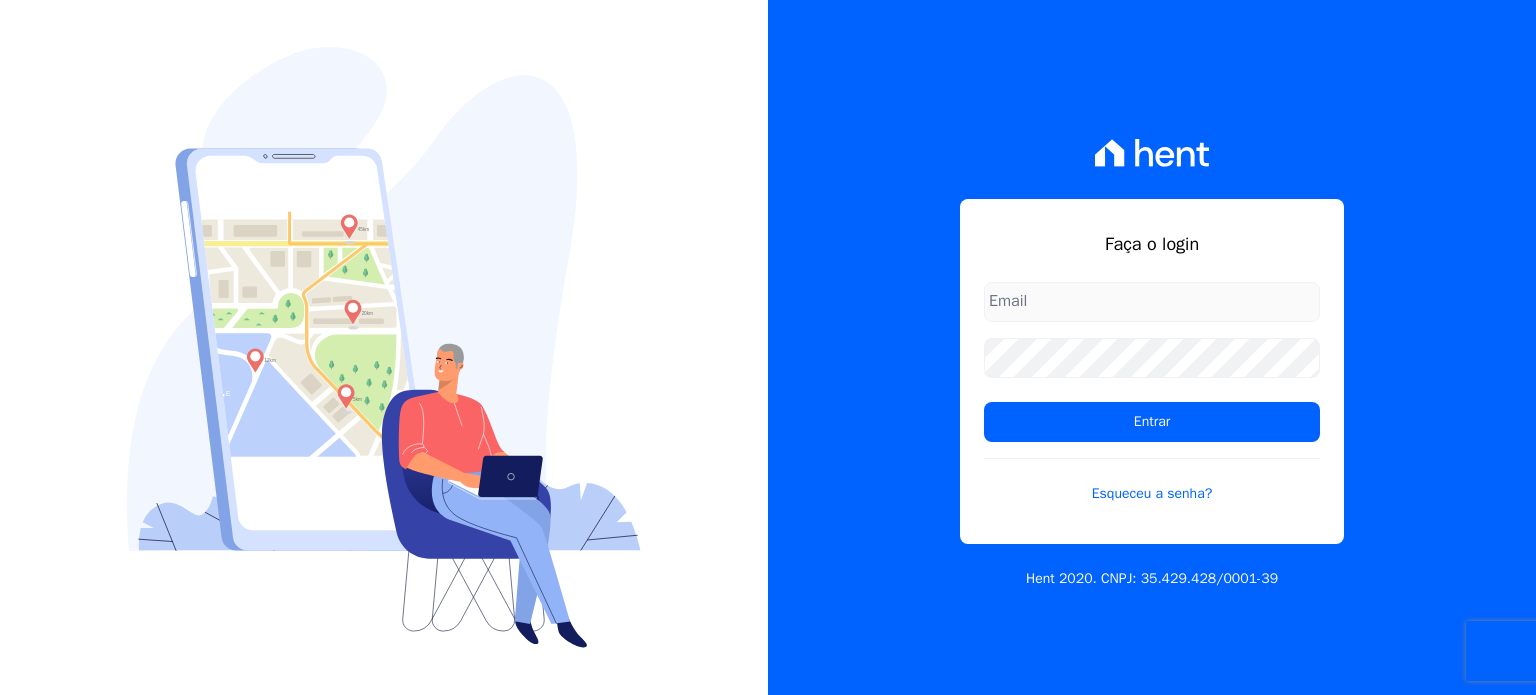 scroll, scrollTop: 0, scrollLeft: 0, axis: both 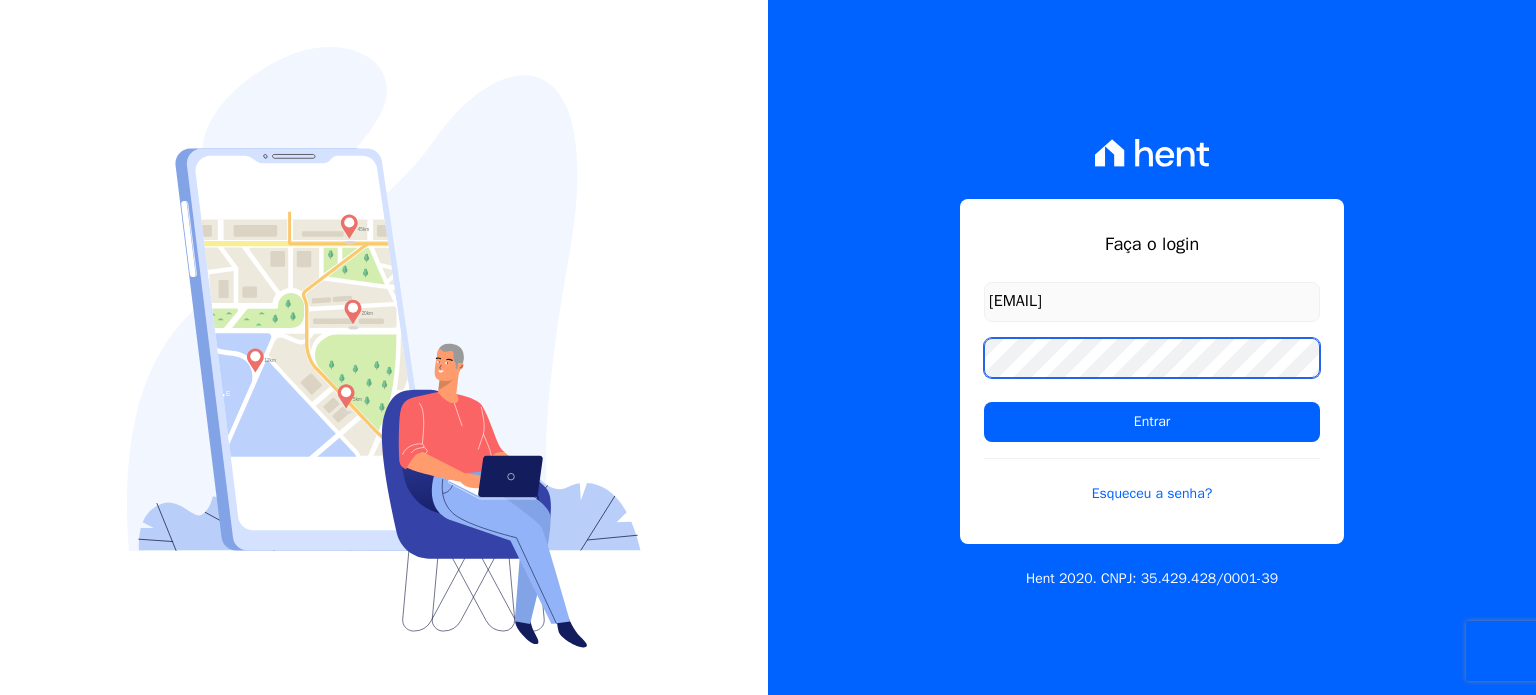 click on "Entrar" at bounding box center (1152, 422) 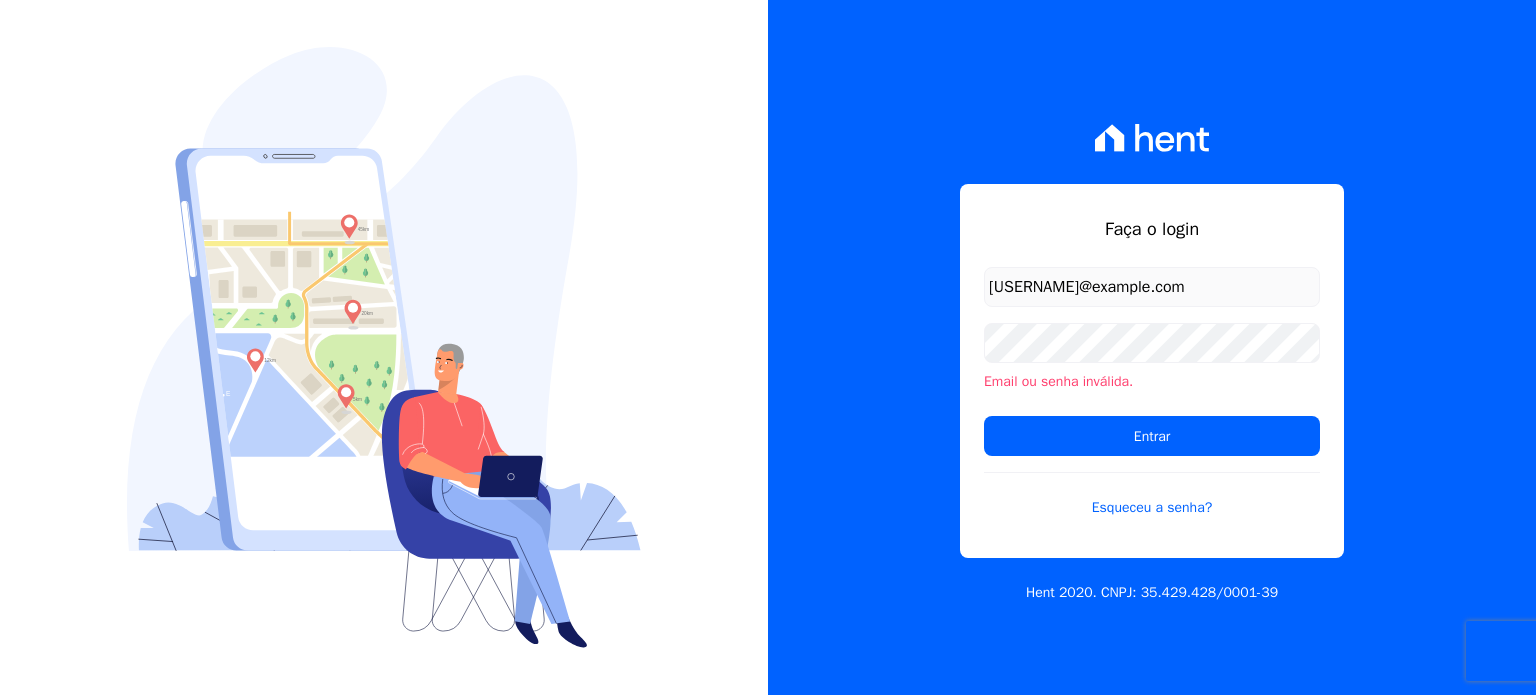 scroll, scrollTop: 0, scrollLeft: 0, axis: both 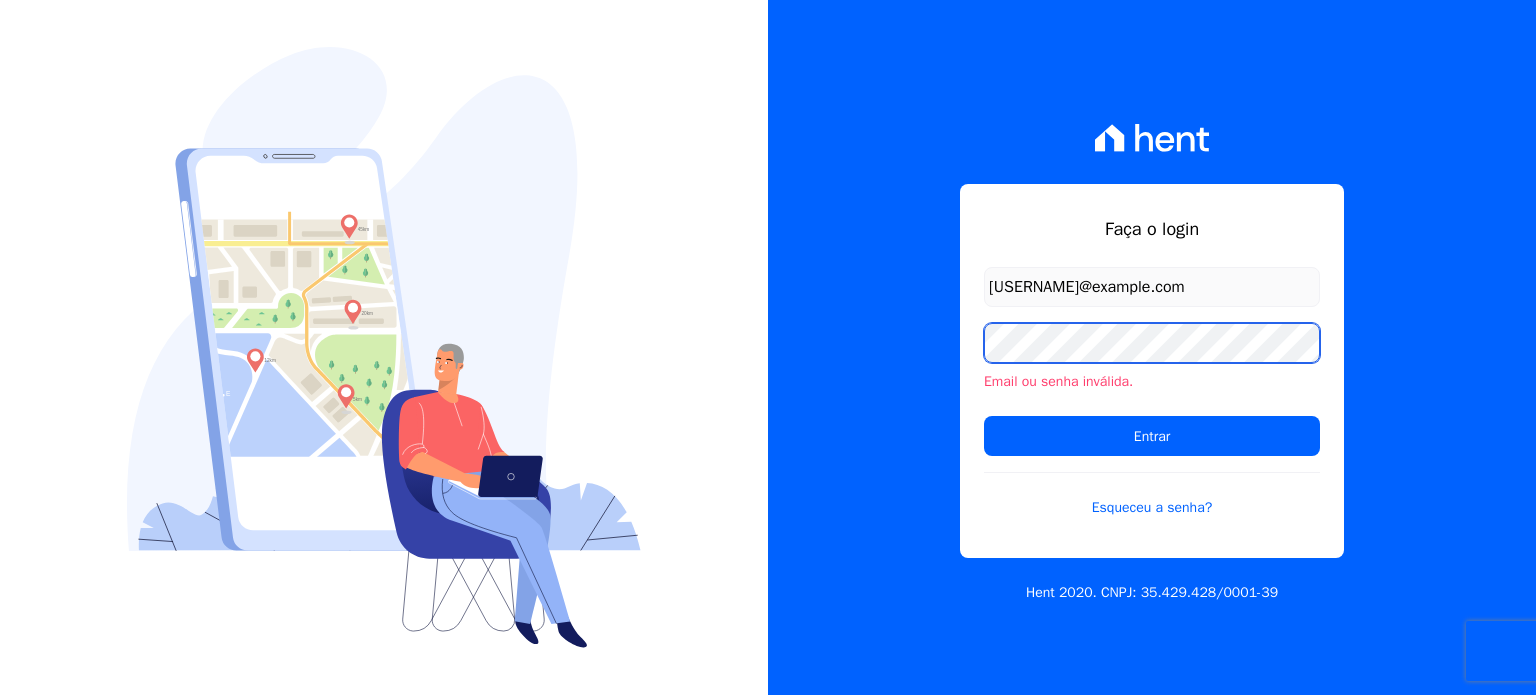click on "Entrar" at bounding box center [1152, 436] 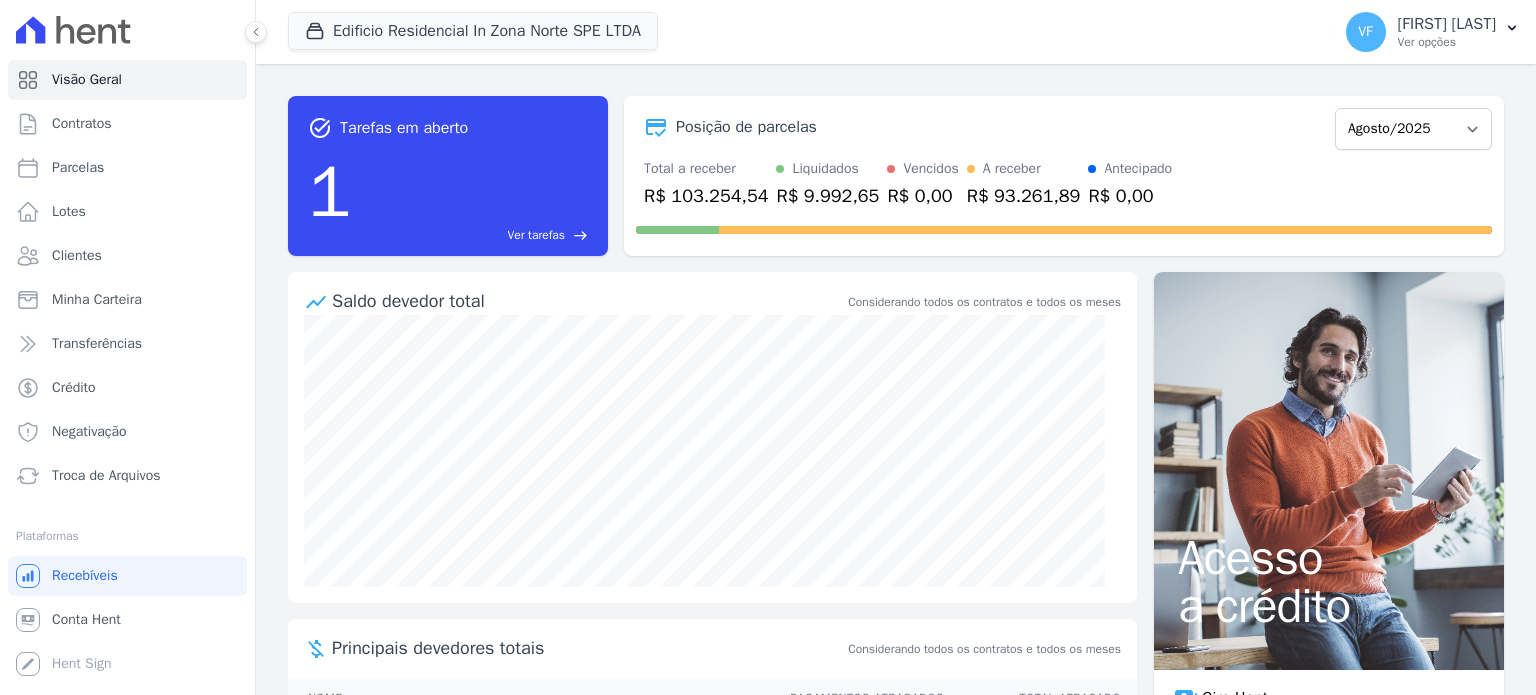 scroll, scrollTop: 0, scrollLeft: 0, axis: both 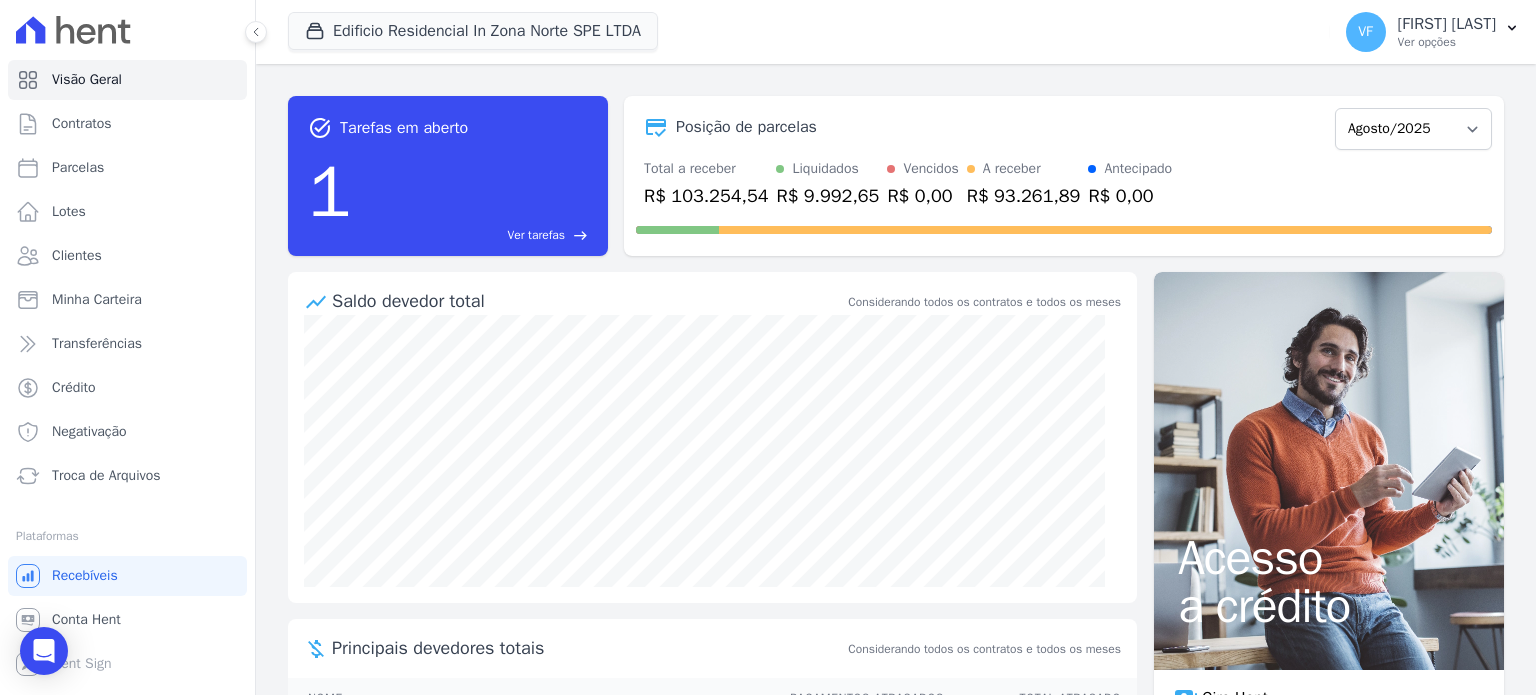 click 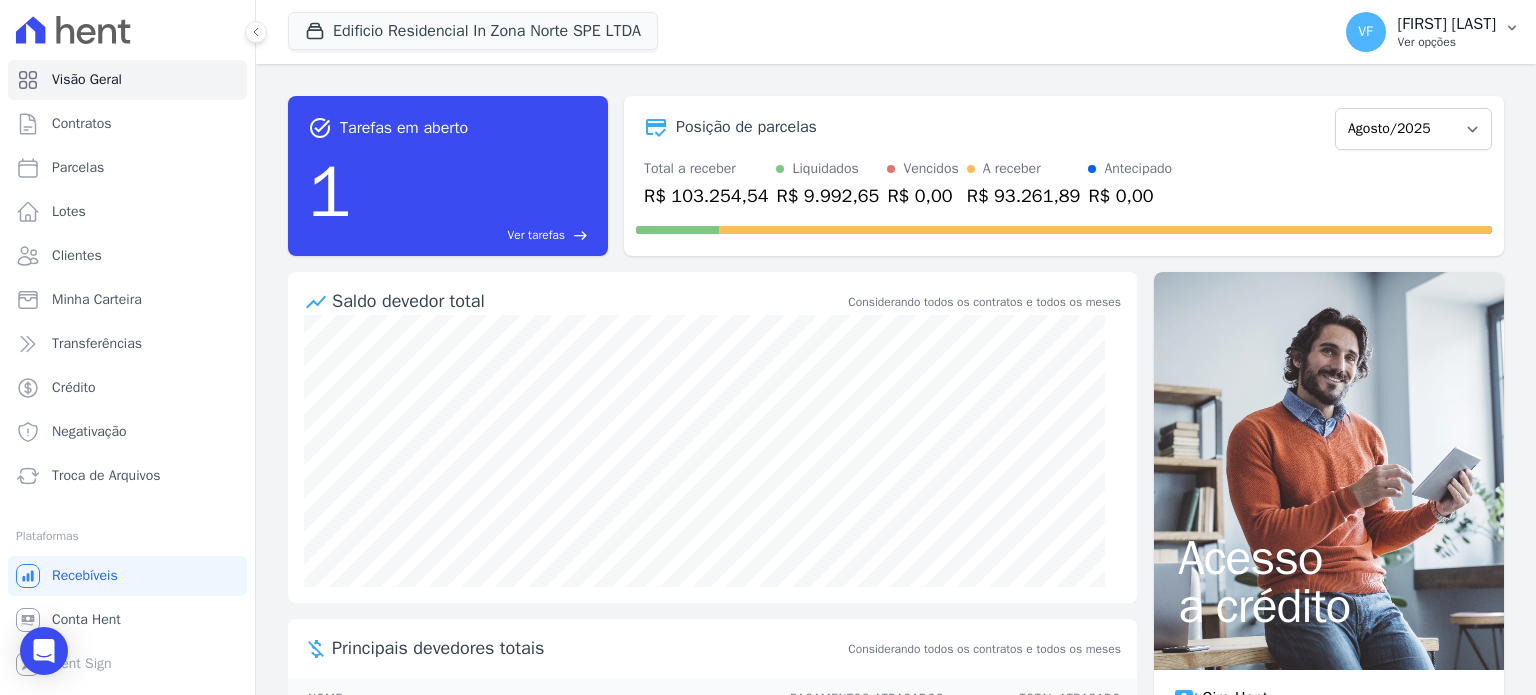 click on "[FIRST] [LAST]" at bounding box center [1447, 24] 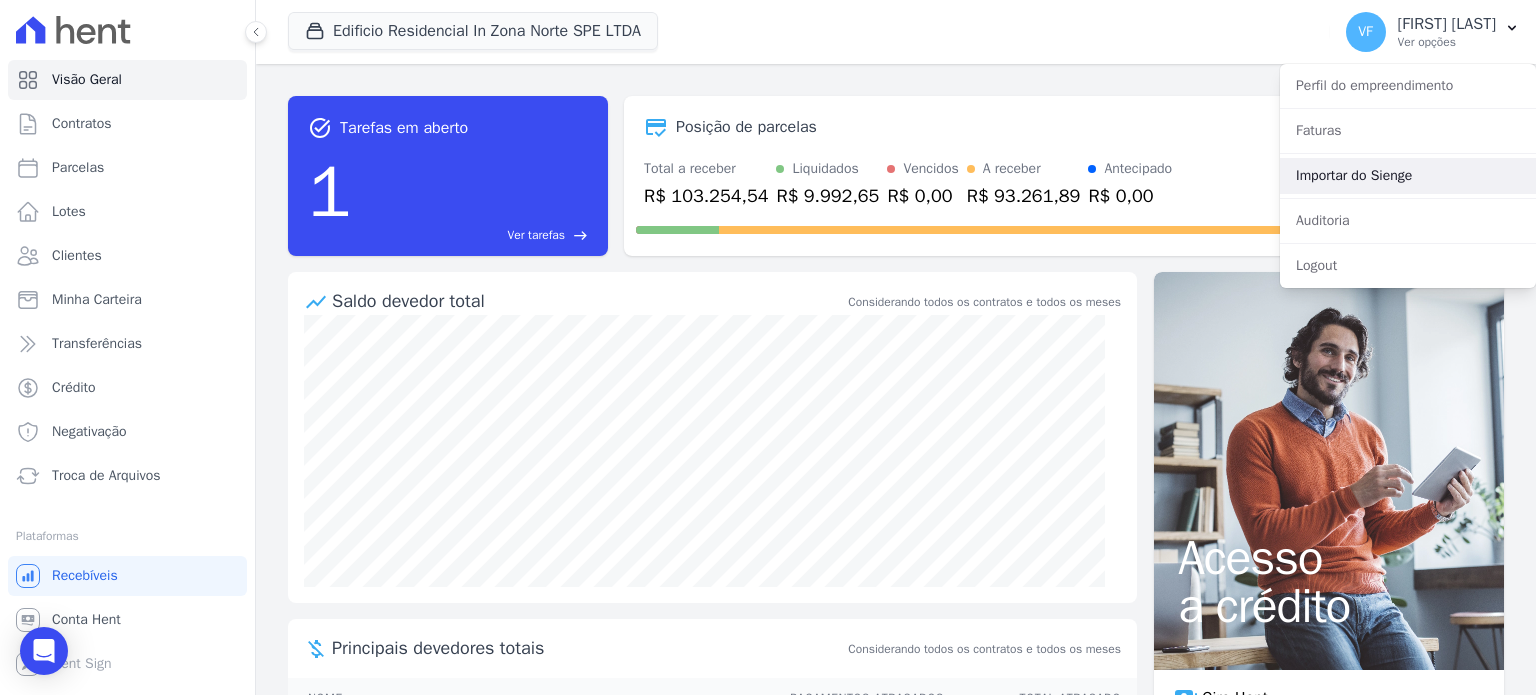 click on "Importar do Sienge" at bounding box center [1408, 176] 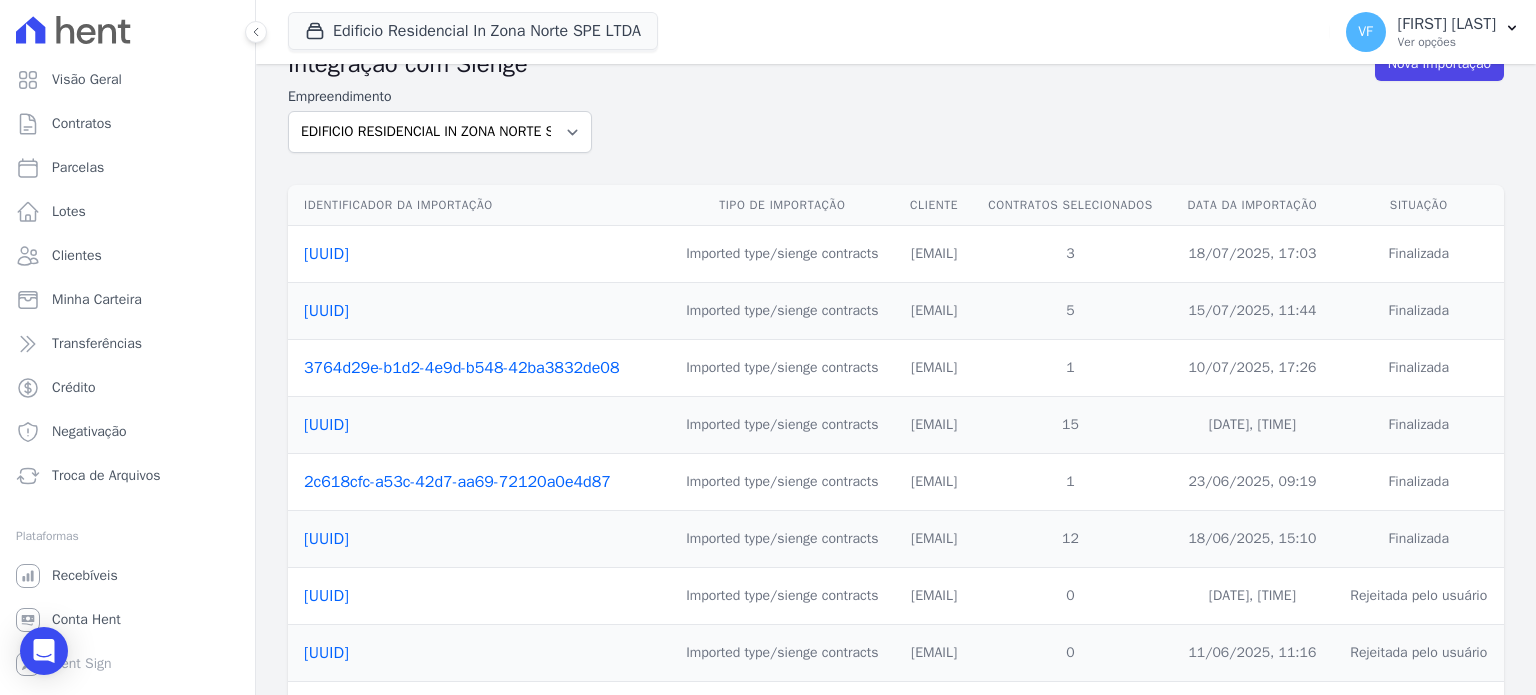 scroll, scrollTop: 0, scrollLeft: 0, axis: both 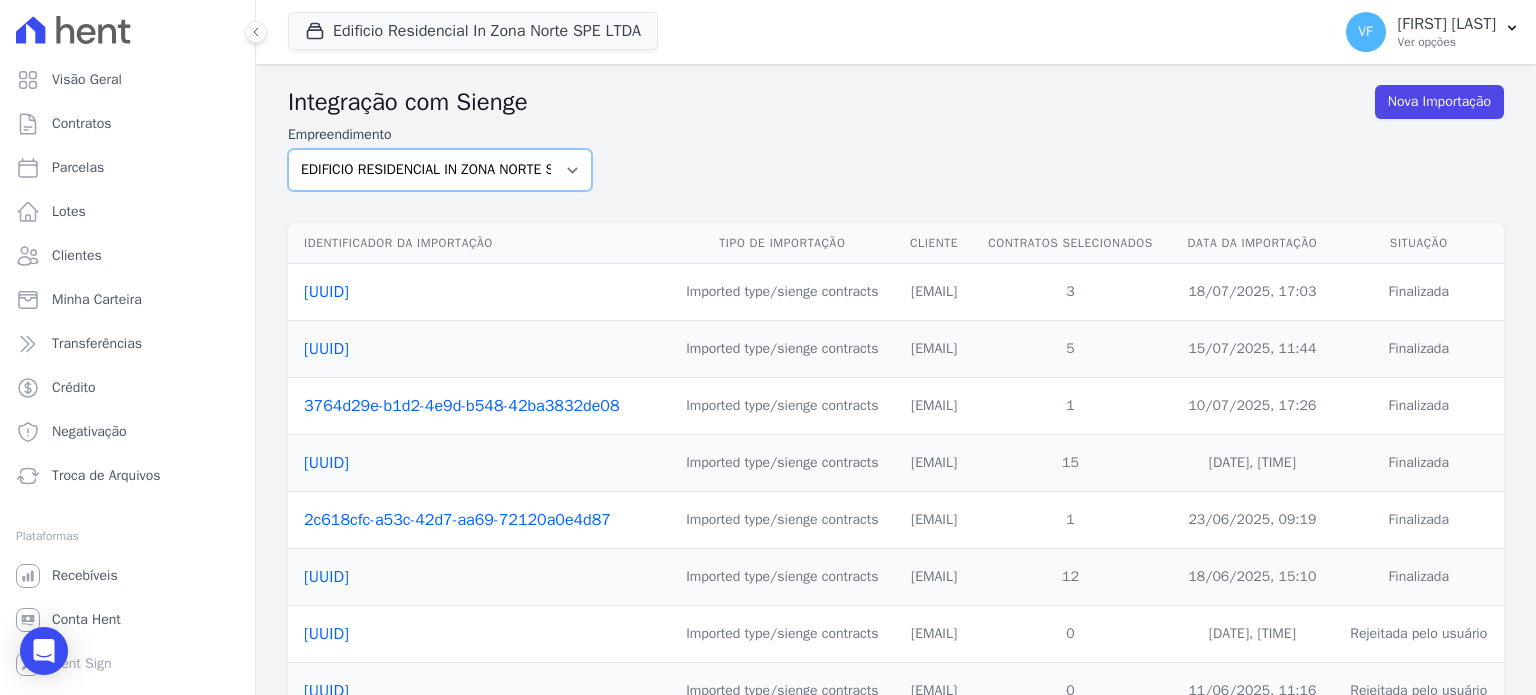 click on "EDIFICIO RESIDENCIAL IN ZONA NORTE SPE LTDA
IN RESIDENCIAL CLUBE VOTORANTIM SPE LTDA" at bounding box center (440, 170) 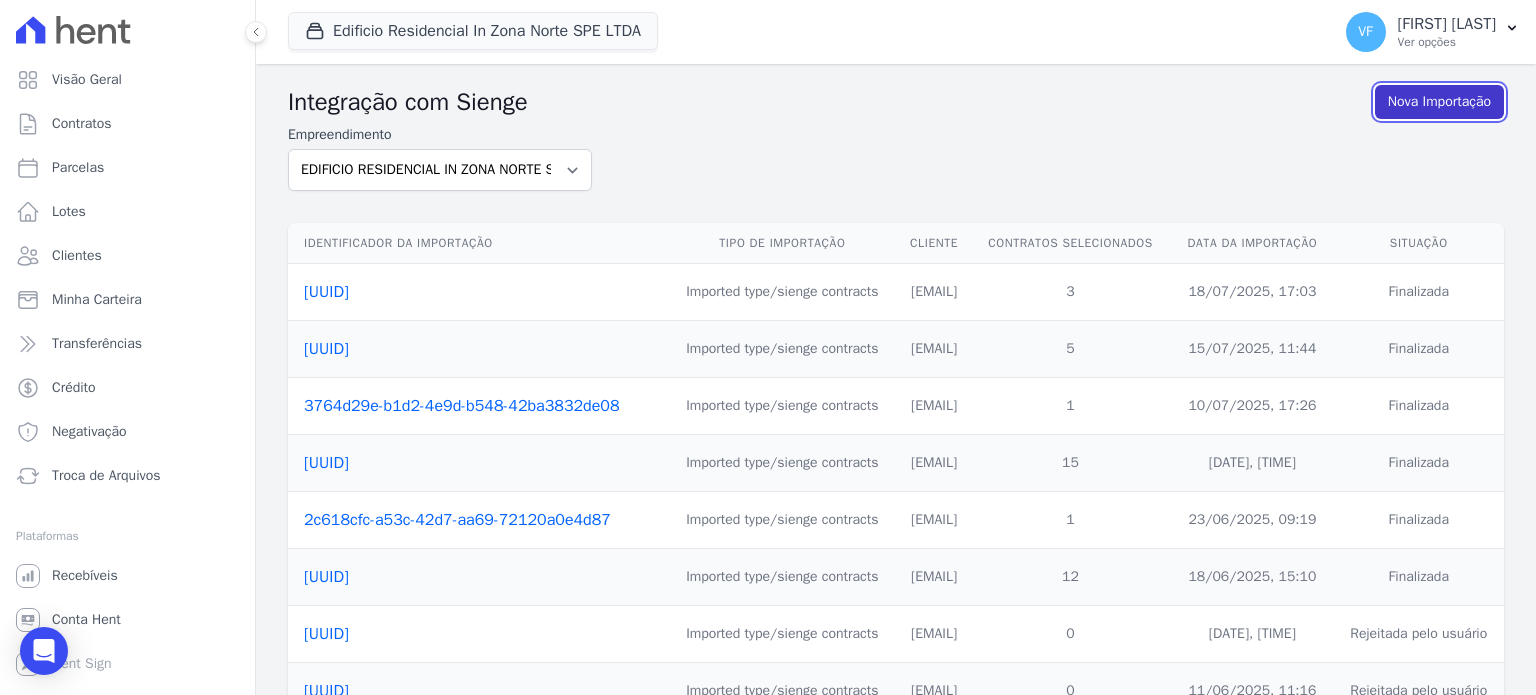 click on "Nova Importação" at bounding box center (1439, 102) 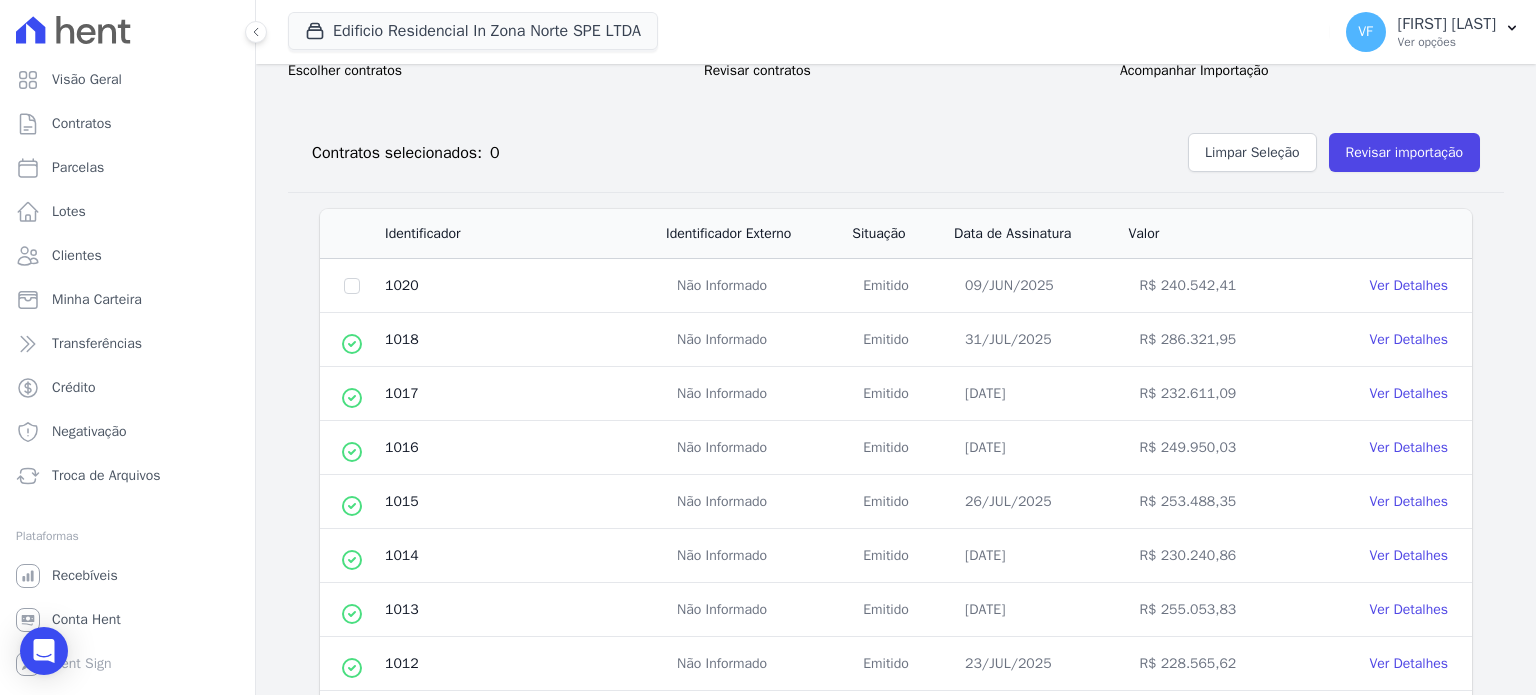 scroll, scrollTop: 200, scrollLeft: 0, axis: vertical 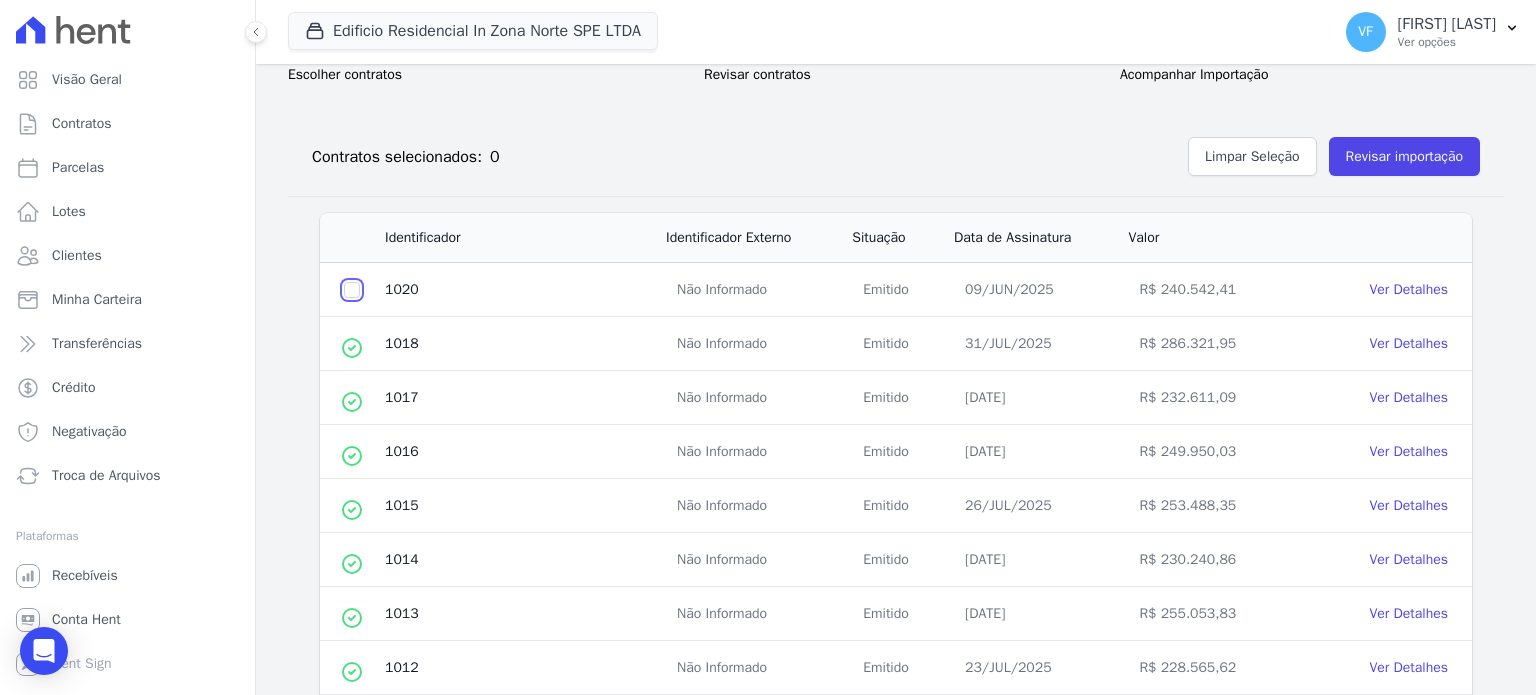 click at bounding box center [352, 290] 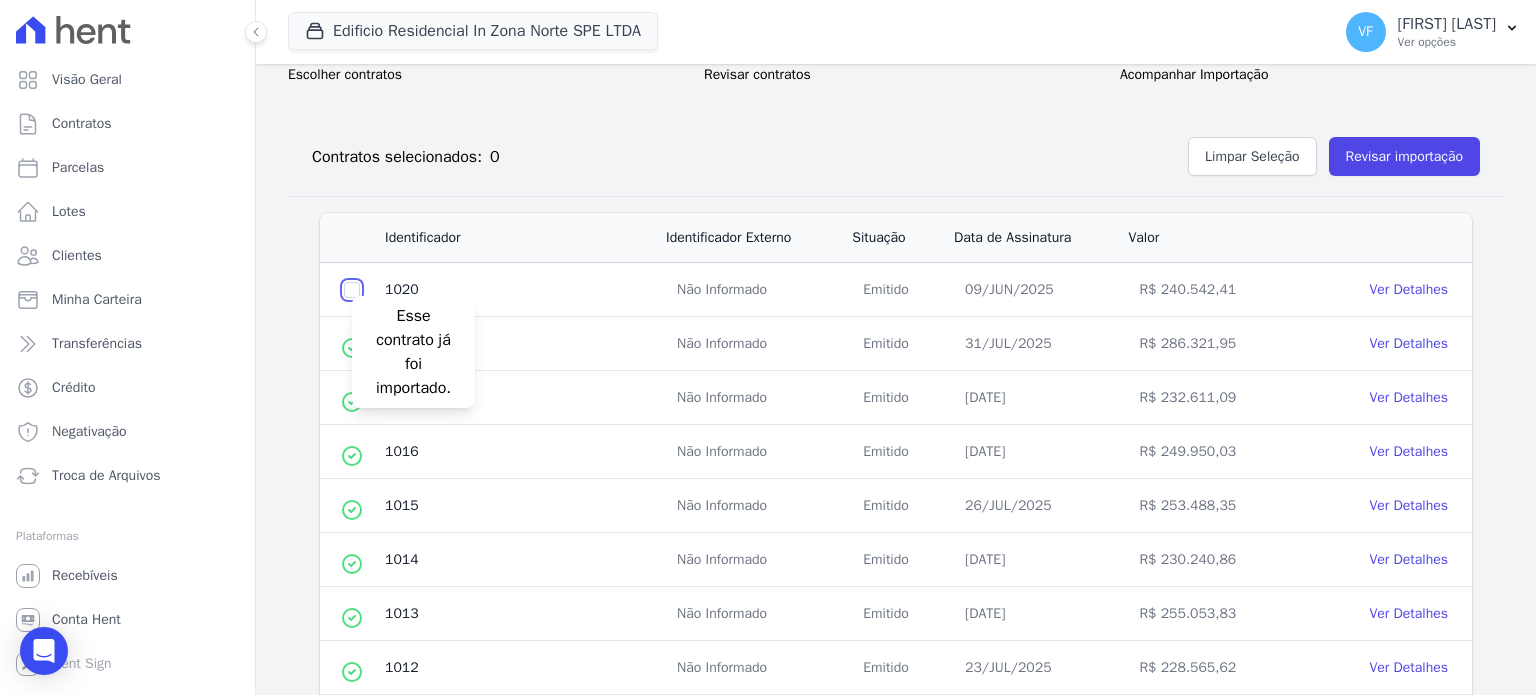 click at bounding box center (352, 290) 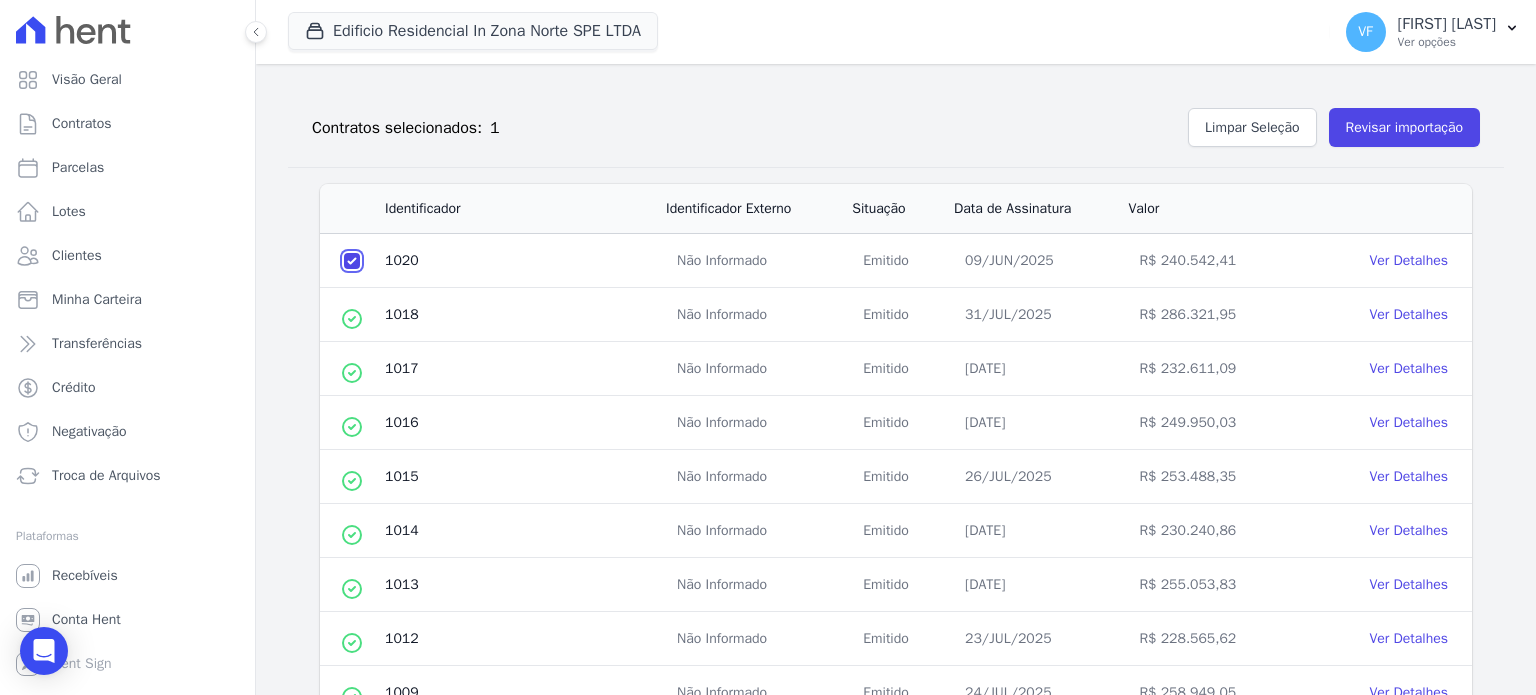 scroll, scrollTop: 0, scrollLeft: 0, axis: both 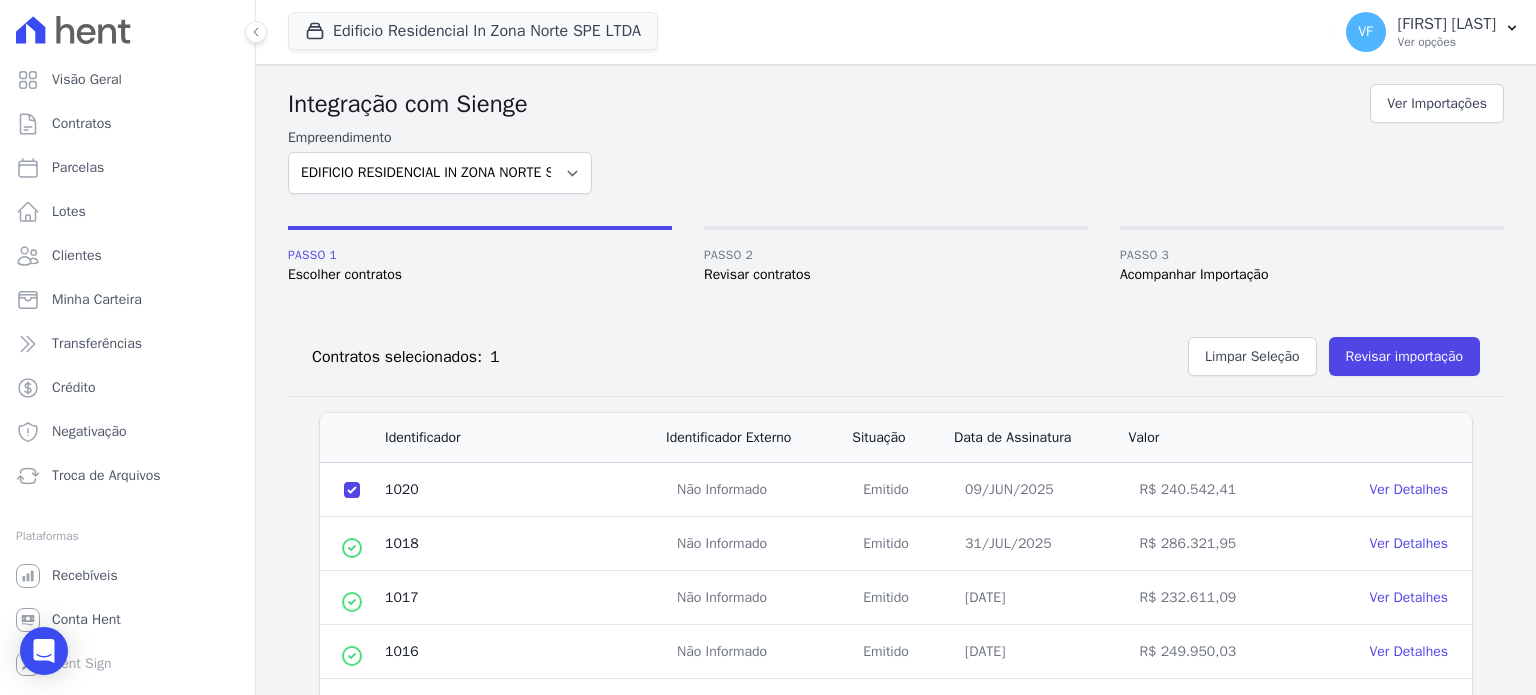 click on "Identificador" at bounding box center [524, 438] 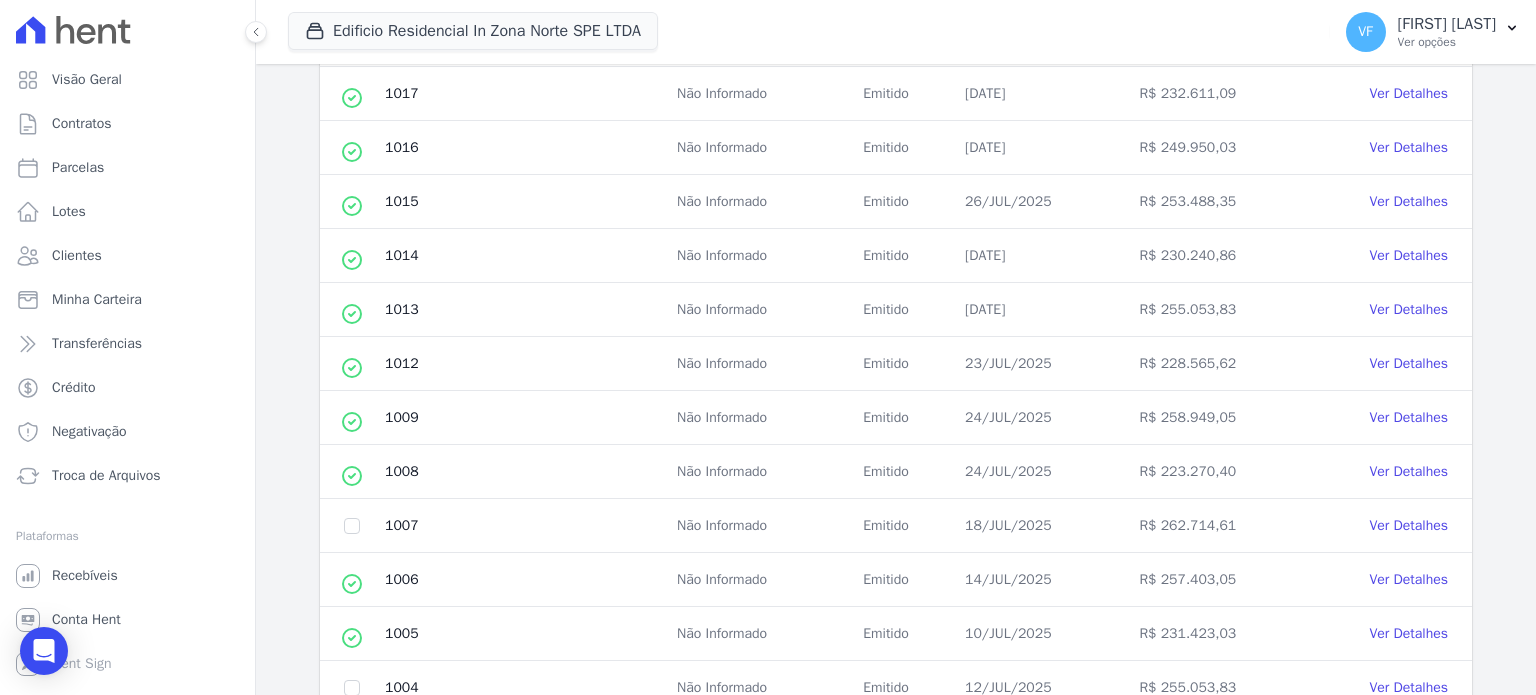 scroll, scrollTop: 700, scrollLeft: 0, axis: vertical 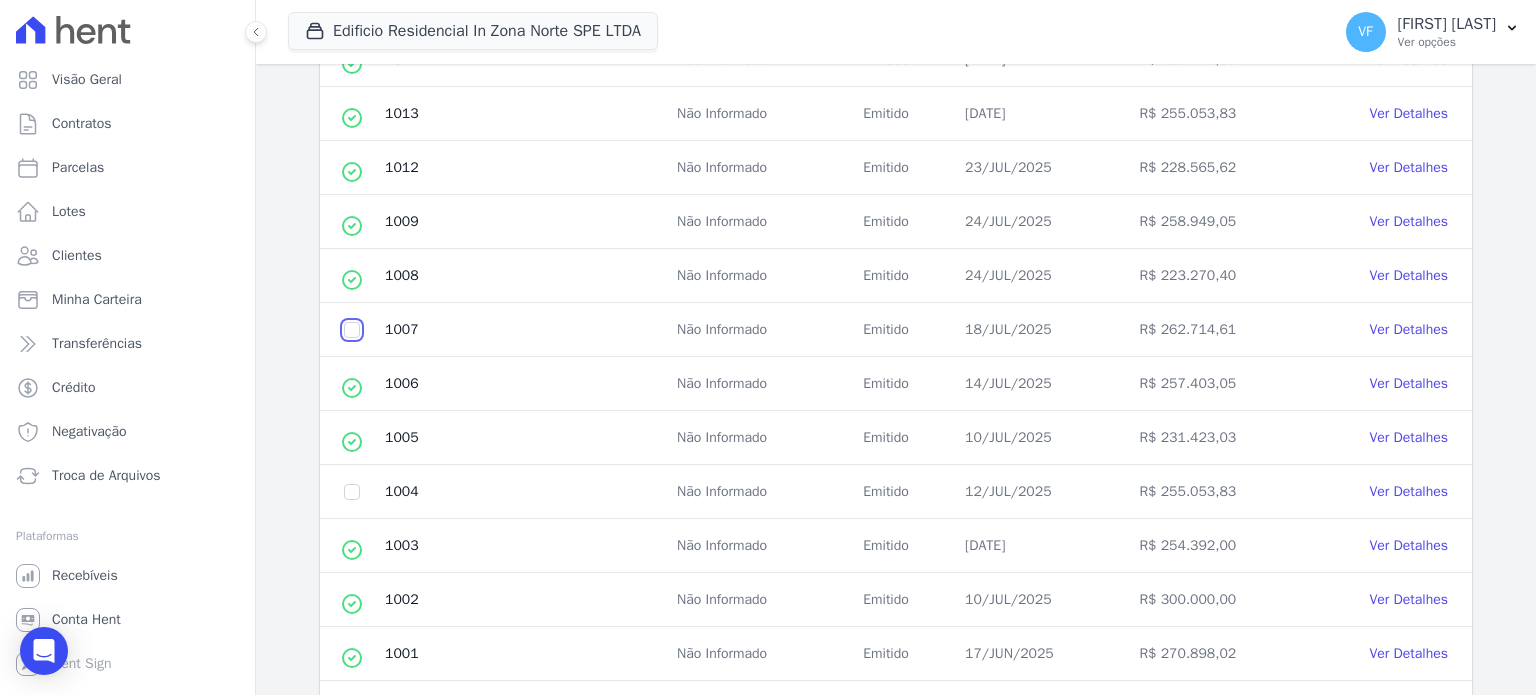 click at bounding box center [352, -210] 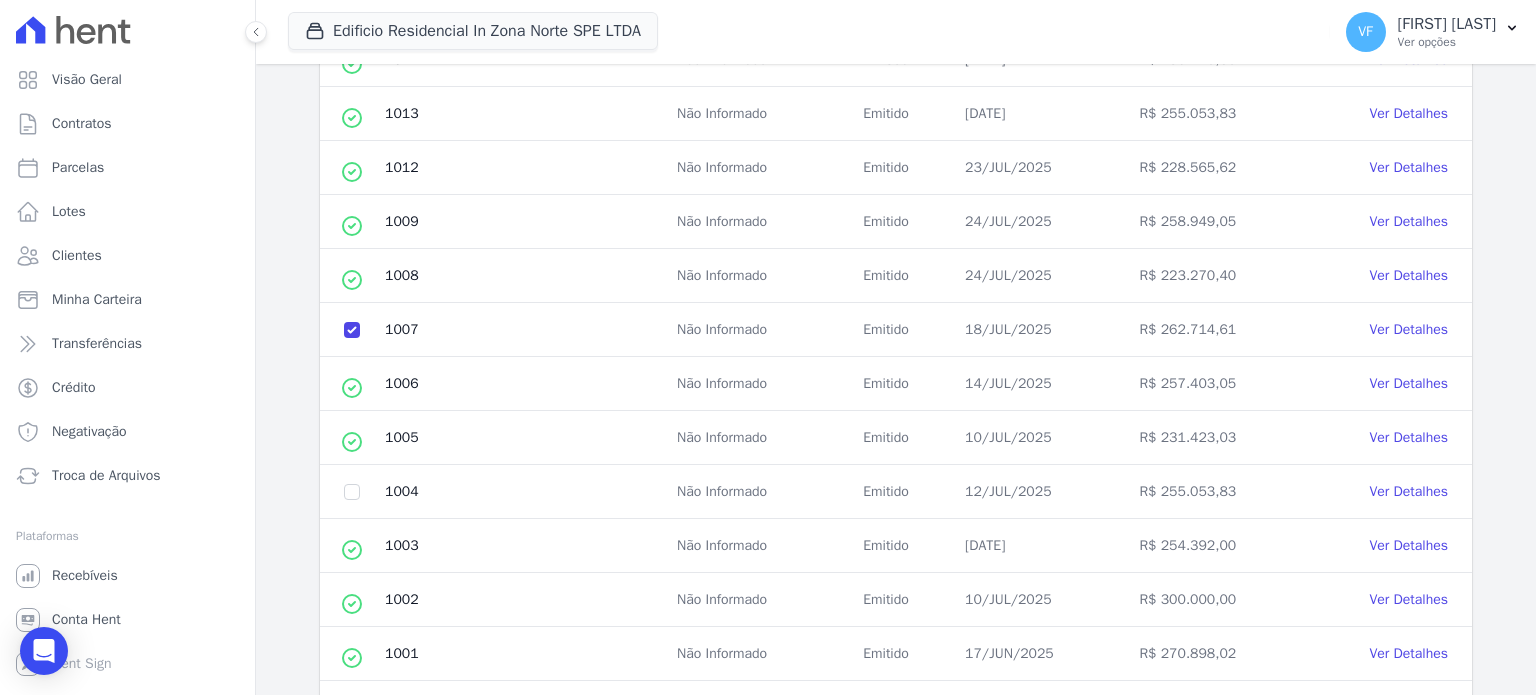click at bounding box center [352, 492] 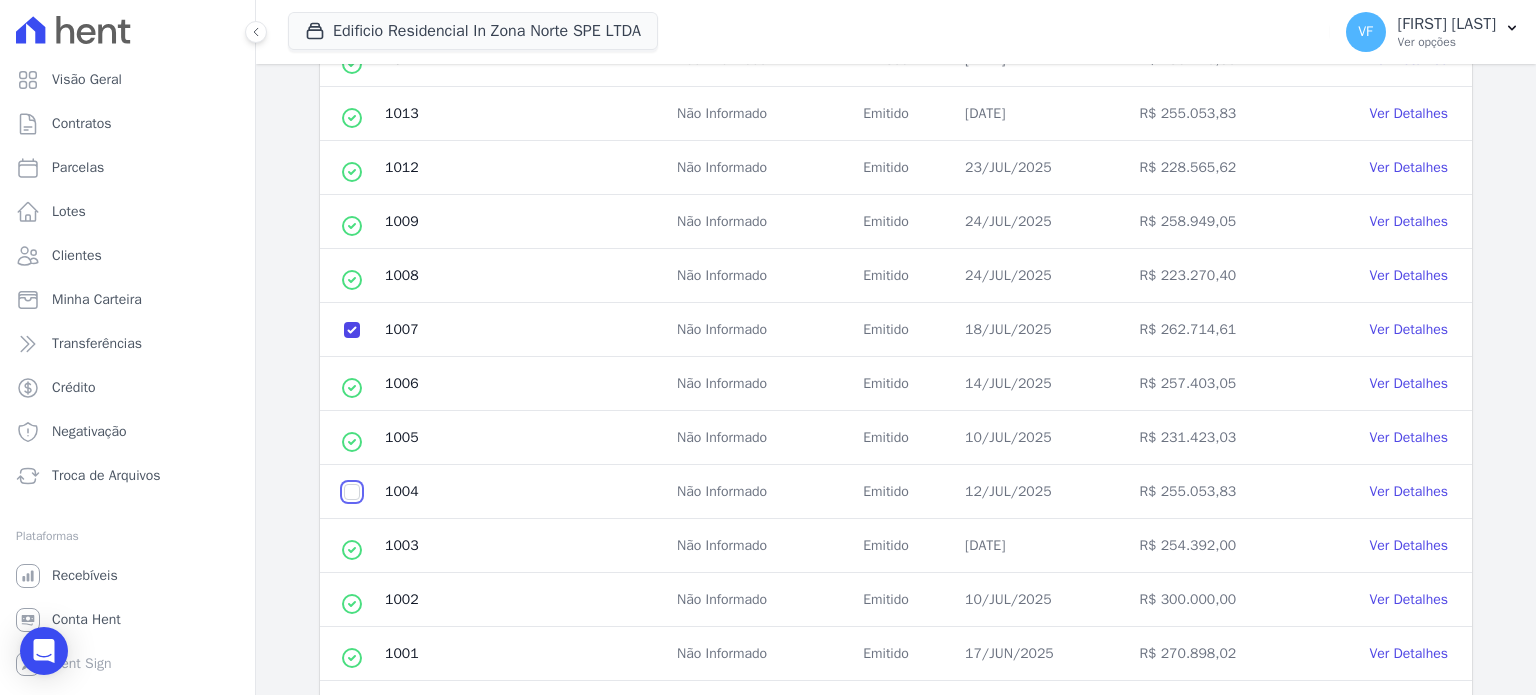 click at bounding box center [352, -210] 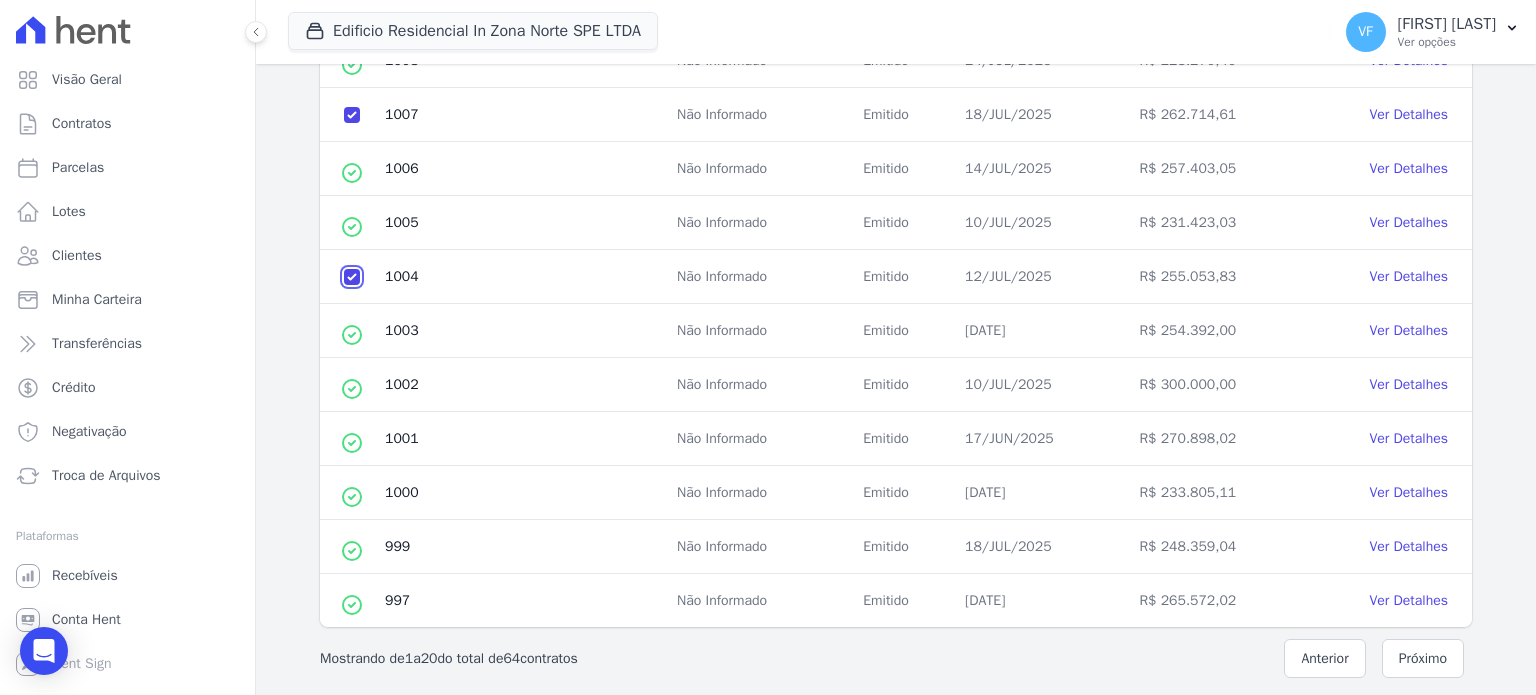 scroll, scrollTop: 920, scrollLeft: 0, axis: vertical 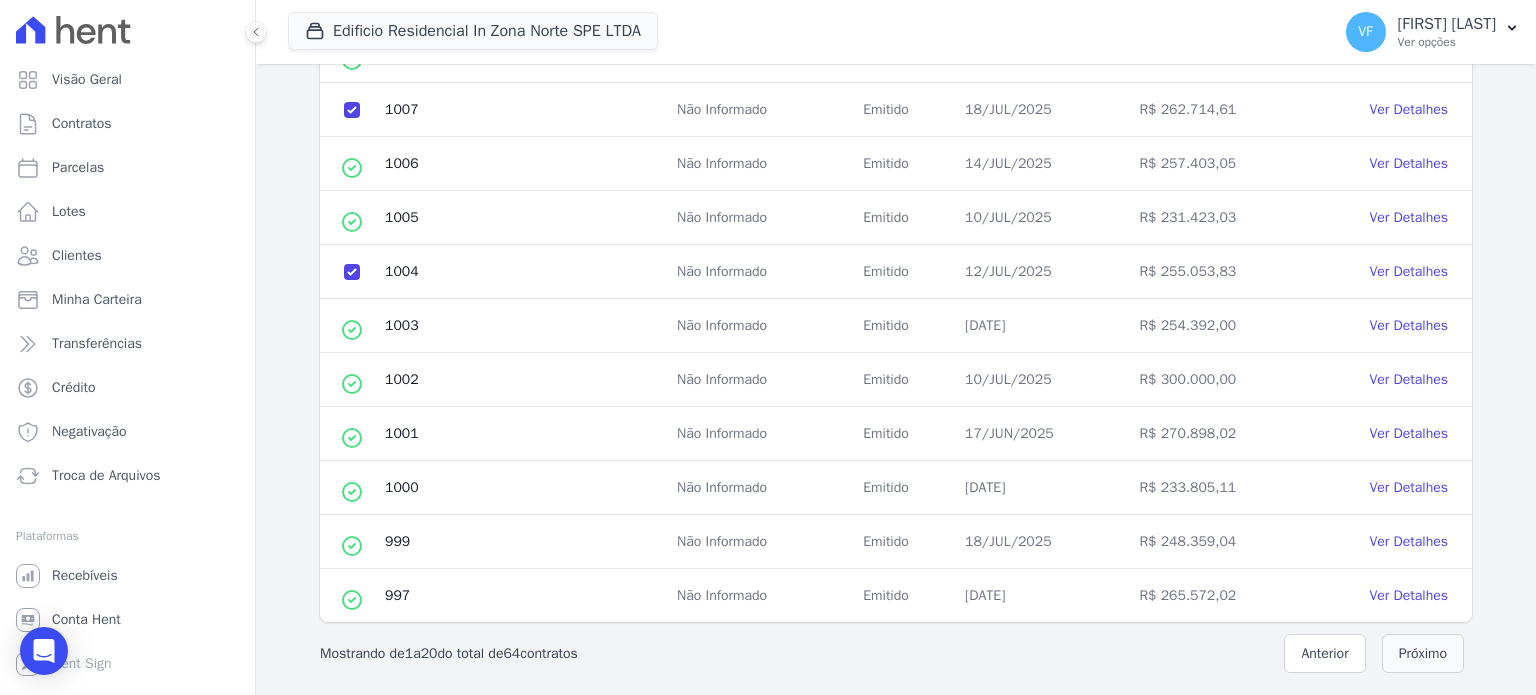 click on "Próximo" at bounding box center (1423, 653) 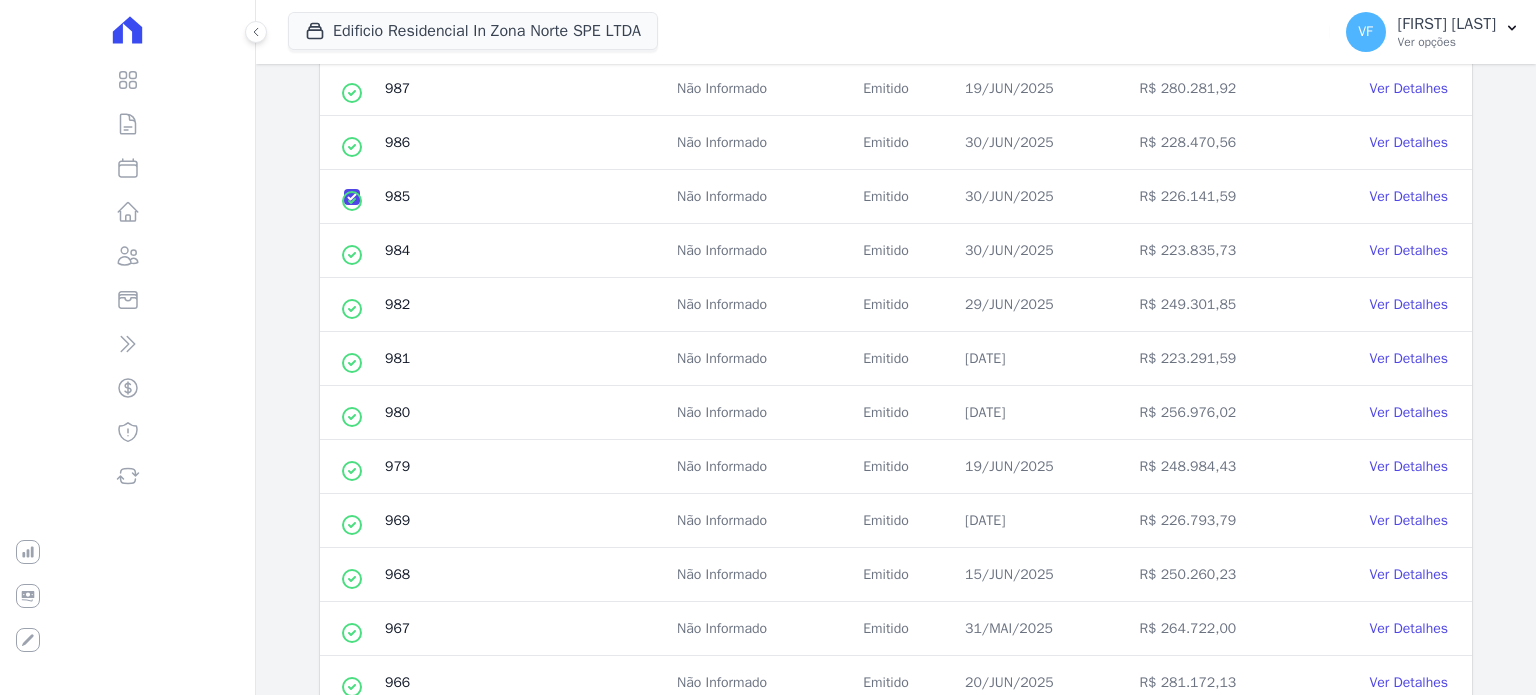 scroll, scrollTop: 920, scrollLeft: 0, axis: vertical 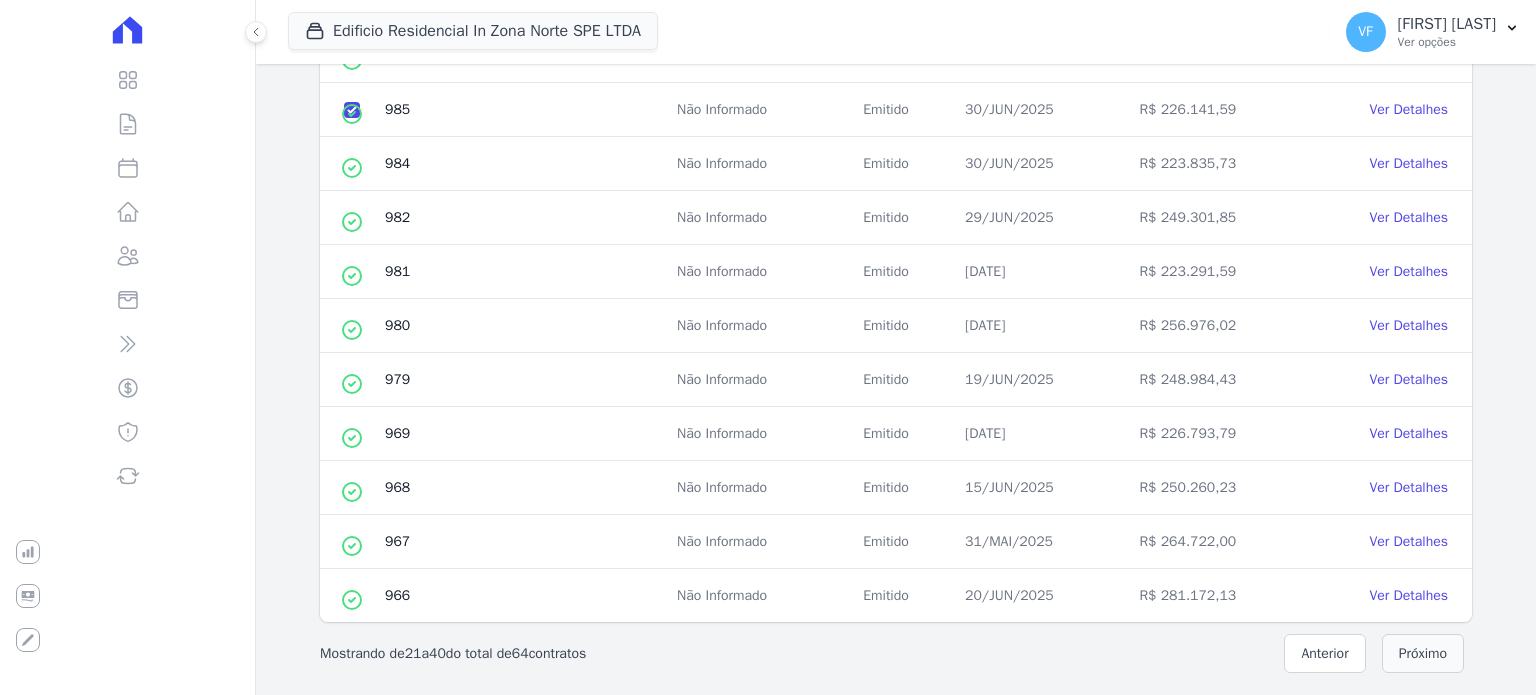 click on "Próximo" at bounding box center [1423, 653] 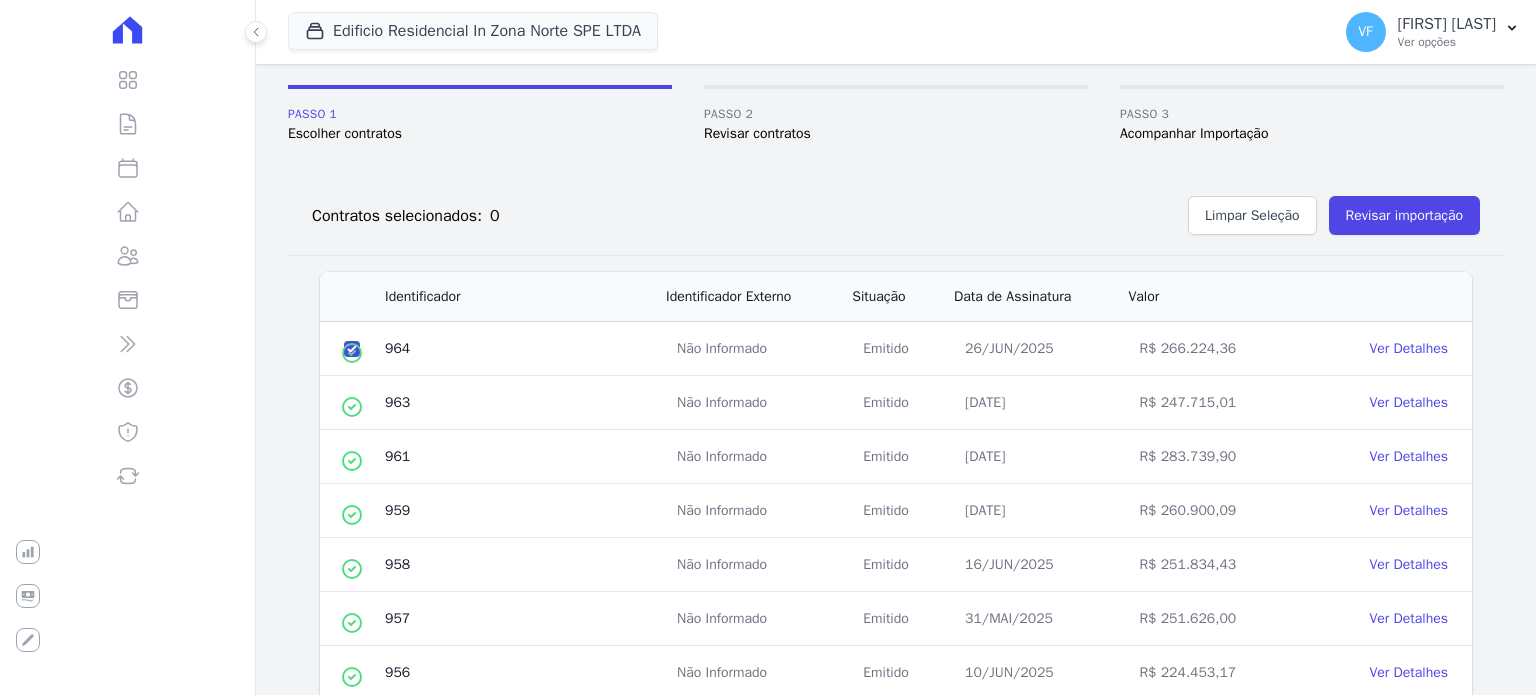 scroll, scrollTop: 0, scrollLeft: 0, axis: both 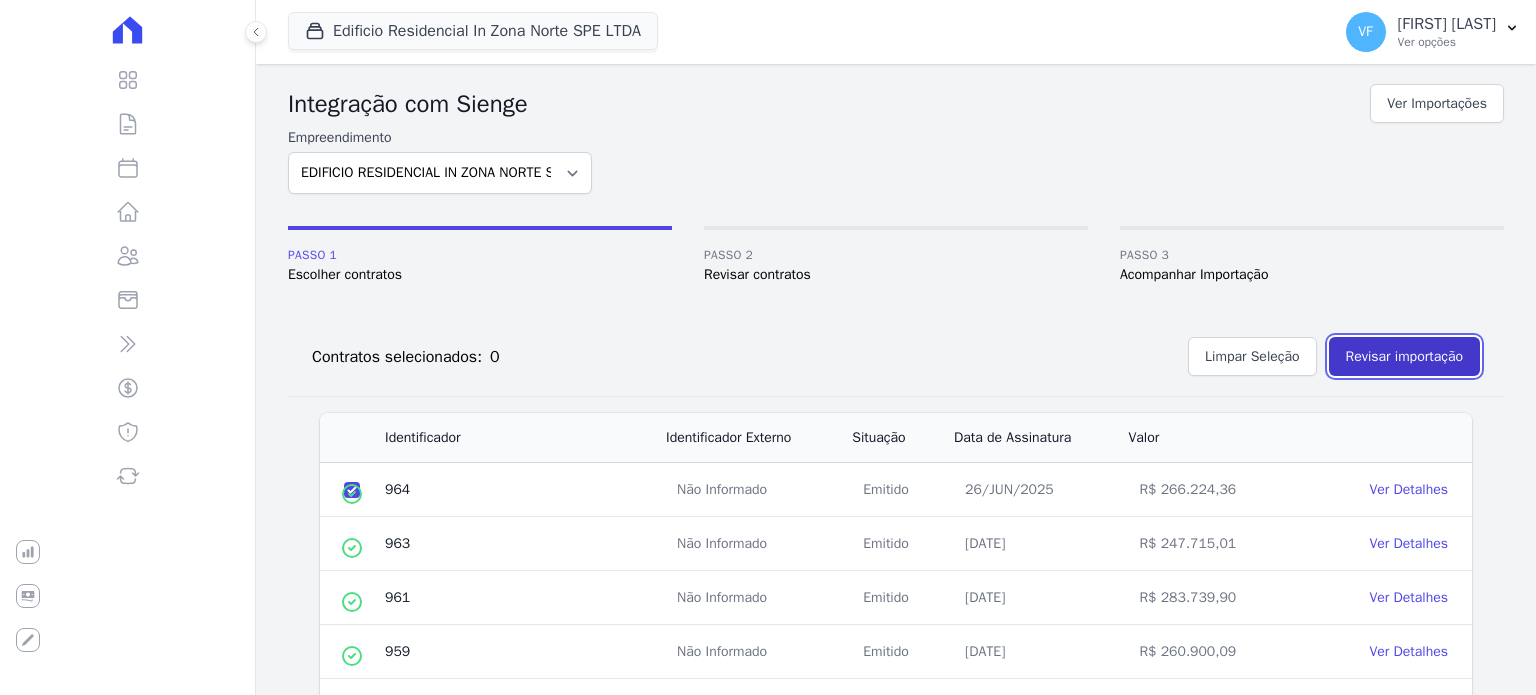 click on "Revisar importação" at bounding box center [1404, 356] 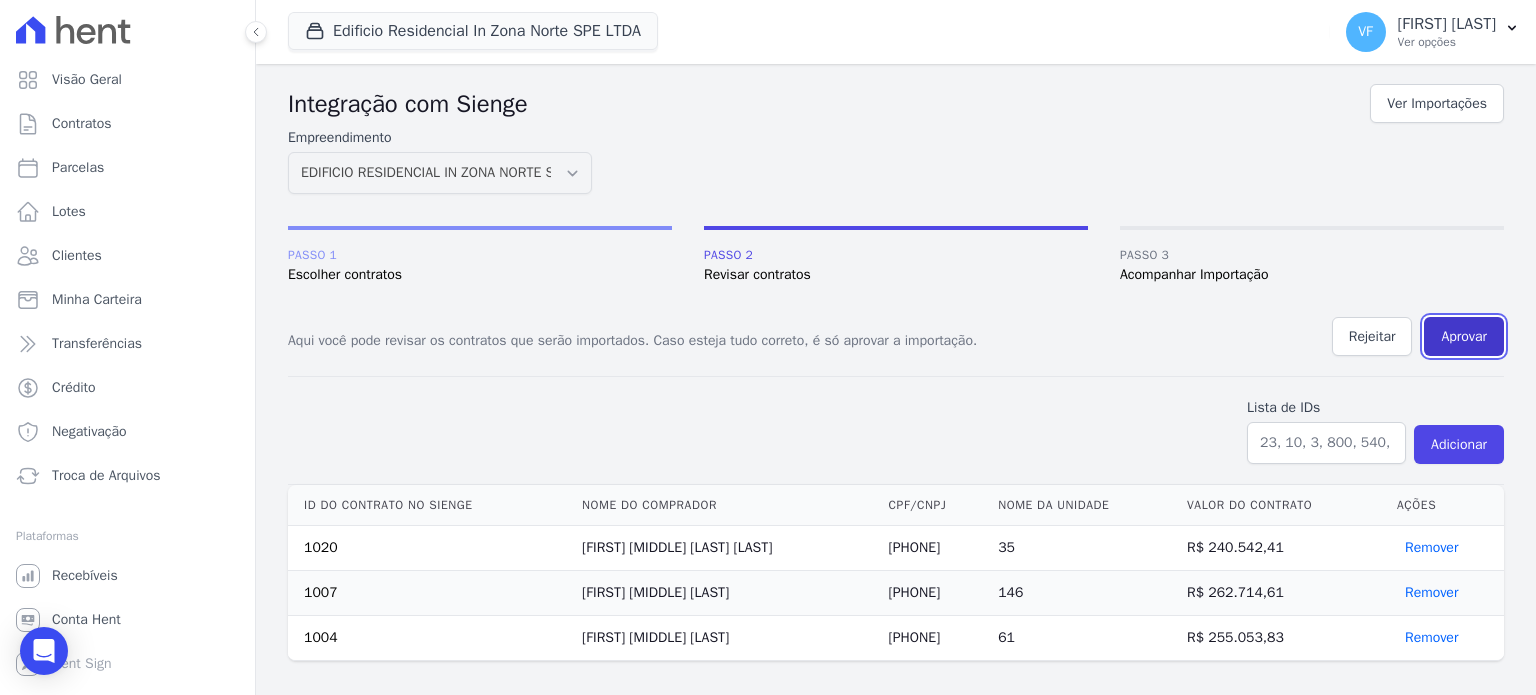 click on "Aprovar" at bounding box center (1464, 336) 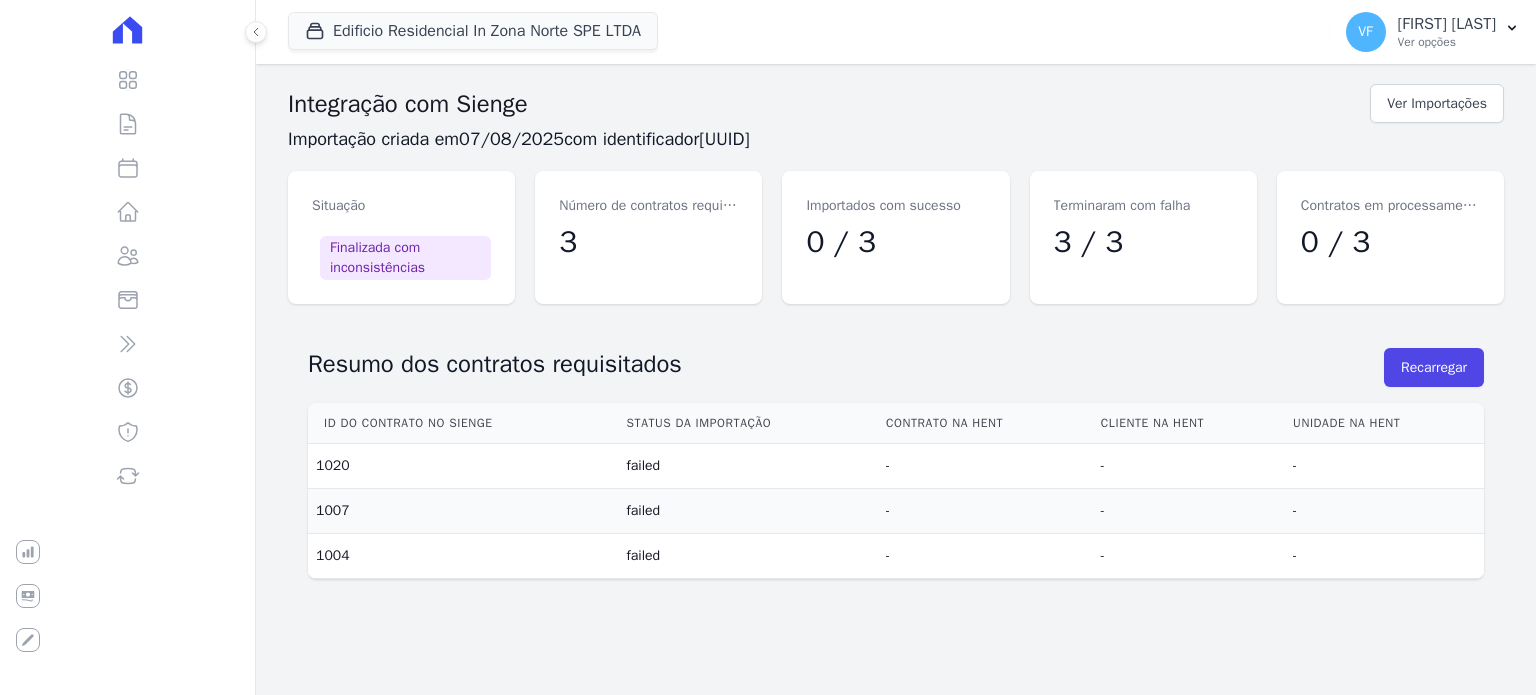 click on "Finalizada com inconsistências" at bounding box center (405, 258) 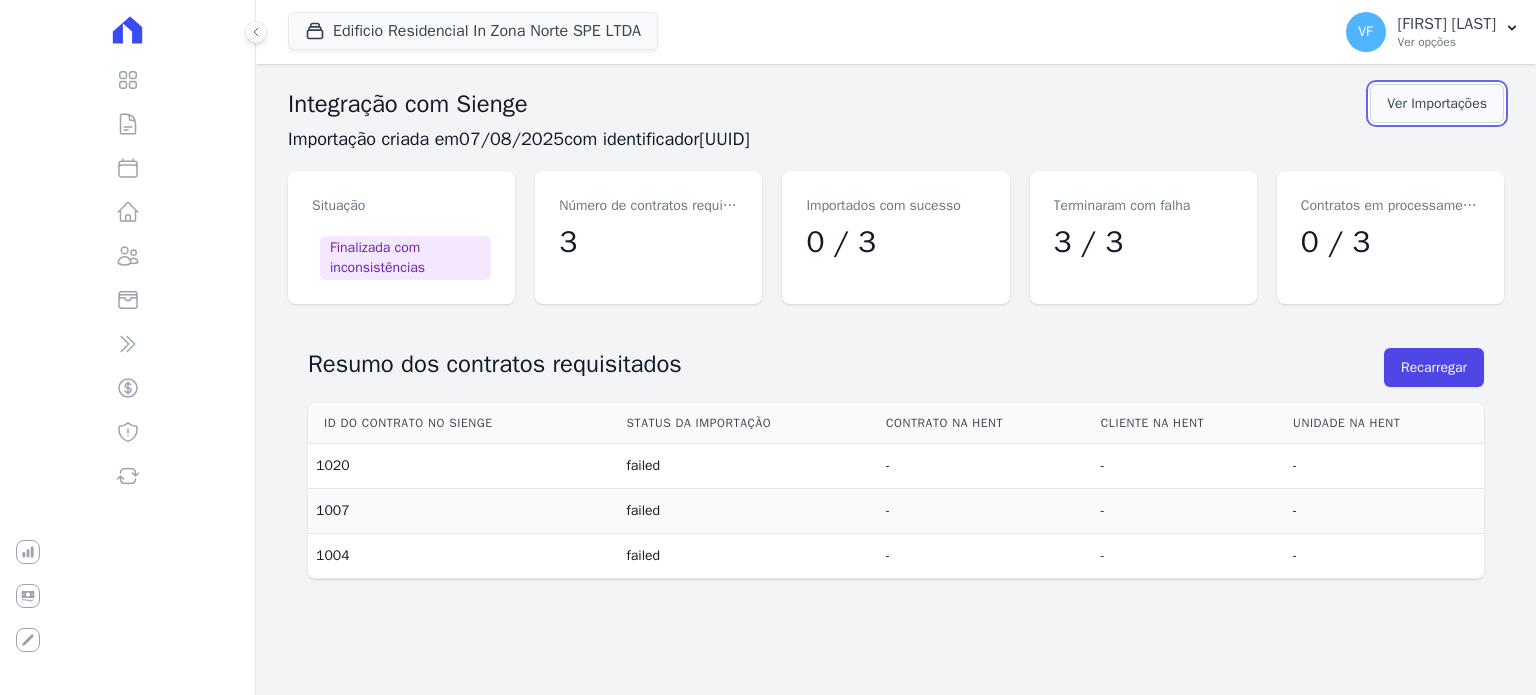 click on "Ver Importações" at bounding box center (1437, 103) 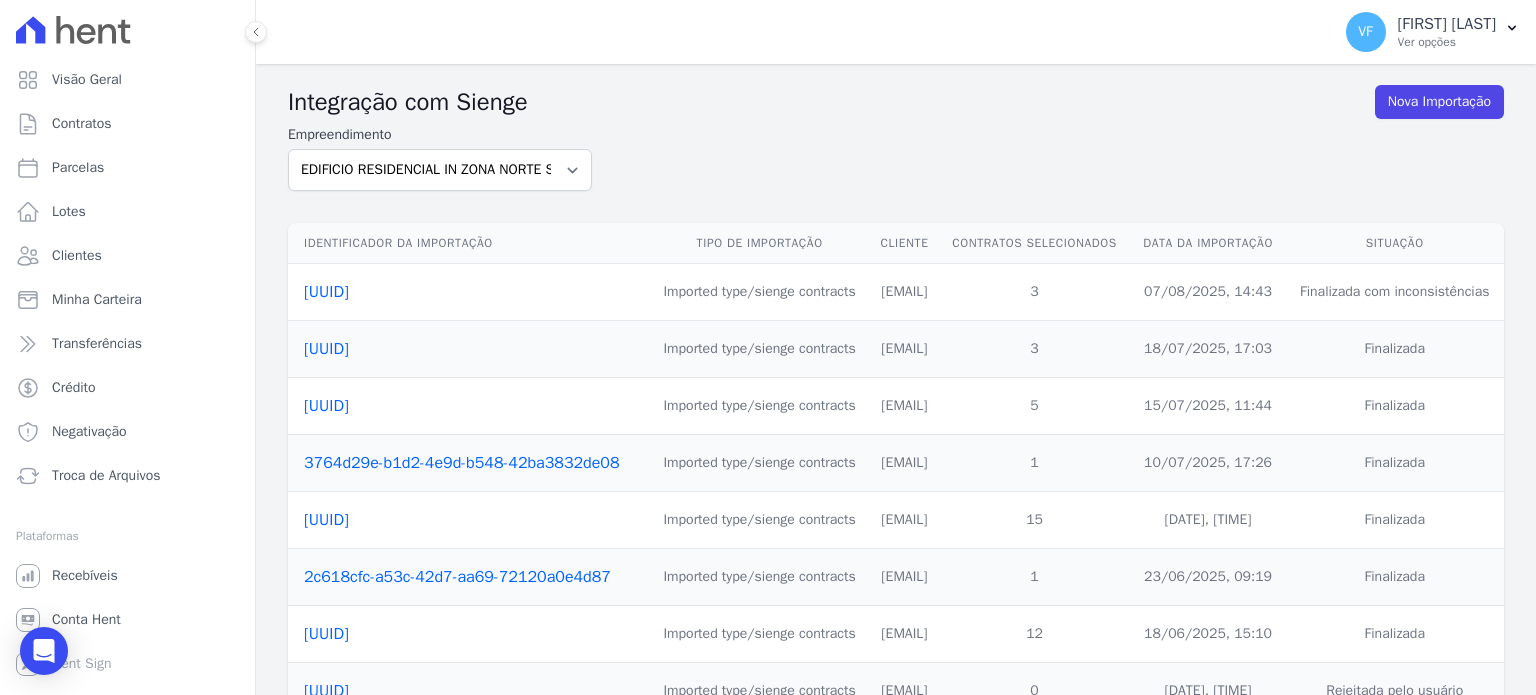click on "[UUID]" at bounding box center [326, 292] 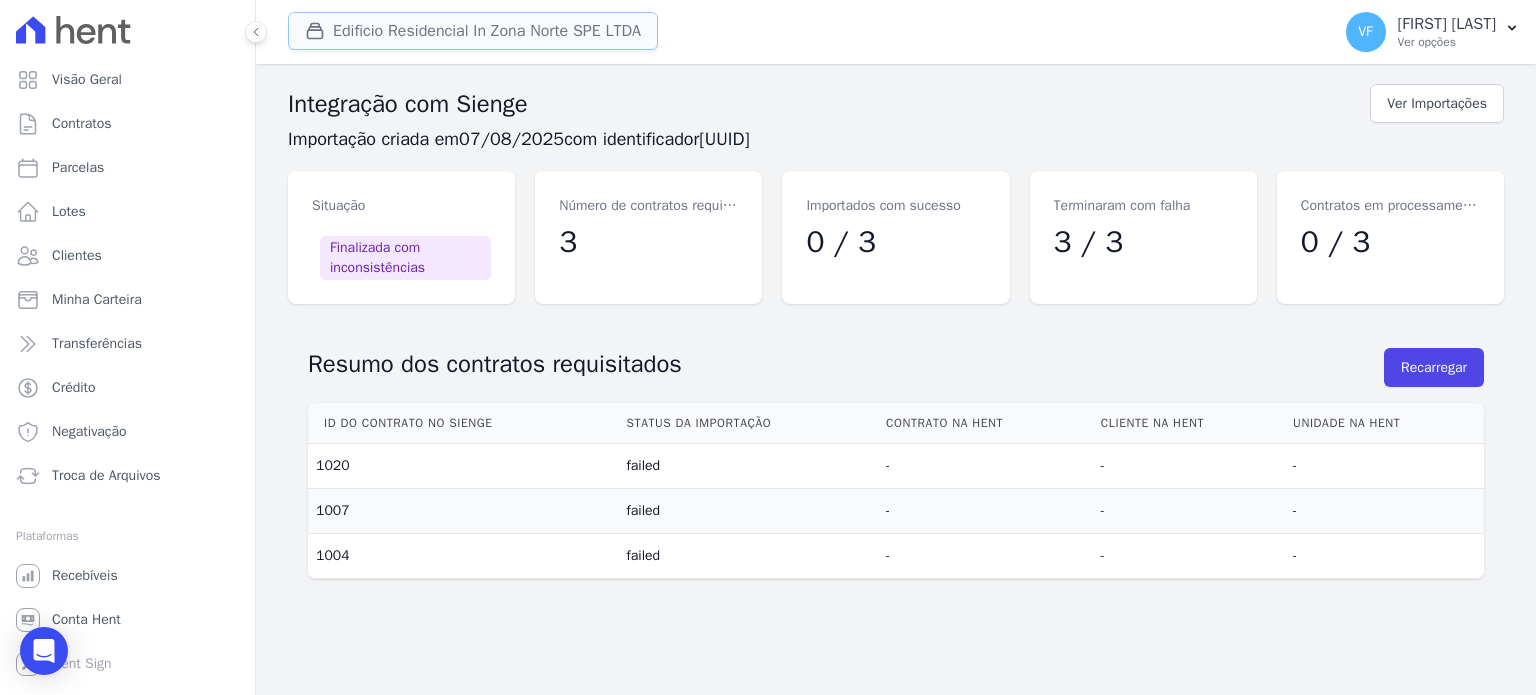 click on "Edificio Residencial In Zona Norte SPE LTDA" at bounding box center [473, 31] 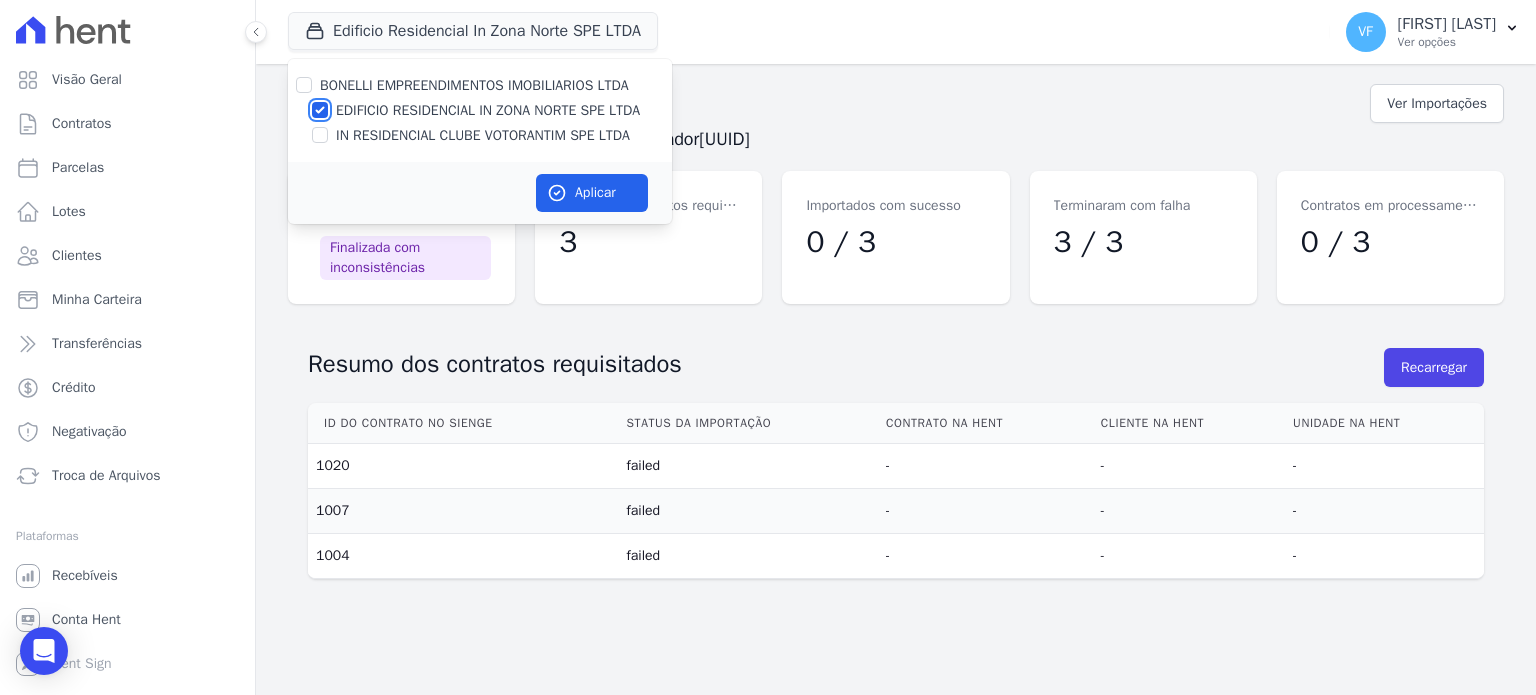 click on "EDIFICIO RESIDENCIAL IN ZONA NORTE SPE LTDA" at bounding box center (320, 110) 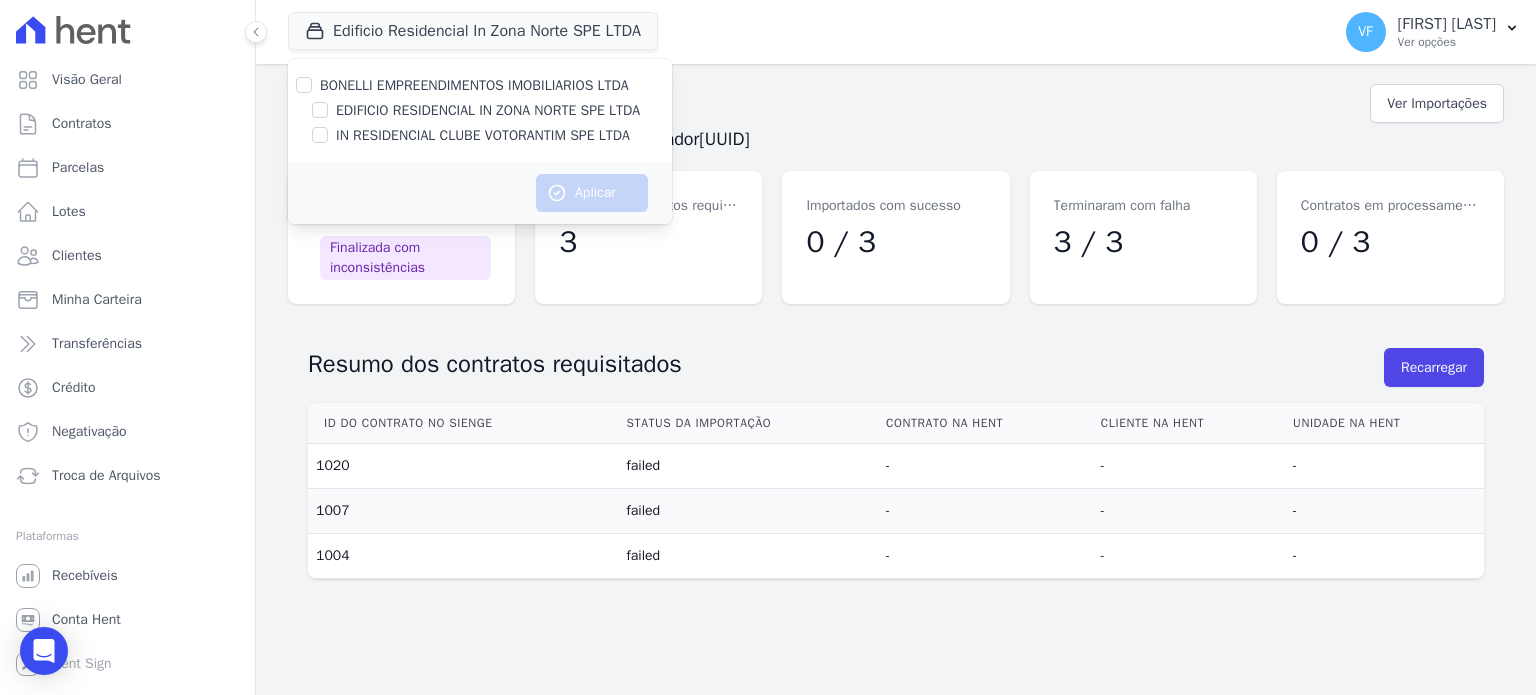 click at bounding box center [127, 30] 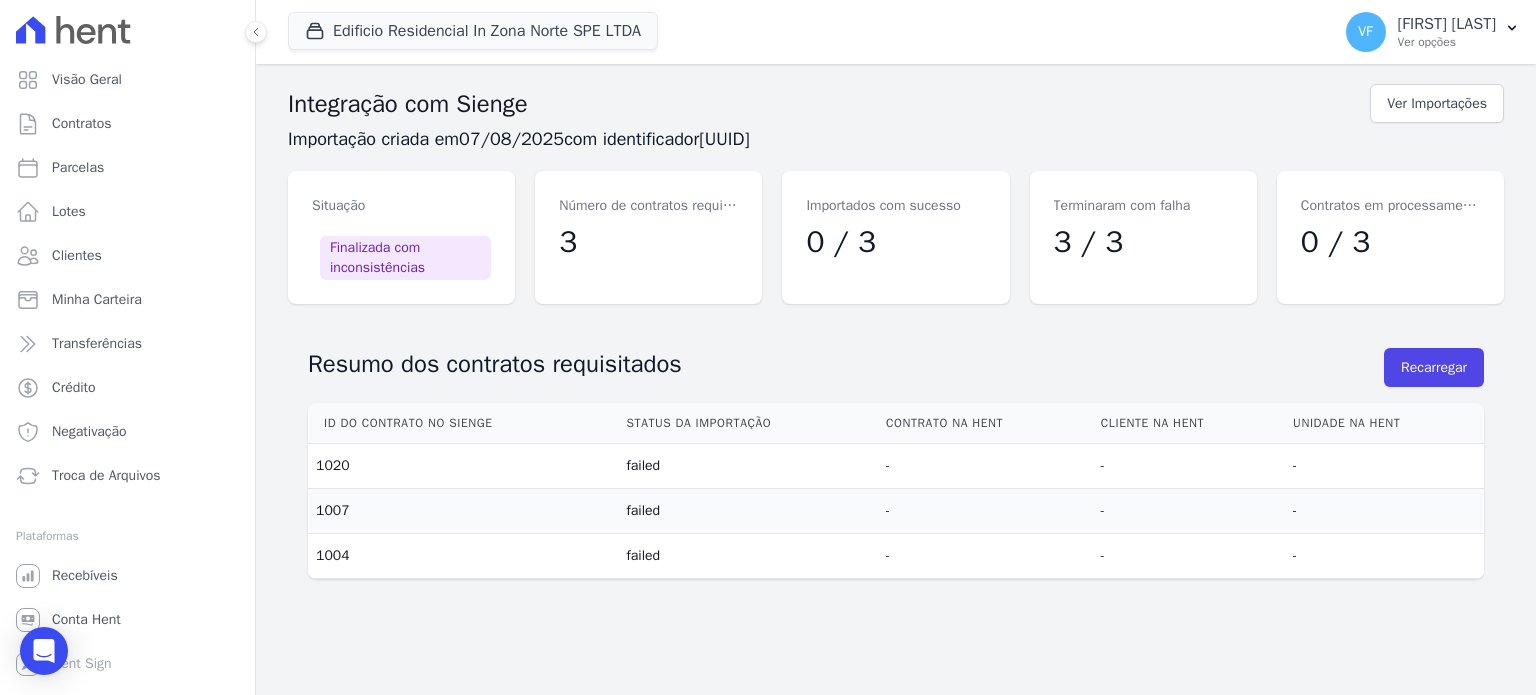 click 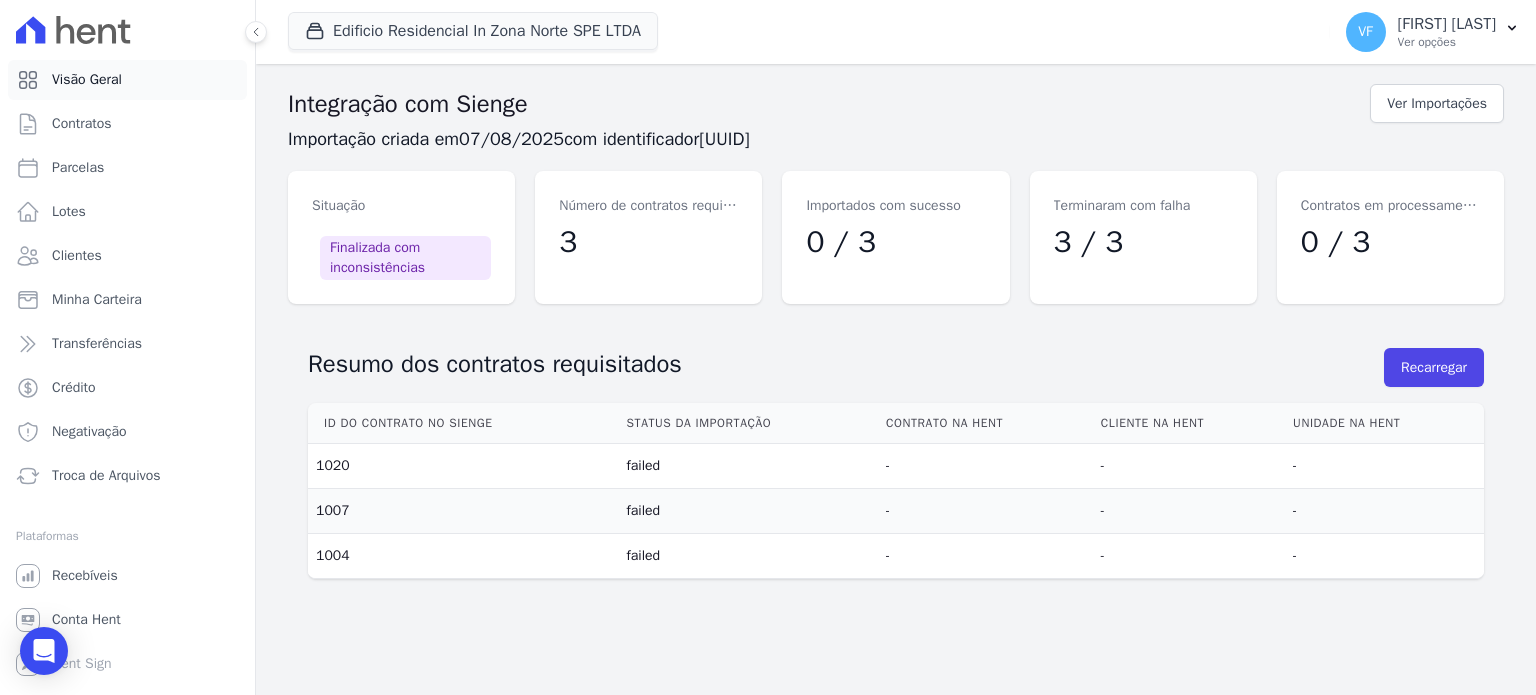 click on "Visão Geral" at bounding box center (127, 80) 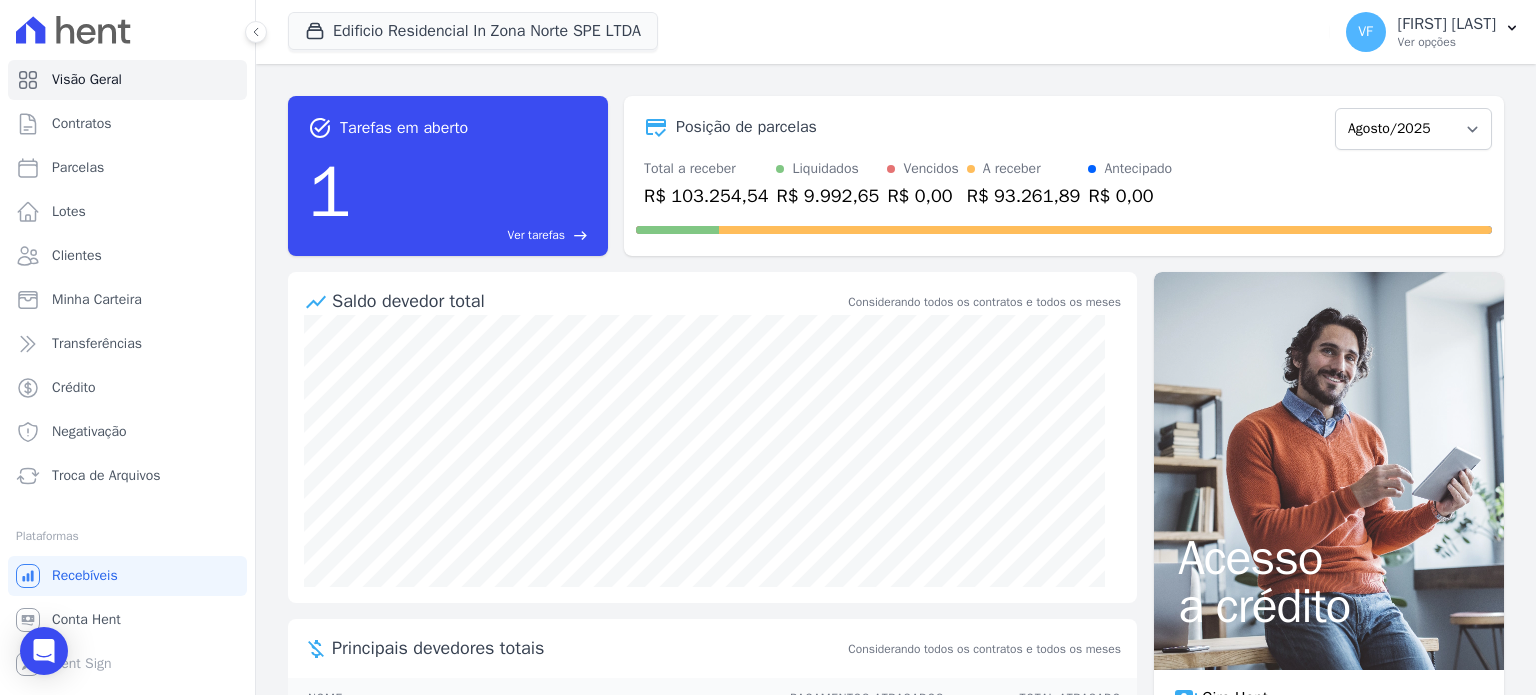 click on "1
Ver tarefas
east" at bounding box center [448, 192] 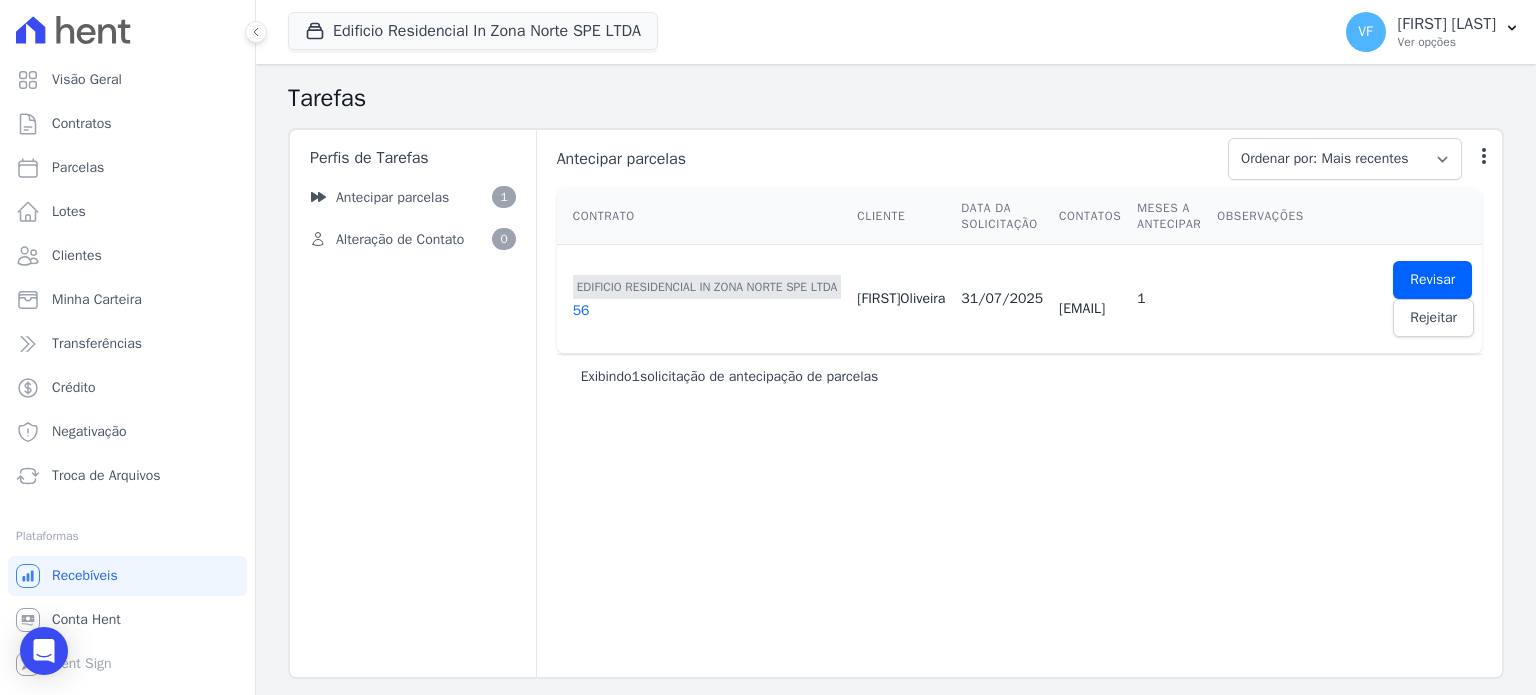 drag, startPoint x: 829, startPoint y: 300, endPoint x: 960, endPoint y: 351, distance: 140.57738 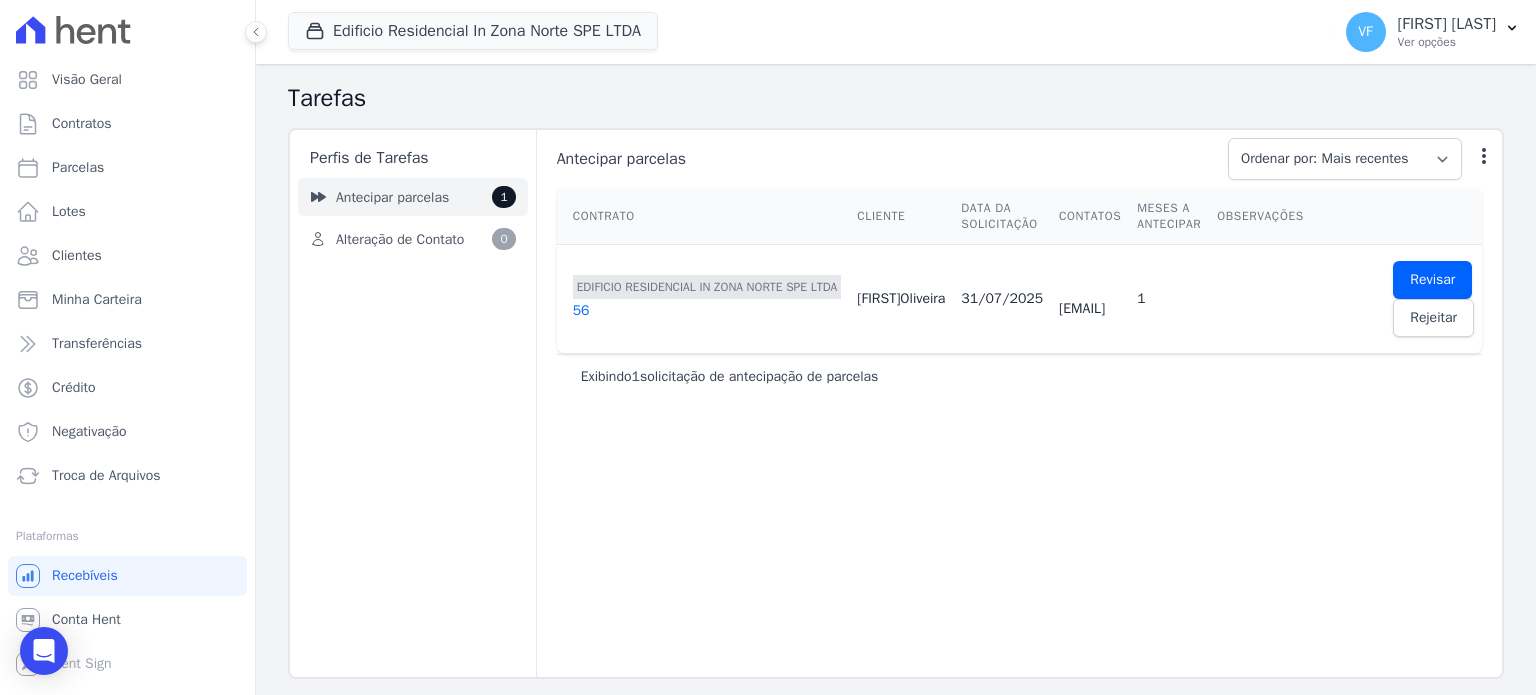 click on "Antecipar parcelas" at bounding box center (392, 197) 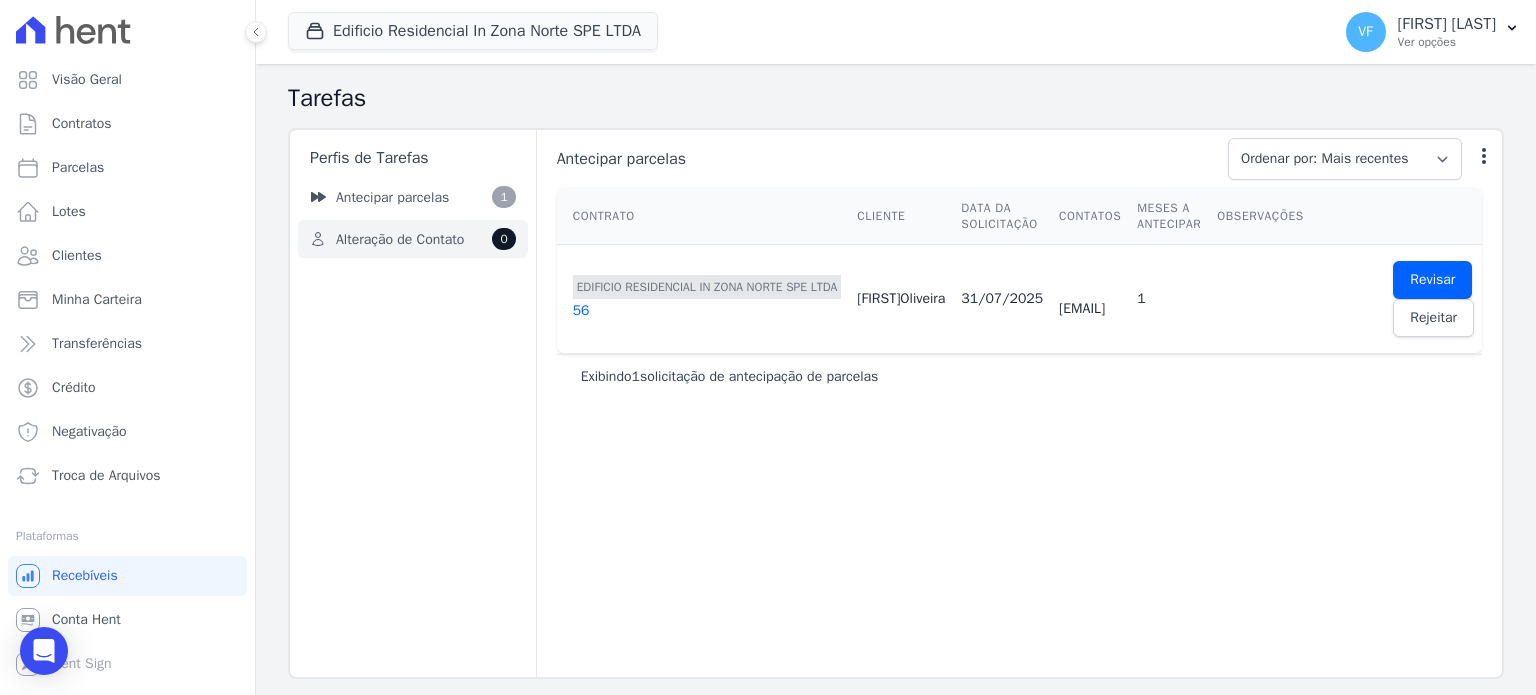click on "Alteração de Contato" at bounding box center [400, 239] 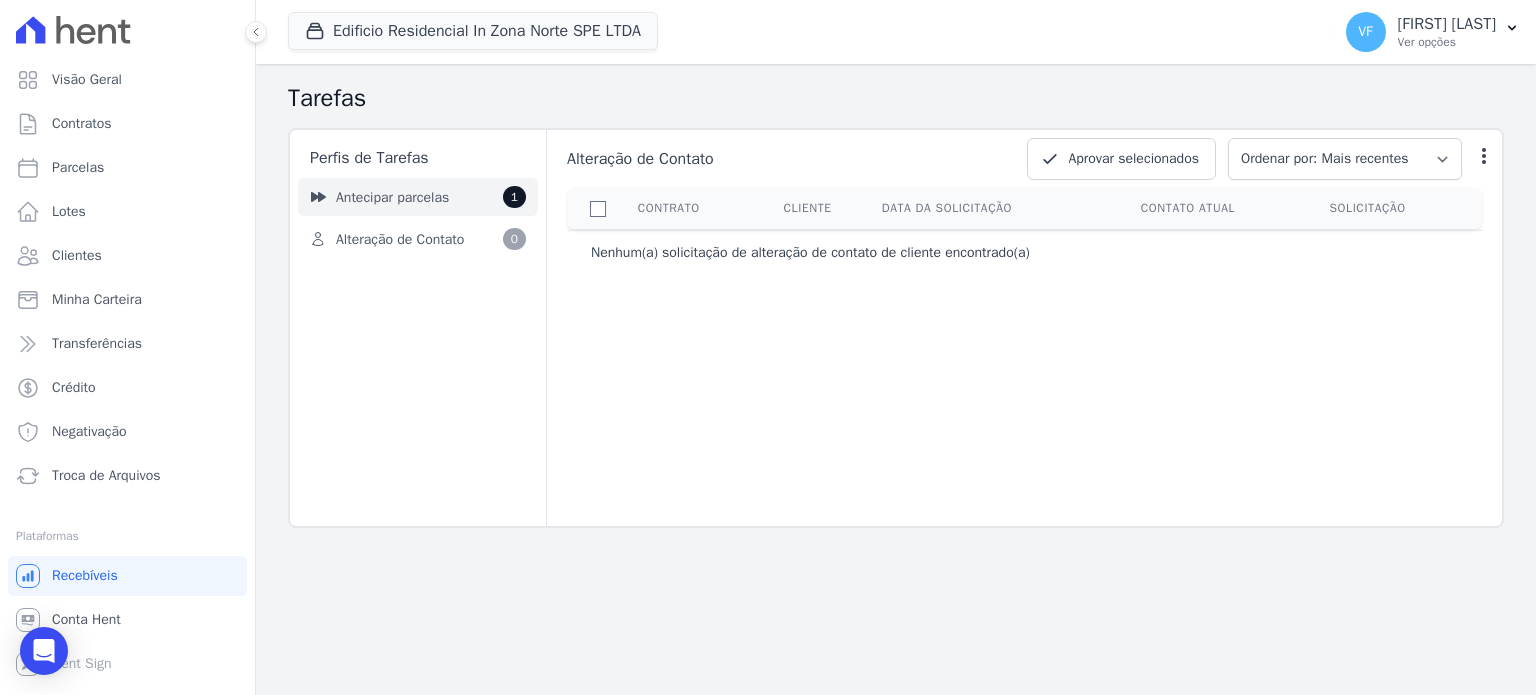 click on "Antecipar parcelas" at bounding box center [392, 197] 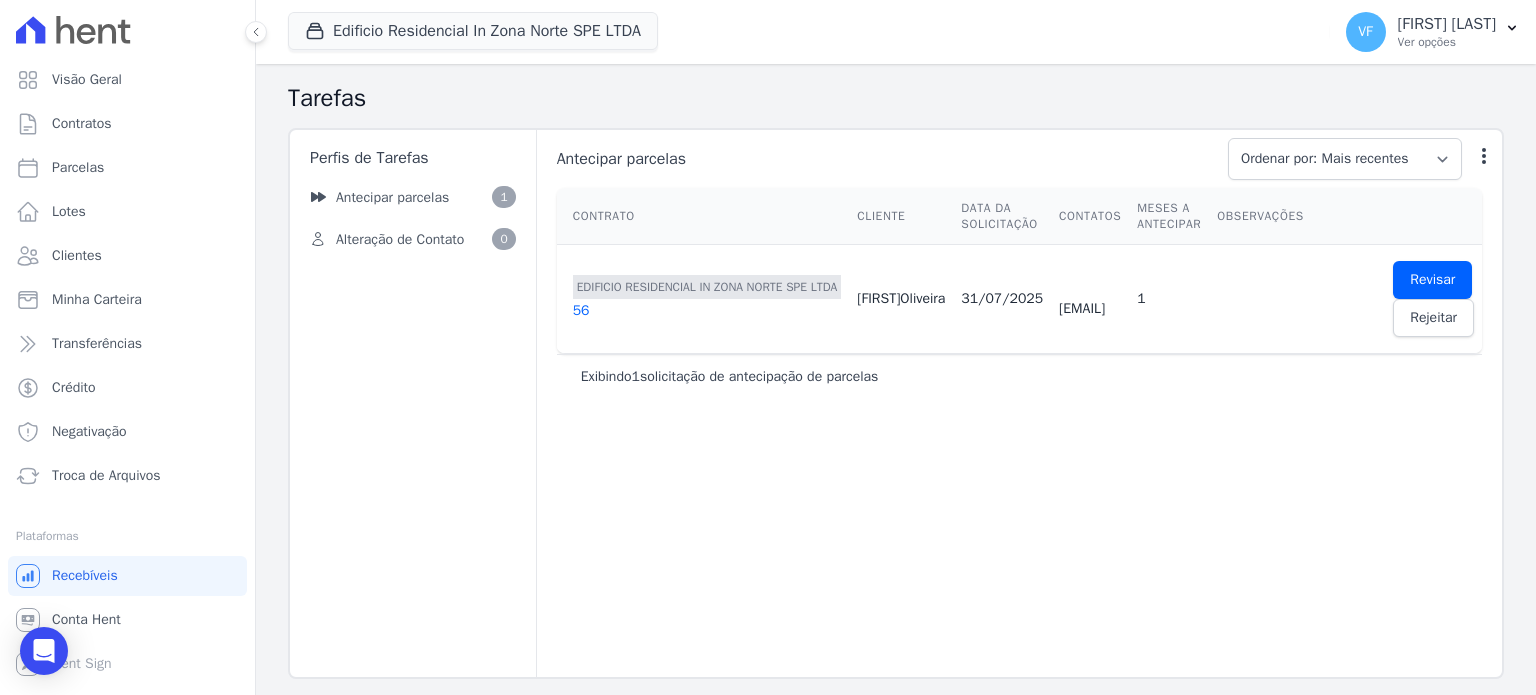 click 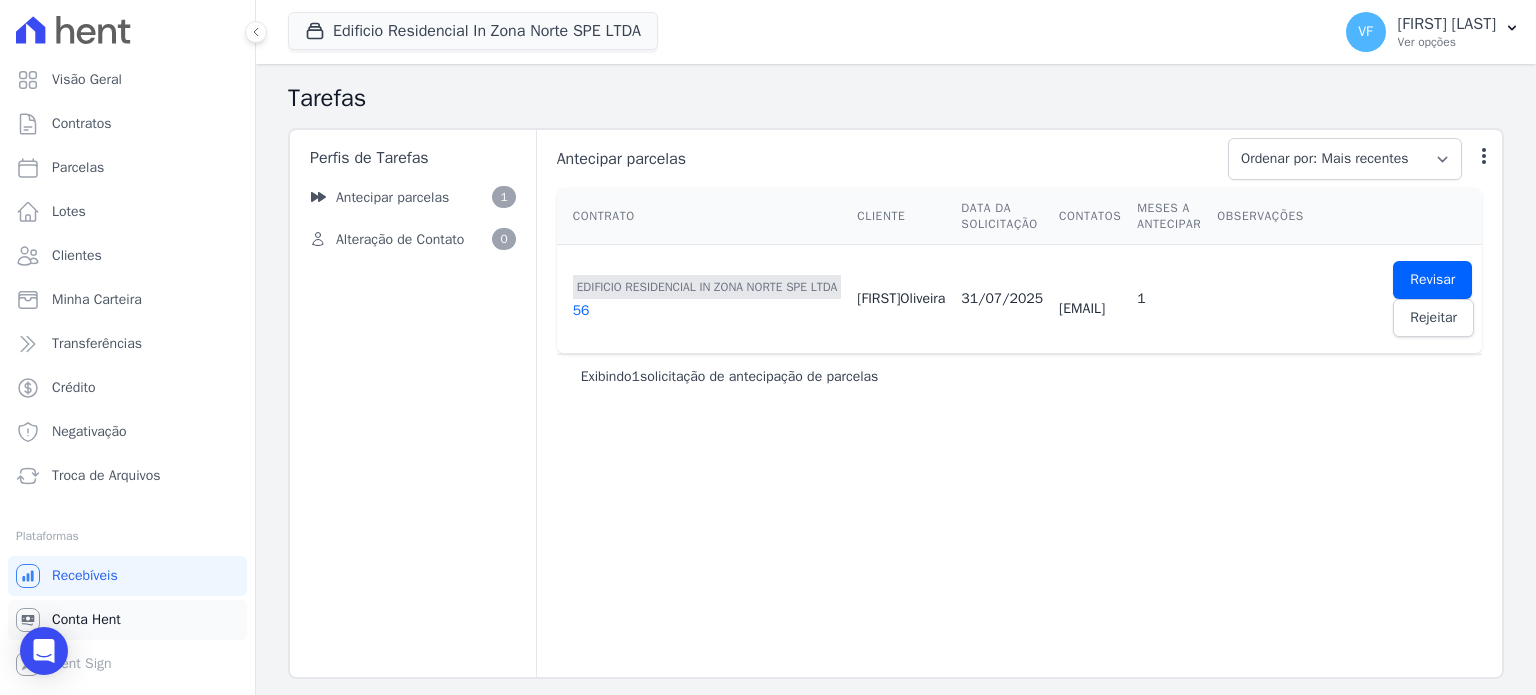 click on "Conta Hent" at bounding box center [86, 620] 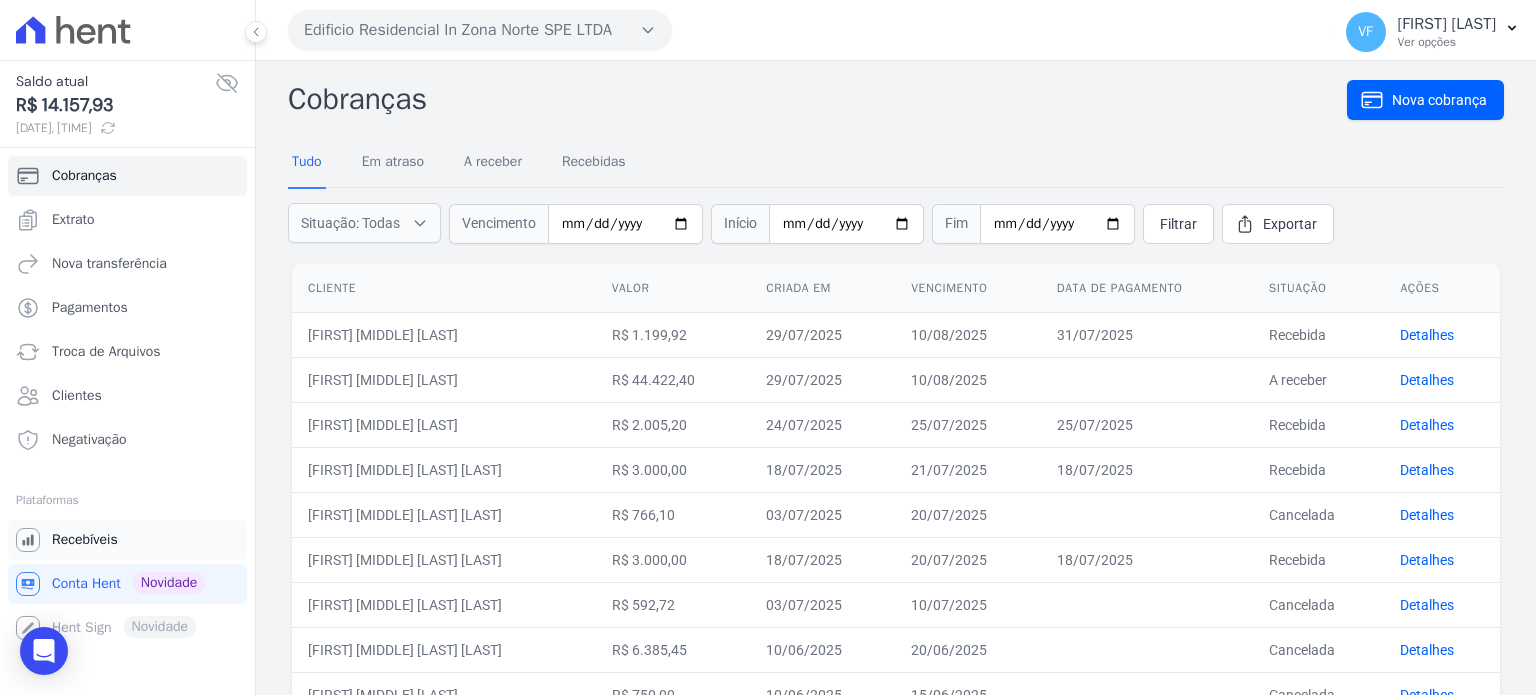 click on "Recebíveis" at bounding box center [127, 540] 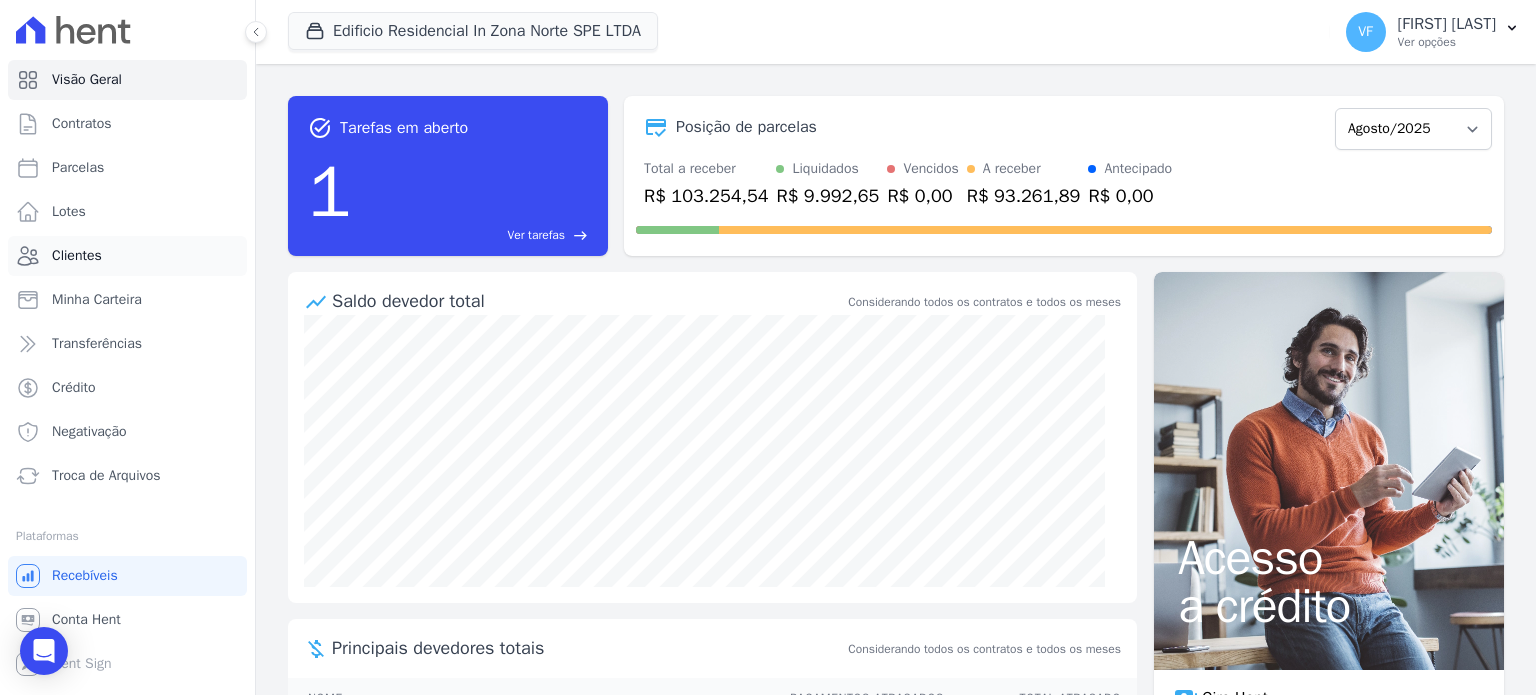click on "Clientes" at bounding box center (77, 256) 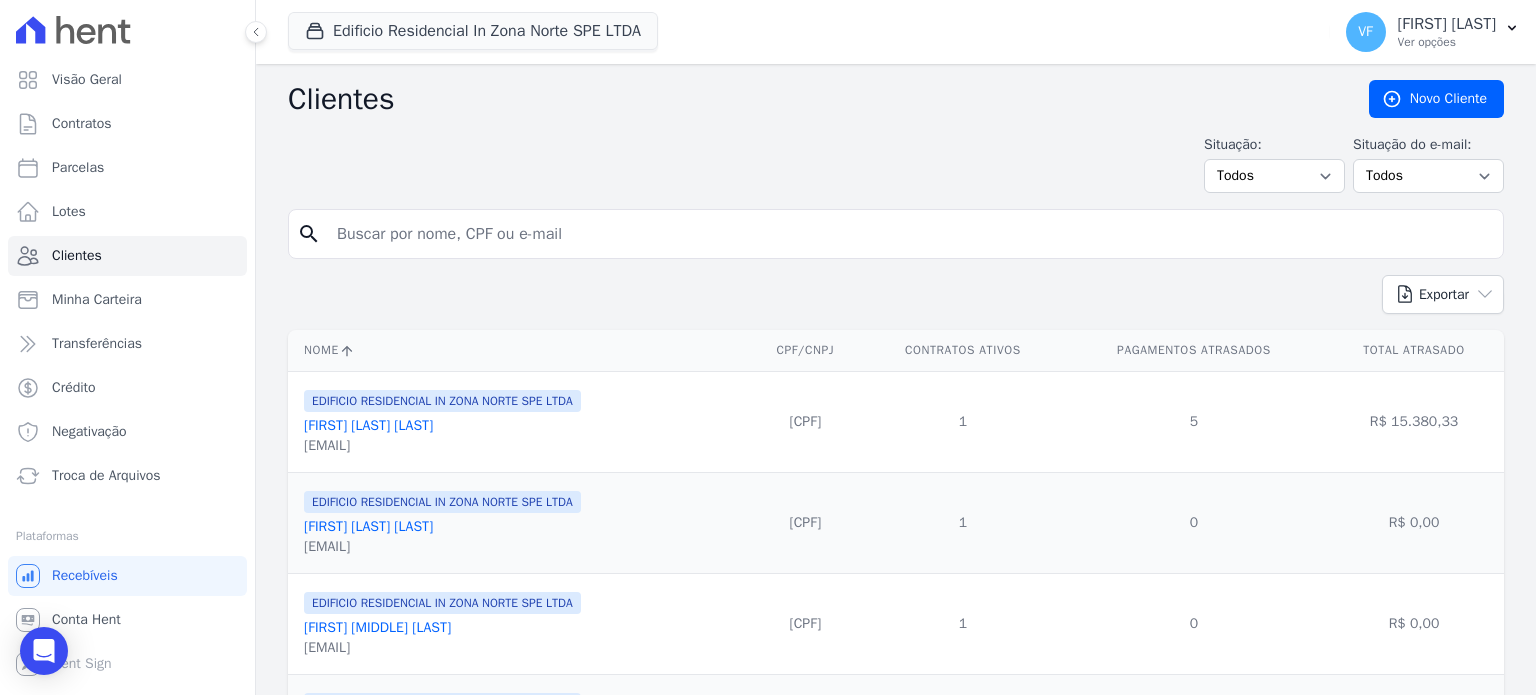 click at bounding box center (910, 234) 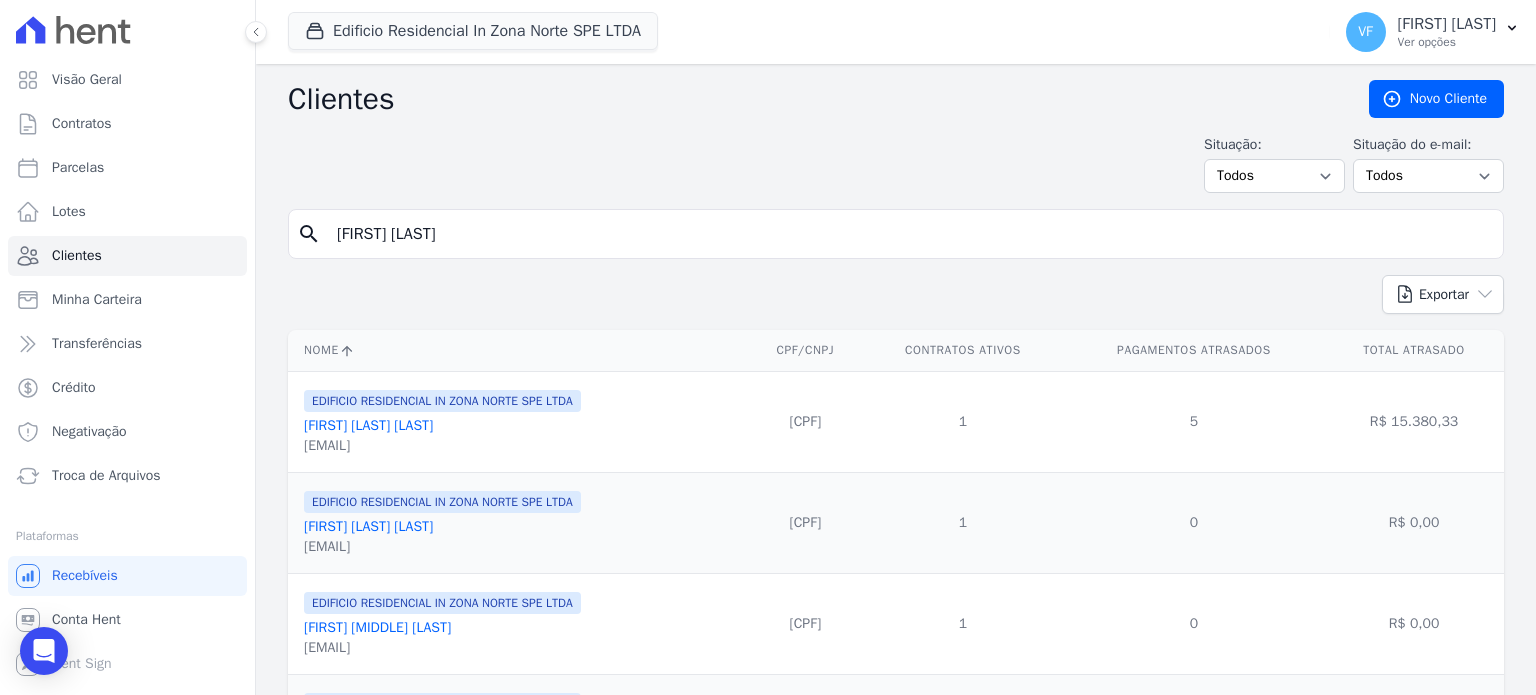type on "[FIRST] [LAST]" 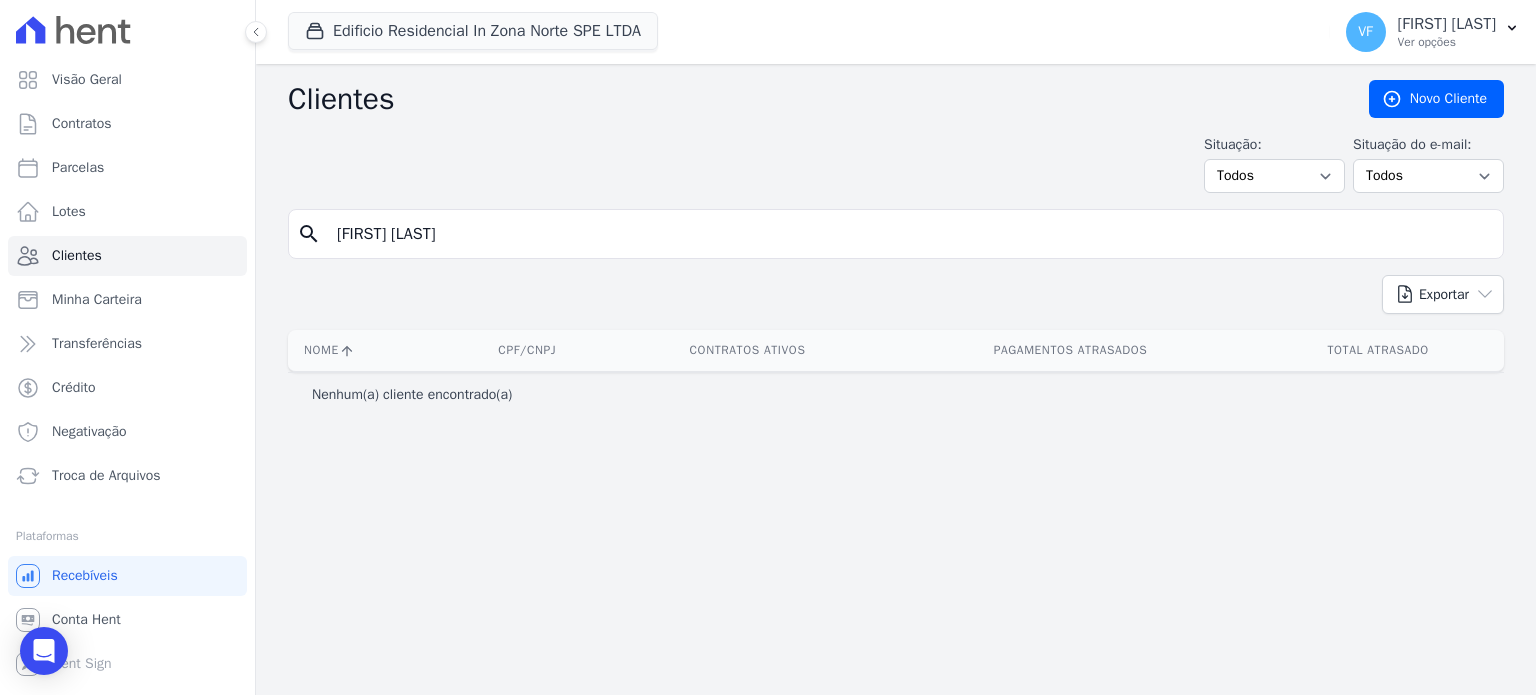 click on "[FIRST] [LAST]" at bounding box center (910, 234) 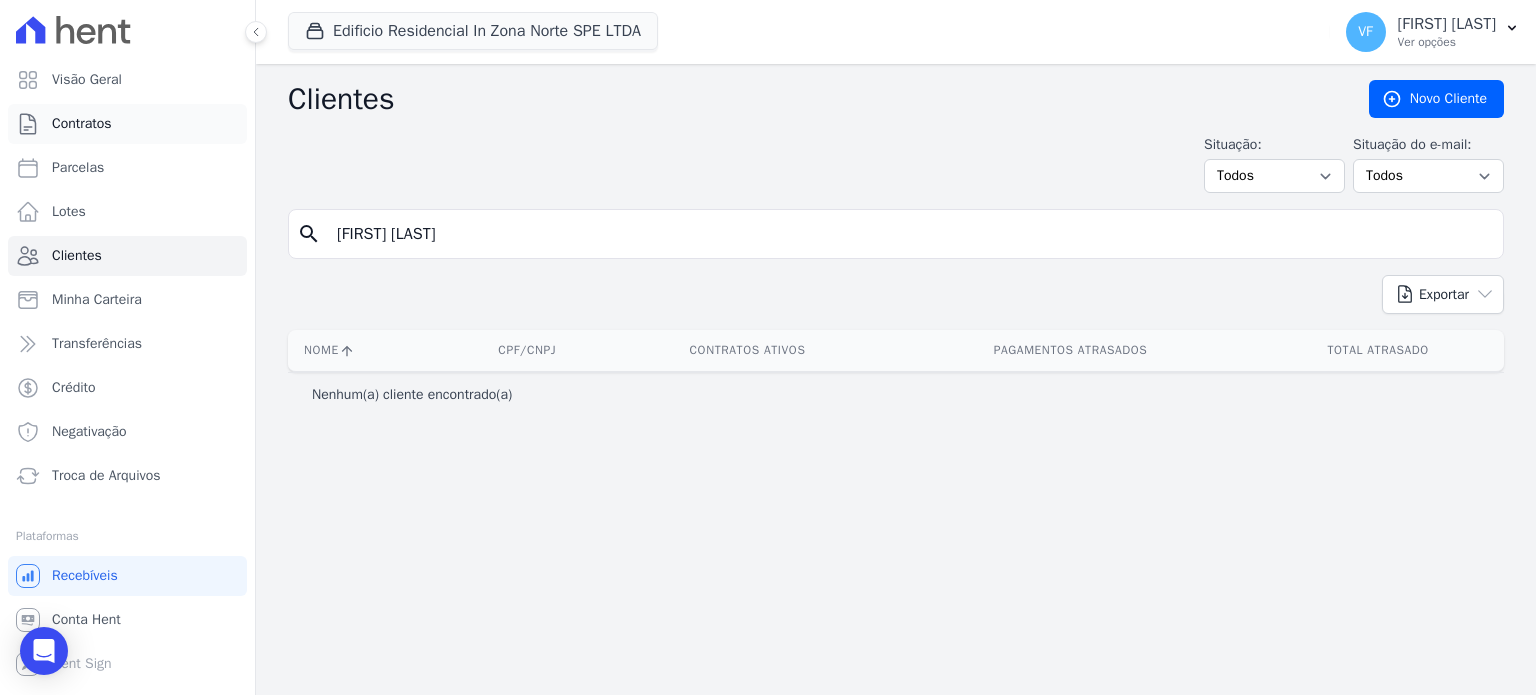 click on "Contratos" at bounding box center [82, 124] 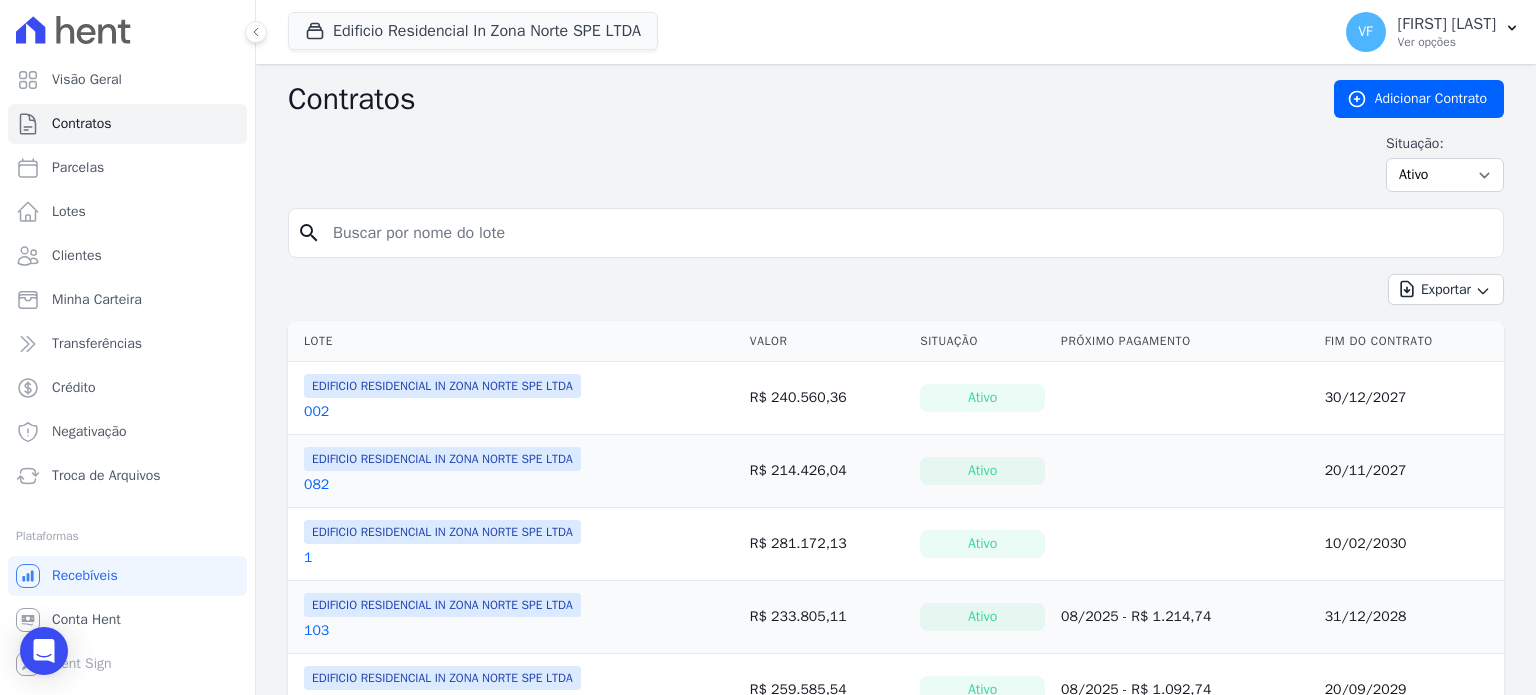 click at bounding box center [908, 233] 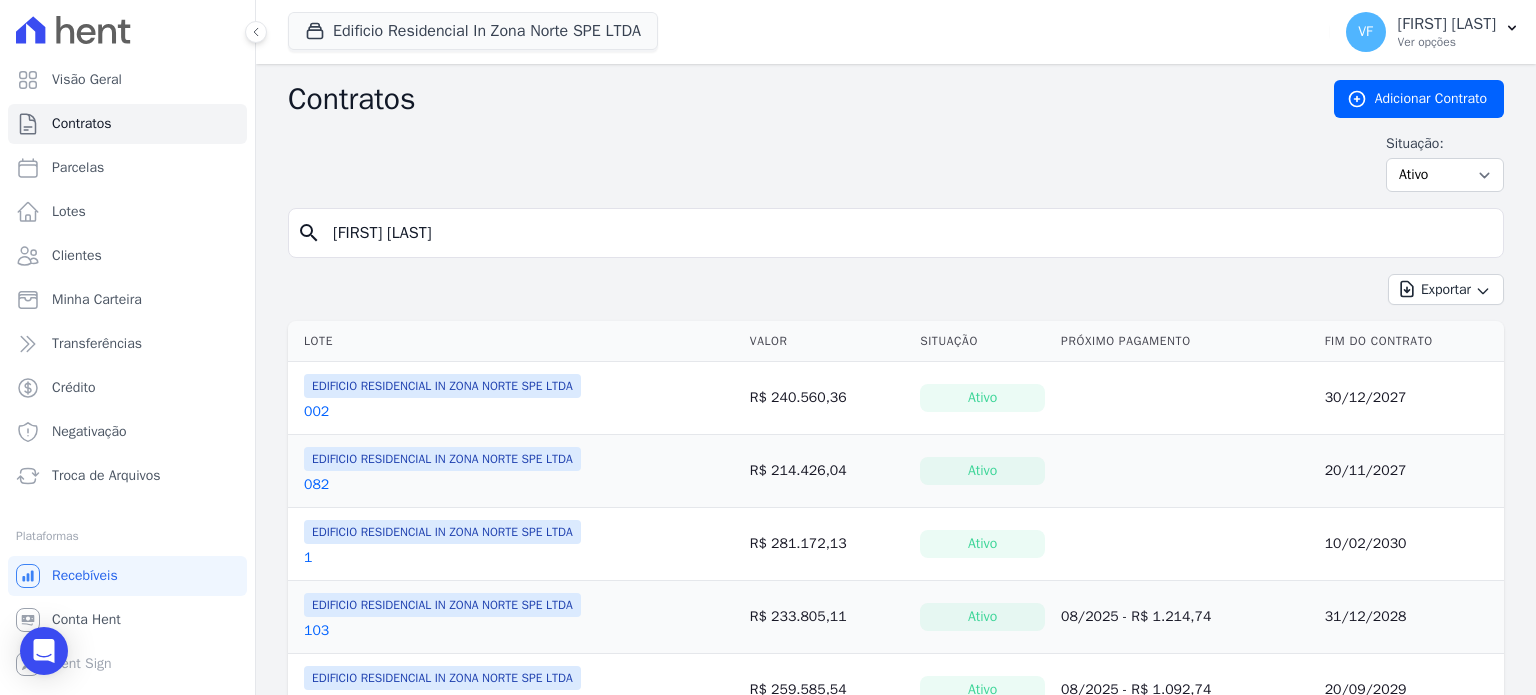 type on "[FIRST] [LAST]" 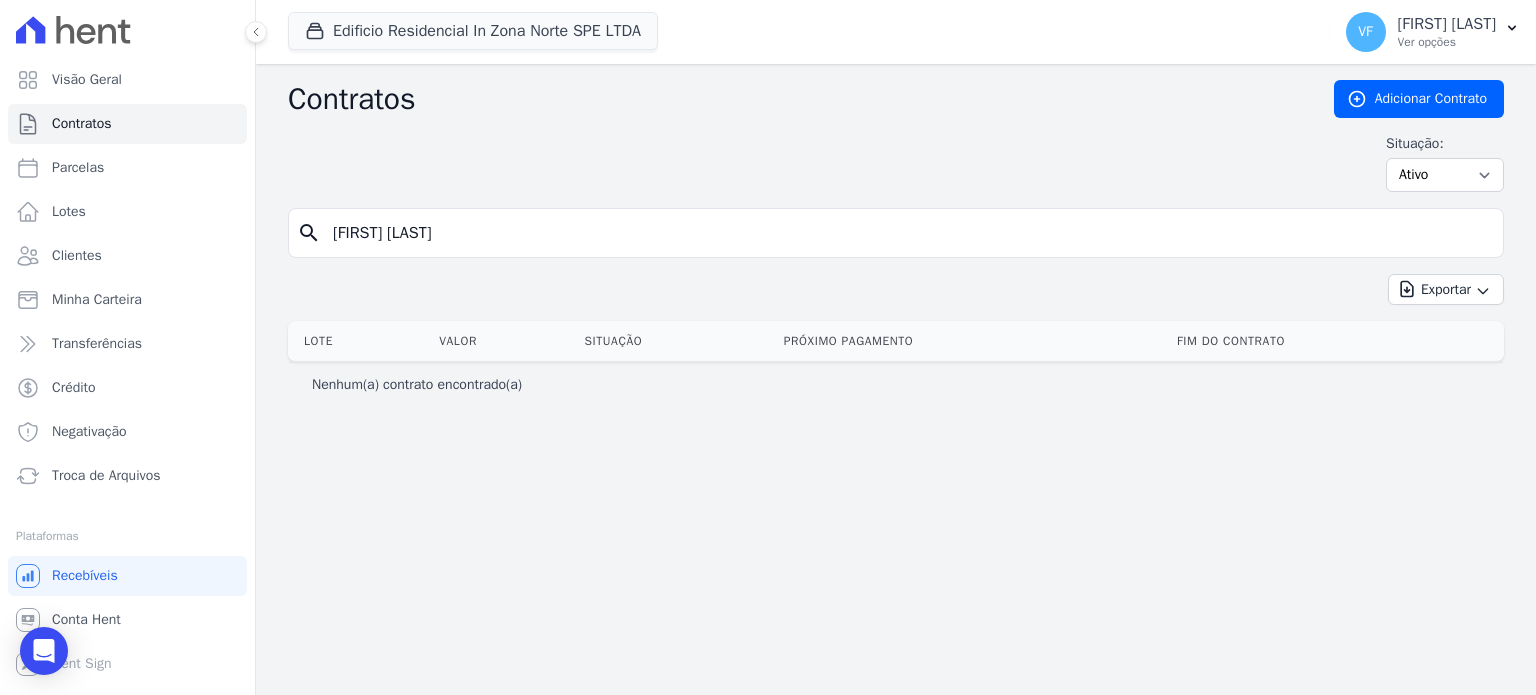 click 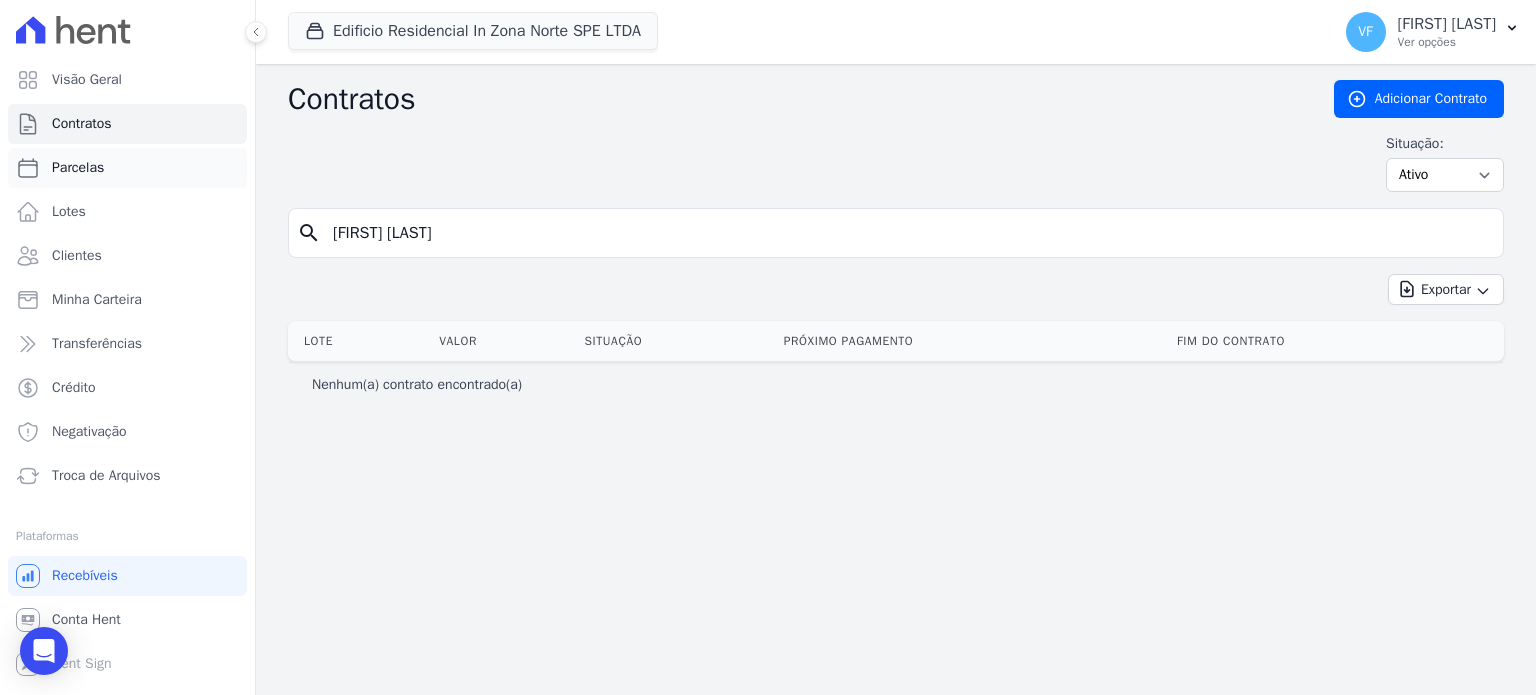 click on "Parcelas" at bounding box center (78, 168) 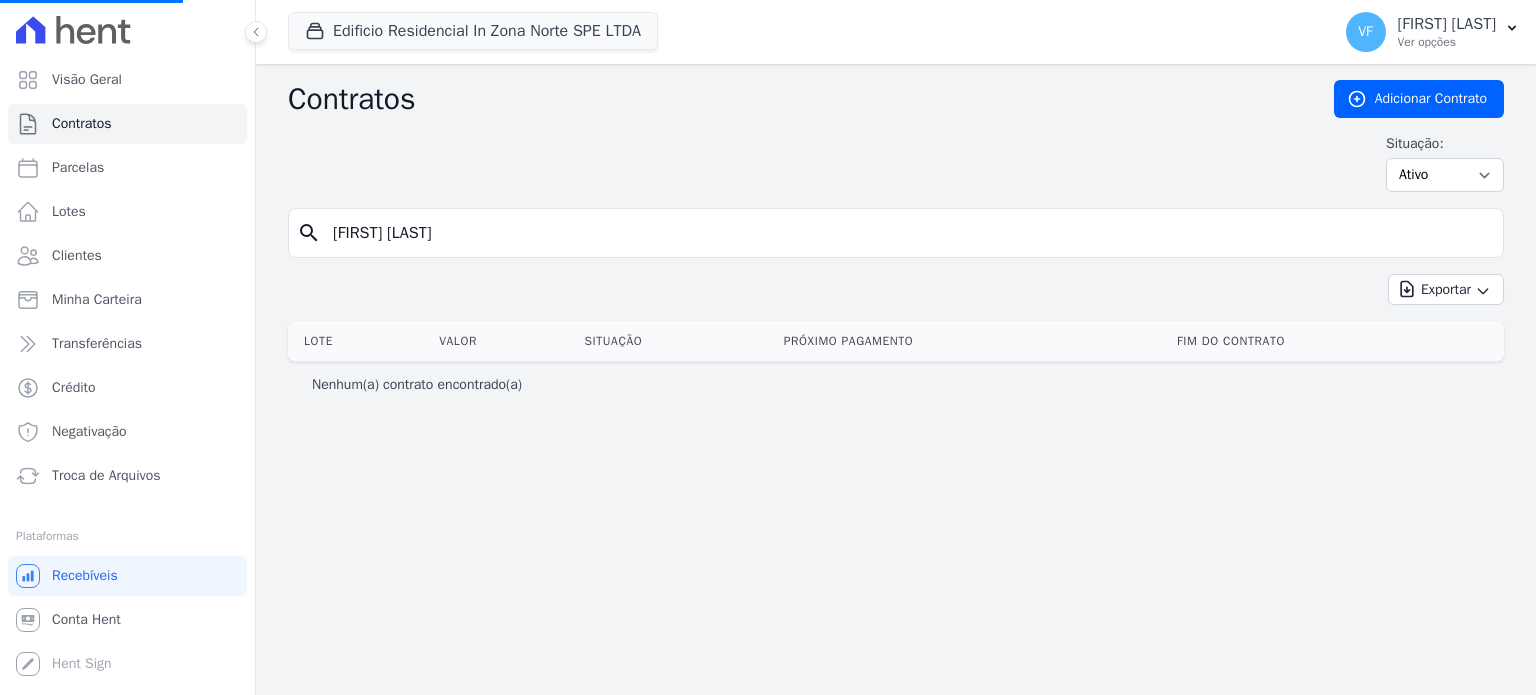 select 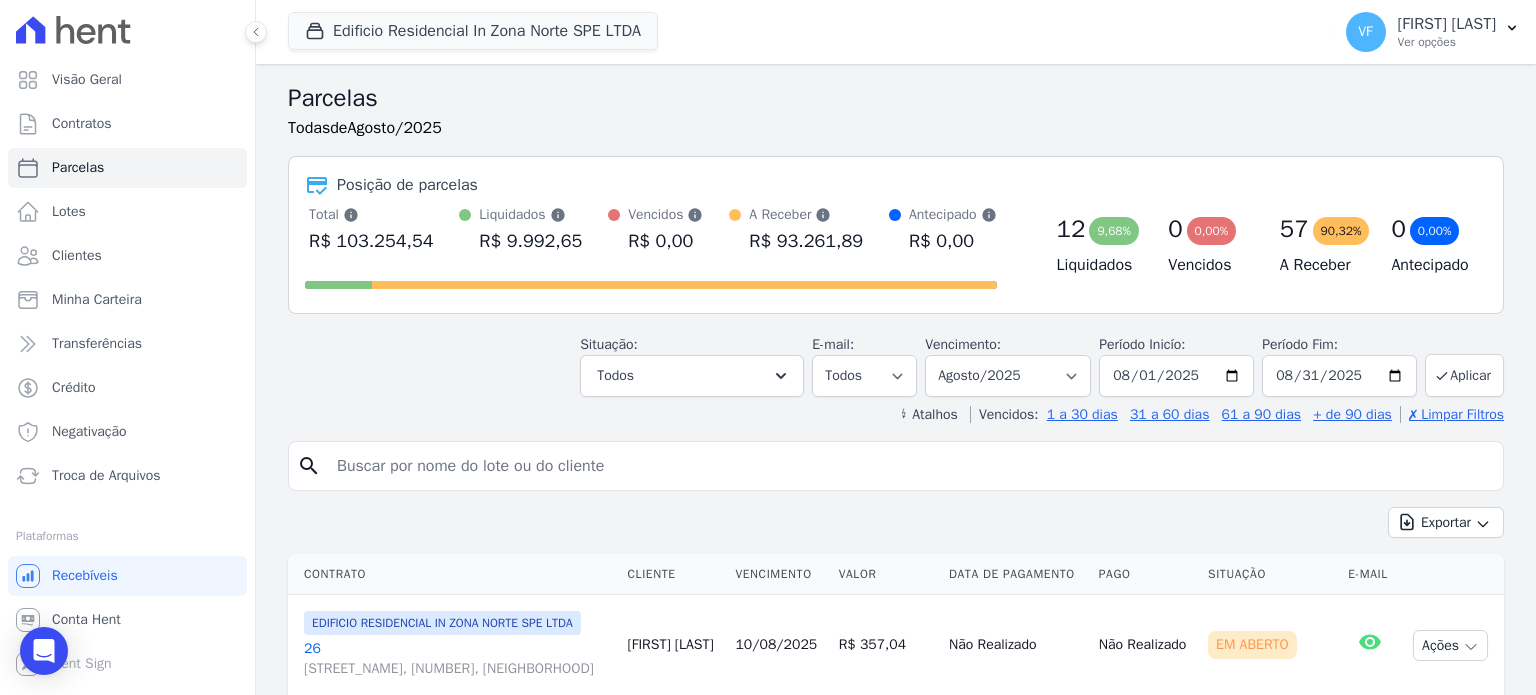 click at bounding box center [910, 466] 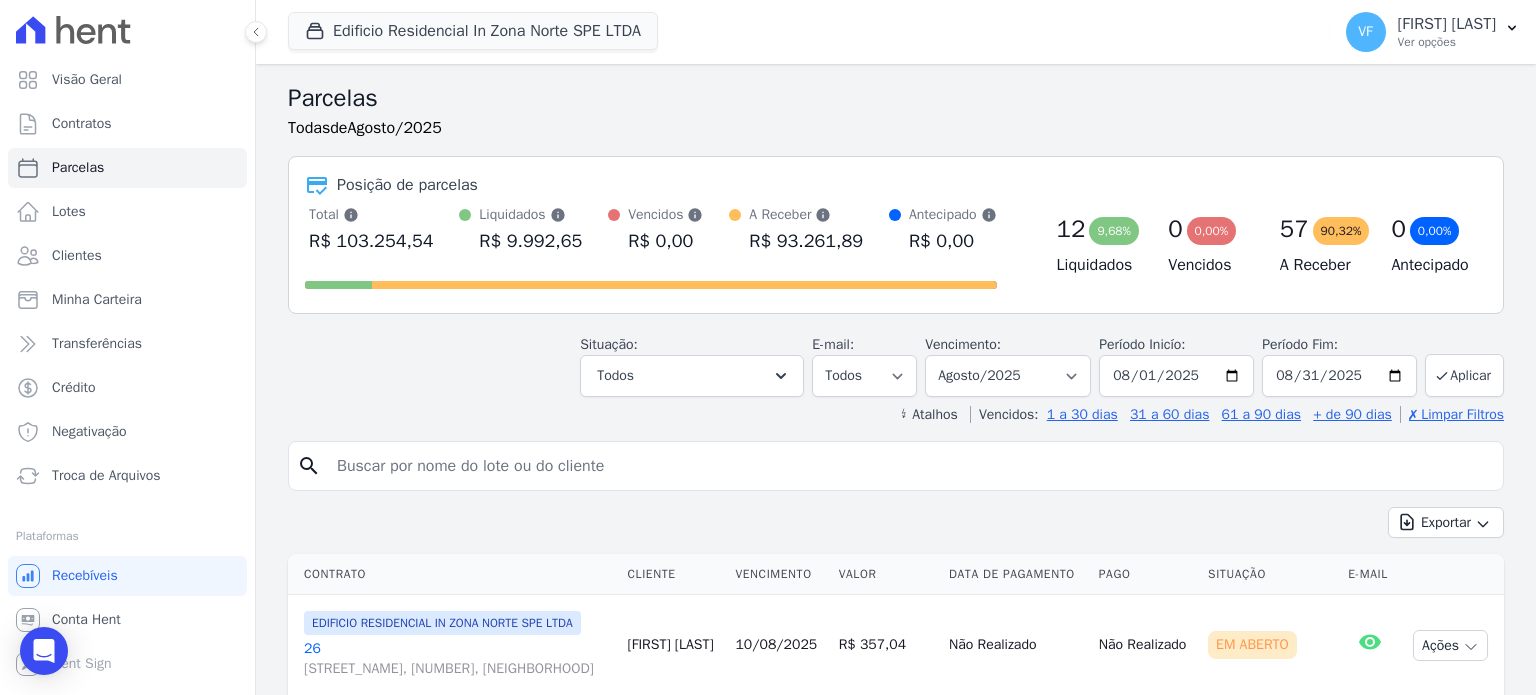 paste on "[FIRST] [LAST]" 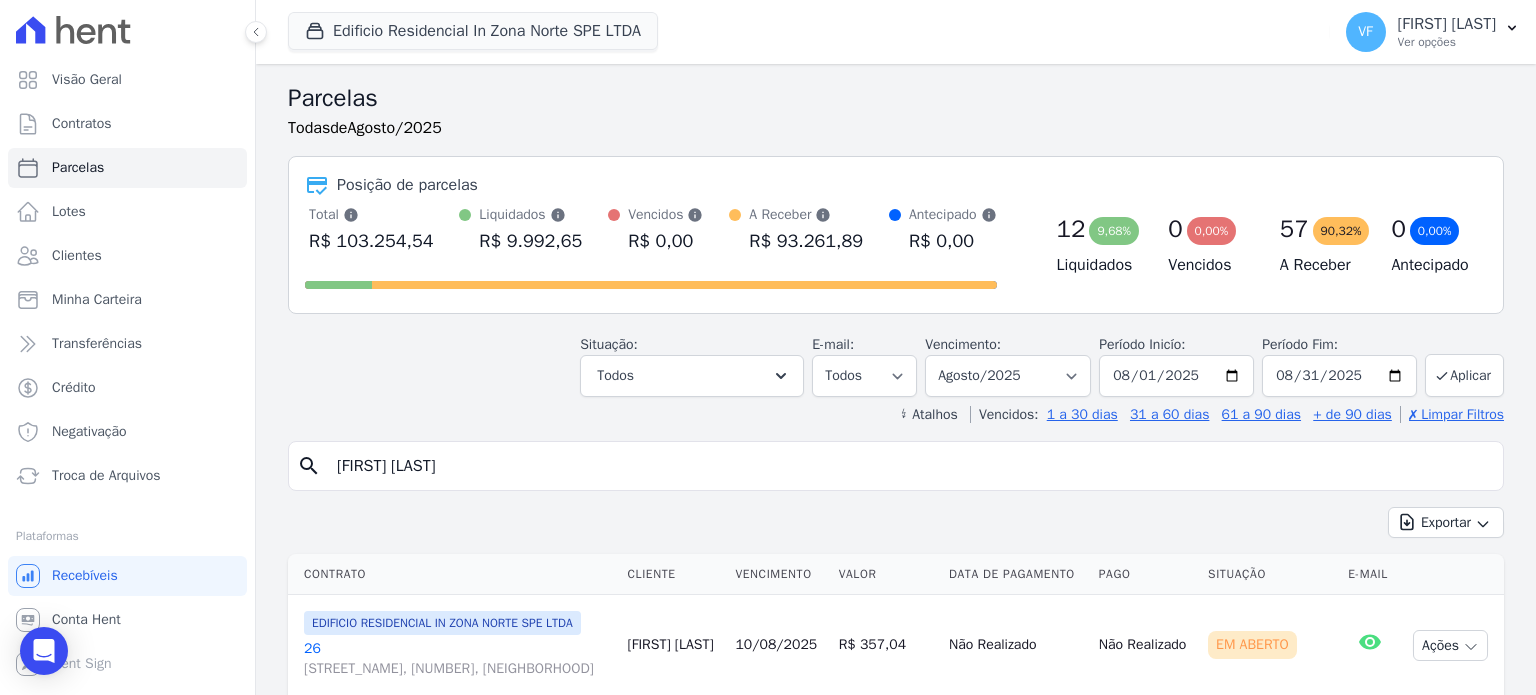 type on "[FIRST] [LAST]" 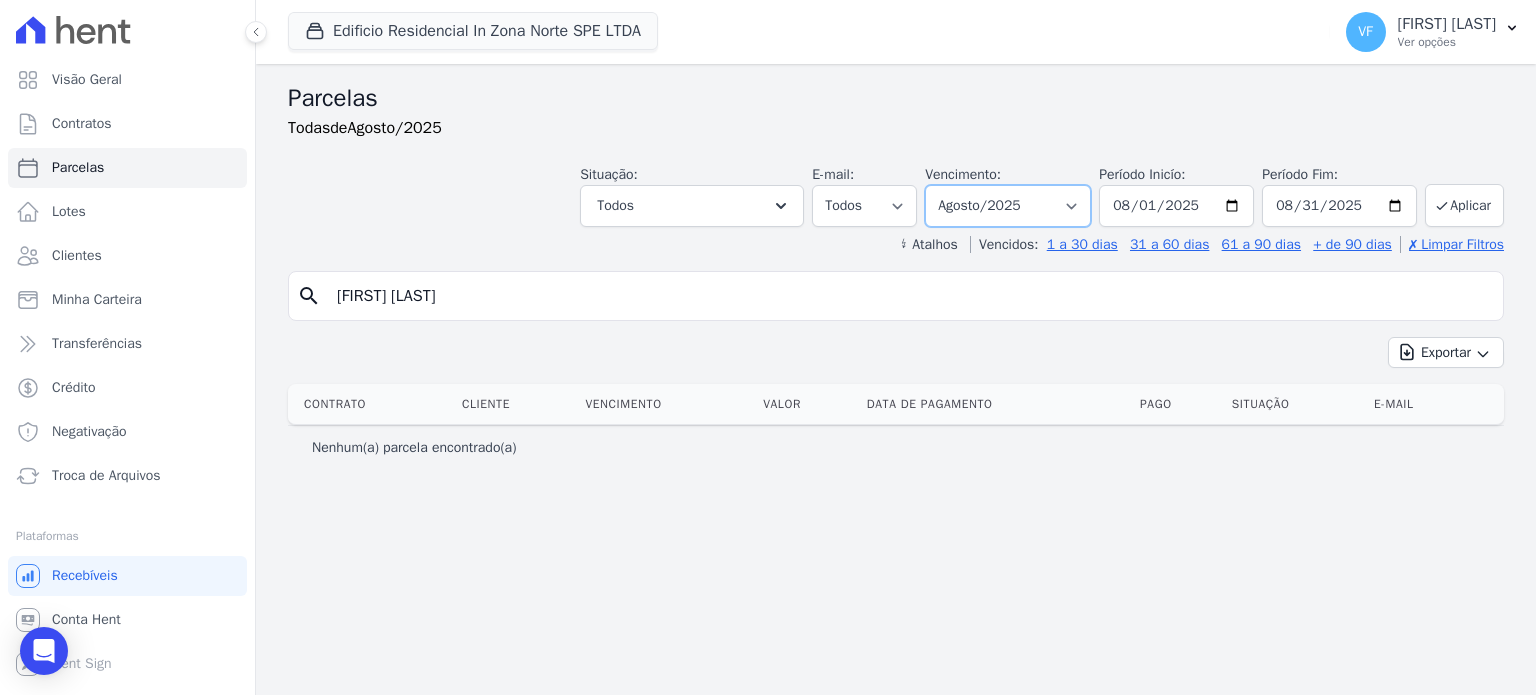 click on "Filtrar por período
────────
Todos os meses
Agosto/2023
Setembro/2023
Outubro/2023
Novembro/2023
Dezembro/2023
Janeiro/2024
Fevereiro/2024
Março/2024
Abril/2024
Maio/2024
Junho/2024
Julho/2024
Agosto/2024
Setembro/2024
Outubro/2024
Novembro/2024
Dezembro/2024
Janeiro/2025
Fevereiro/2025
Março/2025
Abril/2025
Maio/2025
Junho/2025
Julho/2025
Agosto/2025
Setembro/2025
Outubro/2025
Novembro/2025
Dezembro/2025
Janeiro/2026
Fevereiro/2026
Março/2026
Abril/2026
Maio/2026
Junho/2026
Julho/2026
Agosto/2026
Setembro/2026
Outubro/2026
Novembro/2026
Dezembro/2026
Janeiro/2027
Fevereiro/2027
Março/2027
Abril/2027
Maio/2027
Junho/2027
Julho/2027
Agosto/2027
Setembro/2027
Outubro/2027
Novembro/2027
Dezembro/2027
Janeiro/2028
Fevereiro/2028
Março/2028
Abril/2028
Maio/2028
Junho/2028
Julho/2028
Agosto/2028
Setembro/2028
Outubro/2028
Novembro/2028" at bounding box center (1008, 206) 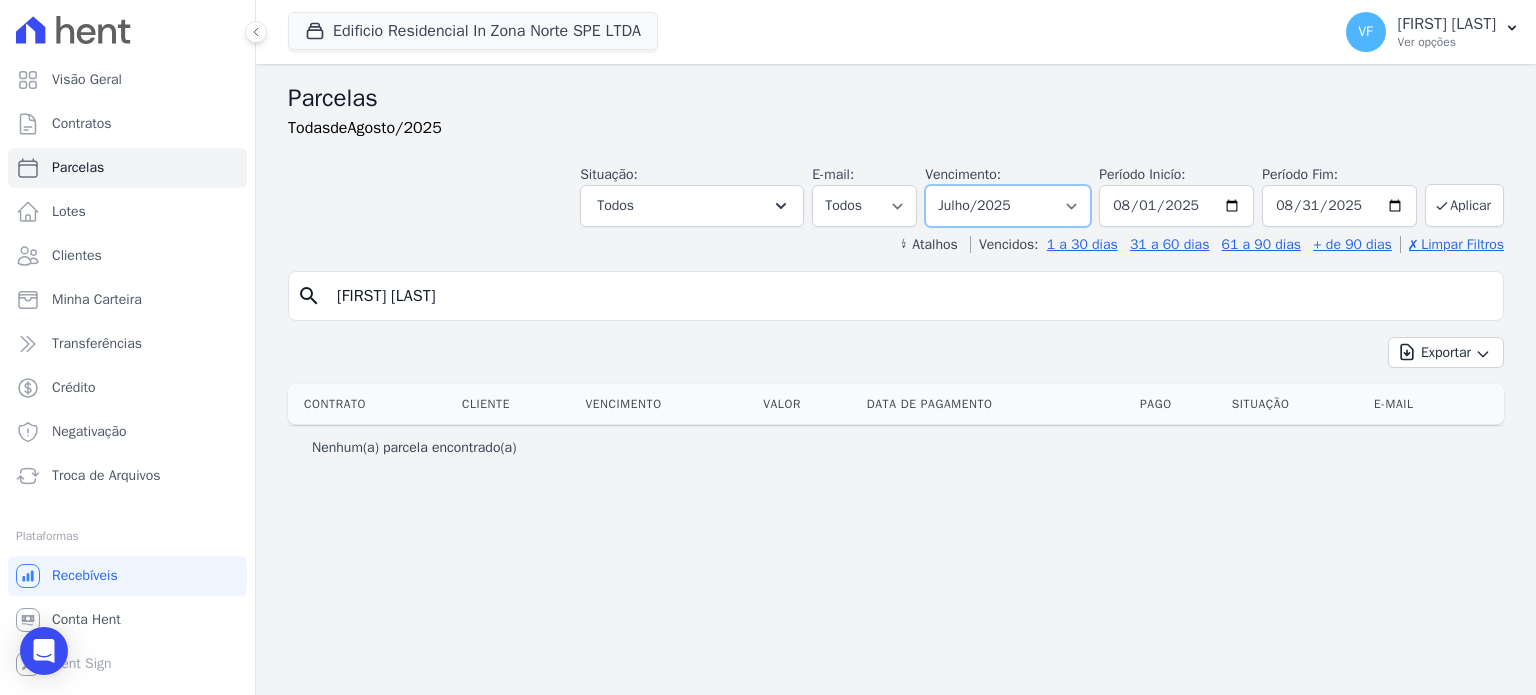 click on "Filtrar por período
────────
Todos os meses
Agosto/2023
Setembro/2023
Outubro/2023
Novembro/2023
Dezembro/2023
Janeiro/2024
Fevereiro/2024
Março/2024
Abril/2024
Maio/2024
Junho/2024
Julho/2024
Agosto/2024
Setembro/2024
Outubro/2024
Novembro/2024
Dezembro/2024
Janeiro/2025
Fevereiro/2025
Março/2025
Abril/2025
Maio/2025
Junho/2025
Julho/2025
Agosto/2025
Setembro/2025
Outubro/2025
Novembro/2025
Dezembro/2025
Janeiro/2026
Fevereiro/2026
Março/2026
Abril/2026
Maio/2026
Junho/2026
Julho/2026
Agosto/2026
Setembro/2026
Outubro/2026
Novembro/2026
Dezembro/2026
Janeiro/2027
Fevereiro/2027
Março/2027
Abril/2027
Maio/2027
Junho/2027
Julho/2027
Agosto/2027
Setembro/2027
Outubro/2027
Novembro/2027
Dezembro/2027
Janeiro/2028
Fevereiro/2028
Março/2028
Abril/2028
Maio/2028
Junho/2028
Julho/2028
Agosto/2028
Setembro/2028
Outubro/2028
Novembro/2028" at bounding box center [1008, 206] 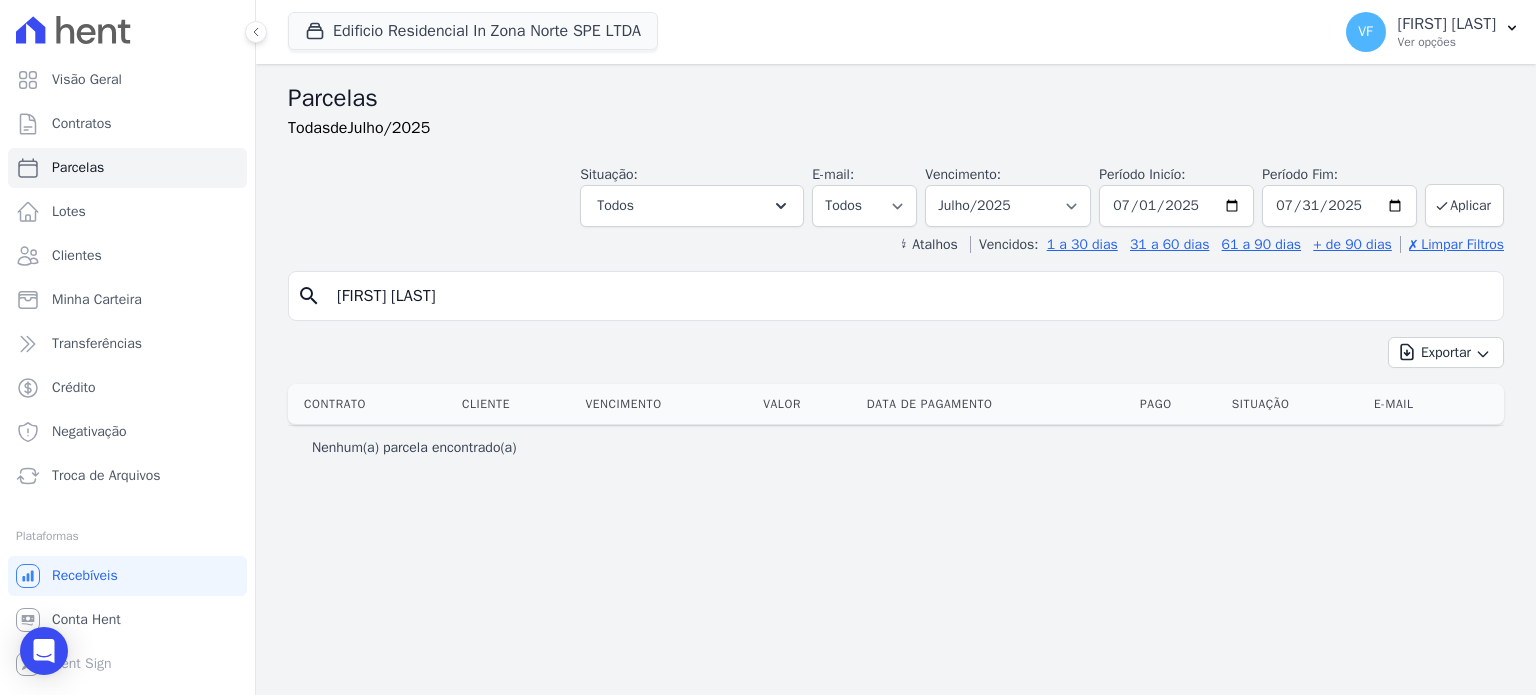 select 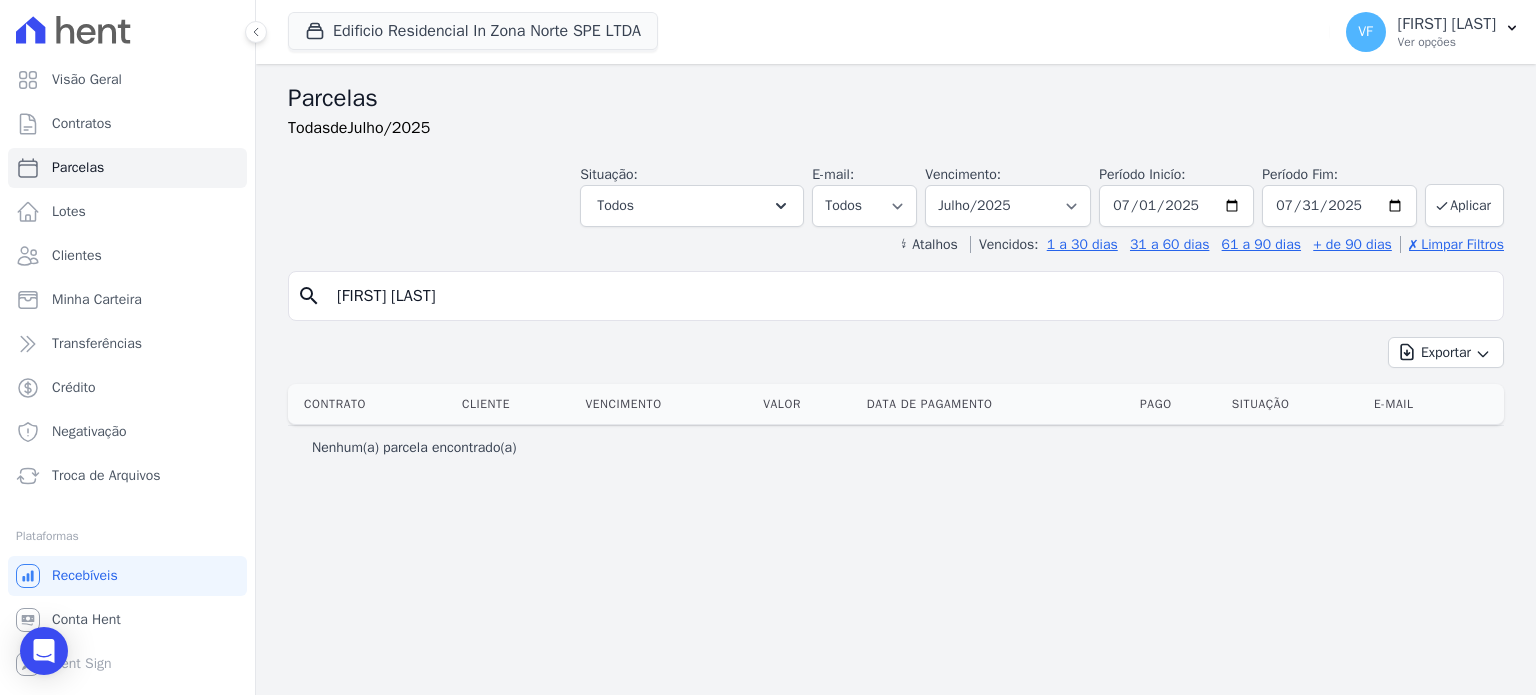 click on "[FIRST] [LAST]" at bounding box center (910, 296) 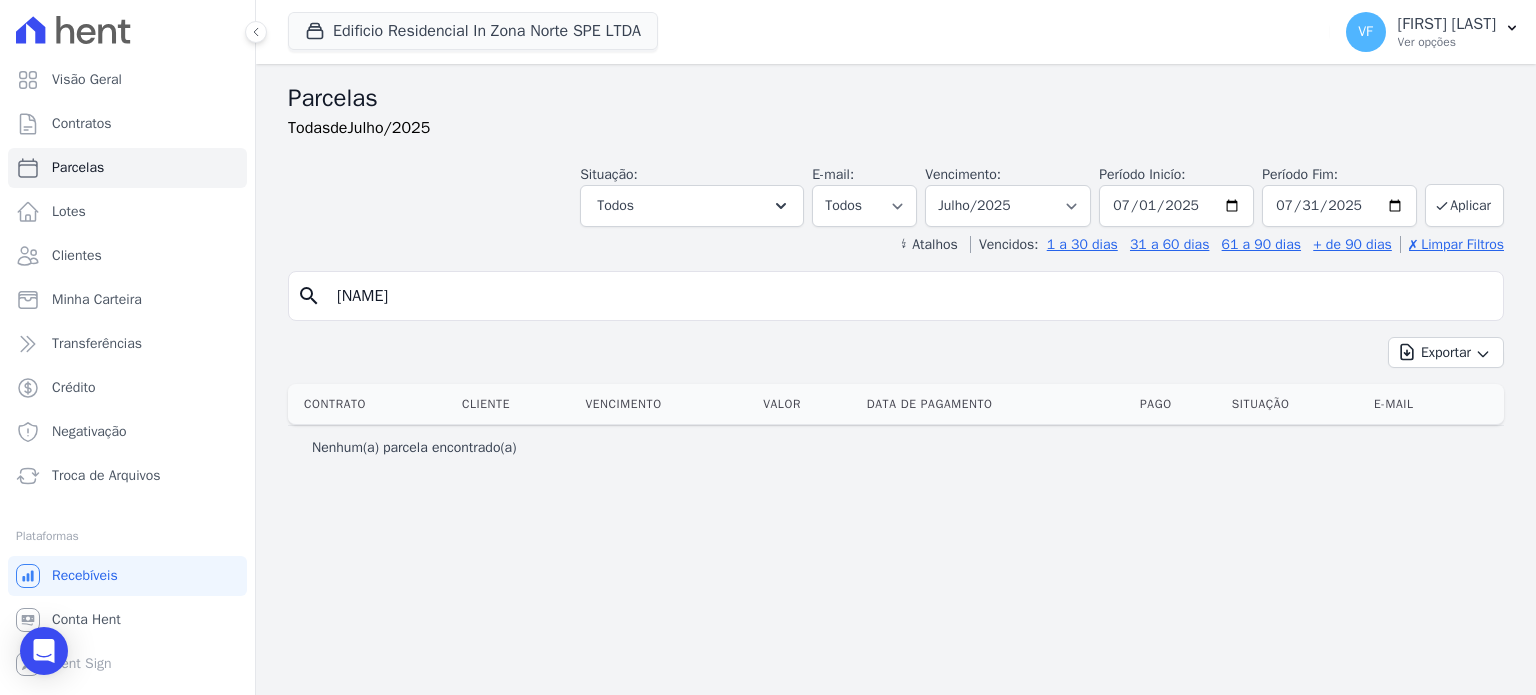 type on "[NAME]" 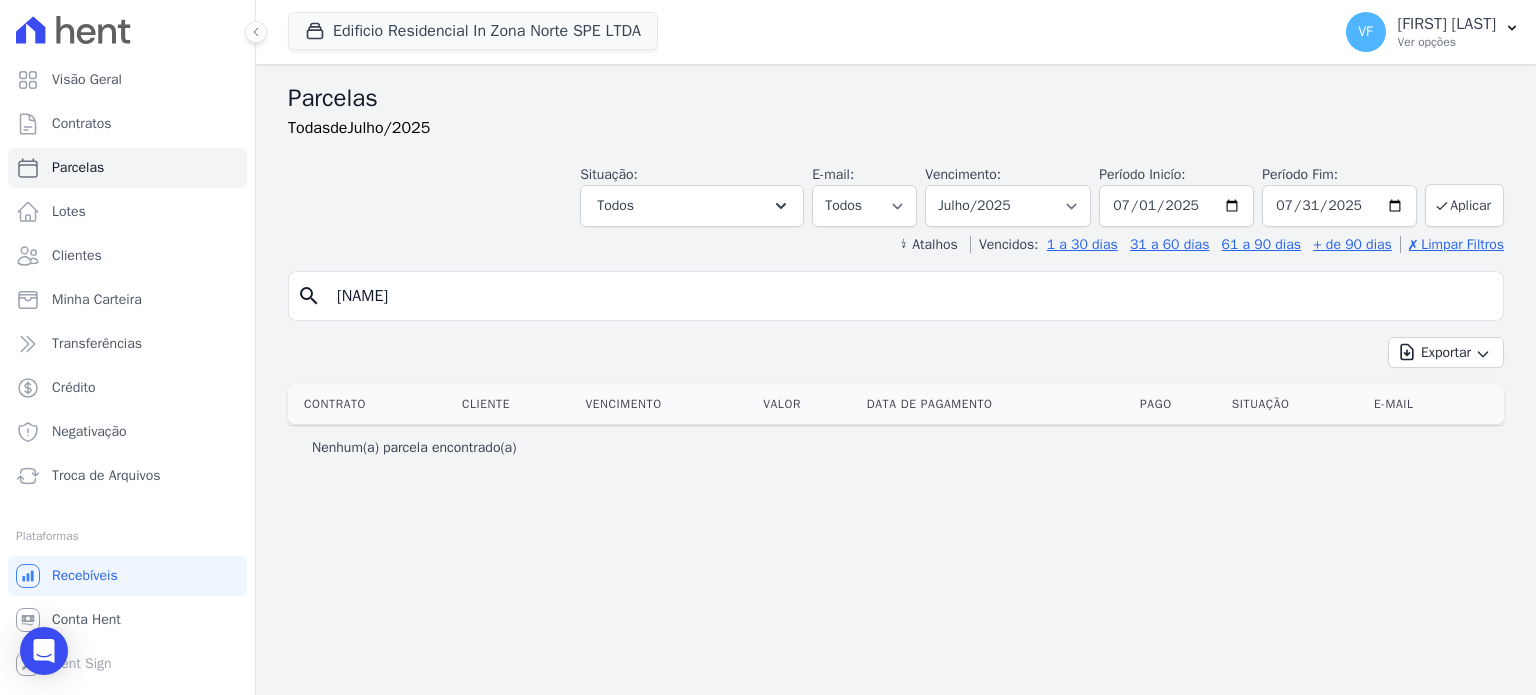 select 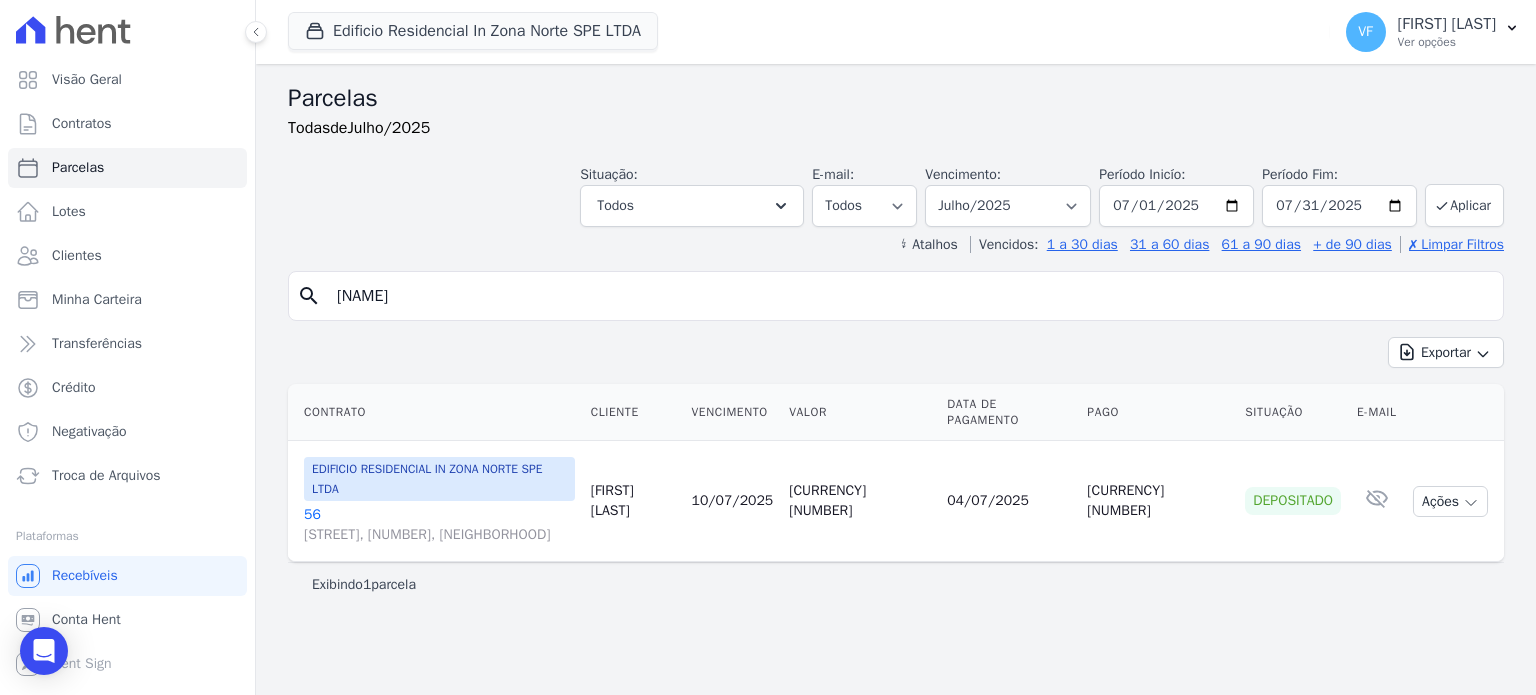 click on "[NUMBER] [STREET], [NUMBER], [NEIGHBORHOOD]" at bounding box center (439, 525) 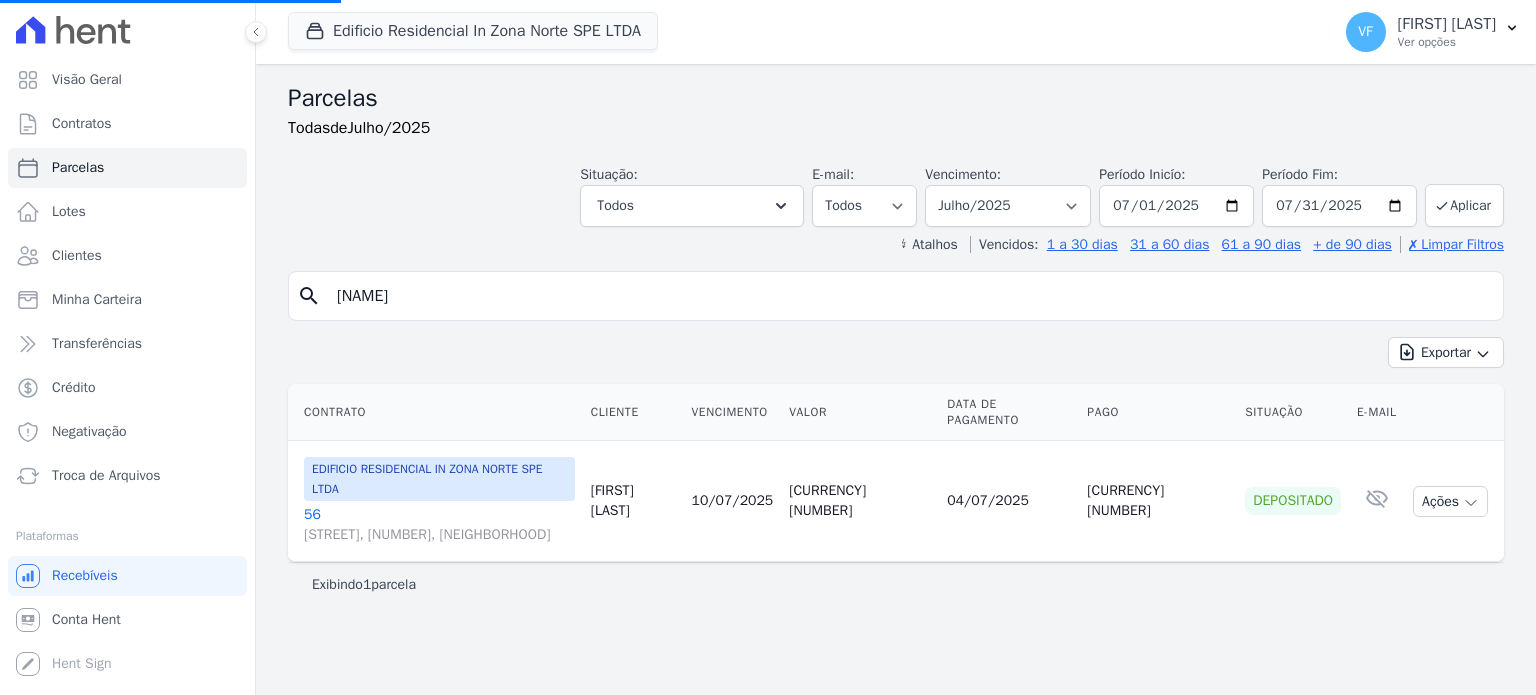 click on "[NUMBER] [STREET], [NUMBER], [NEIGHBORHOOD]" at bounding box center (439, 525) 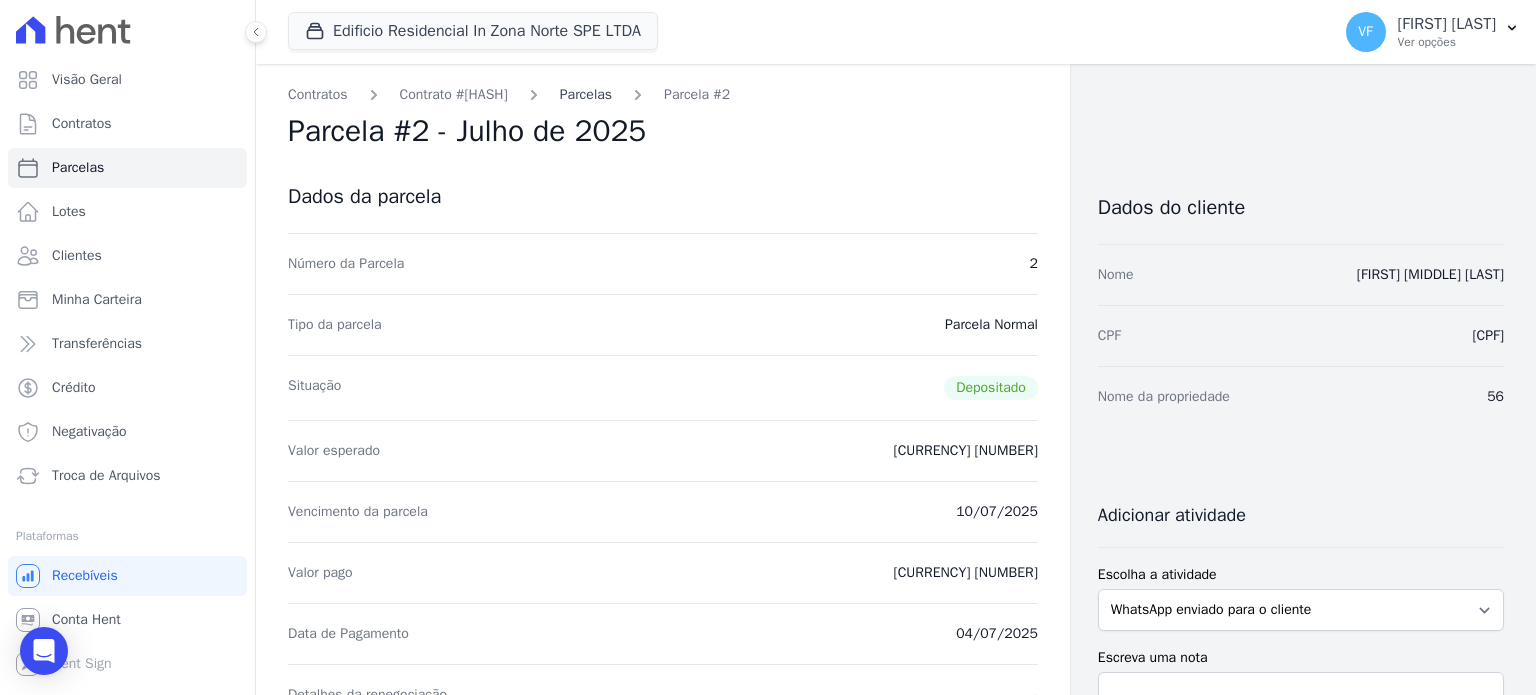 click on "Parcelas" at bounding box center (586, 94) 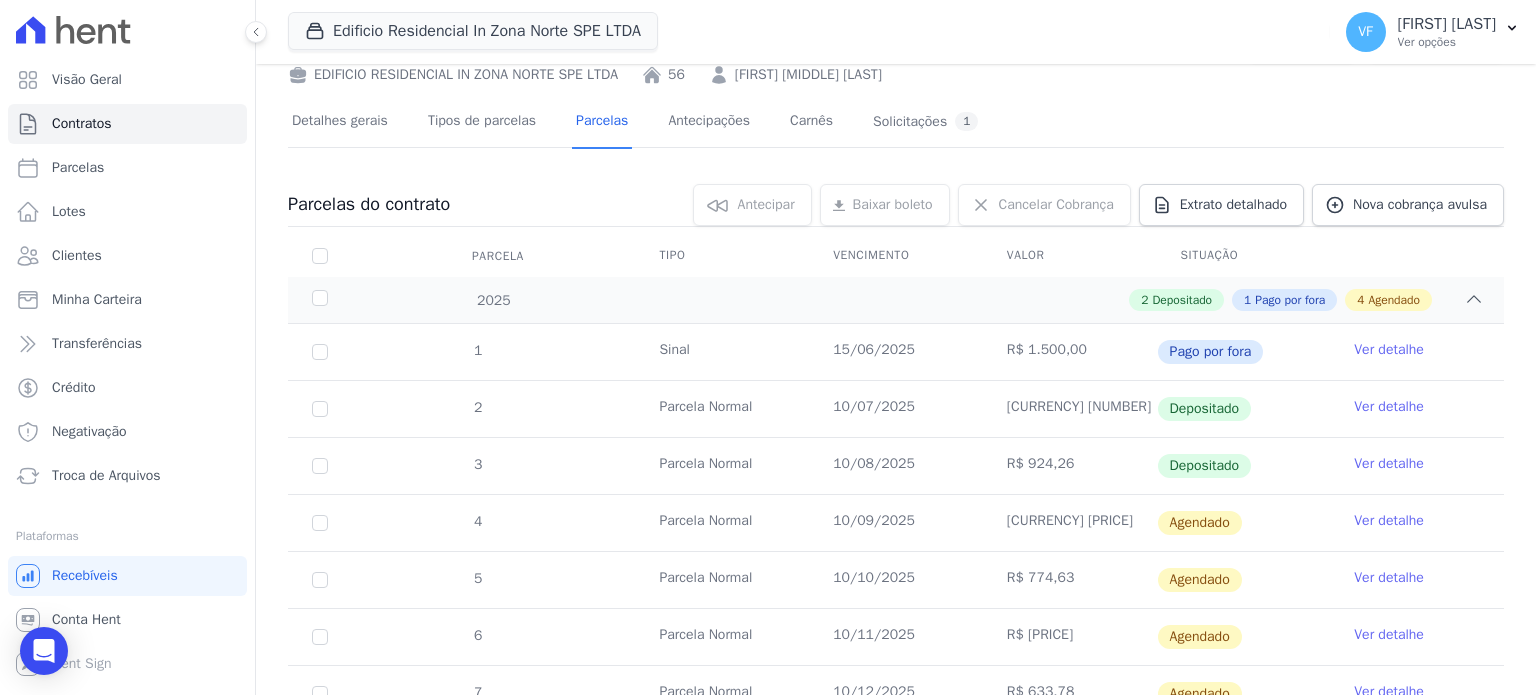 scroll, scrollTop: 200, scrollLeft: 0, axis: vertical 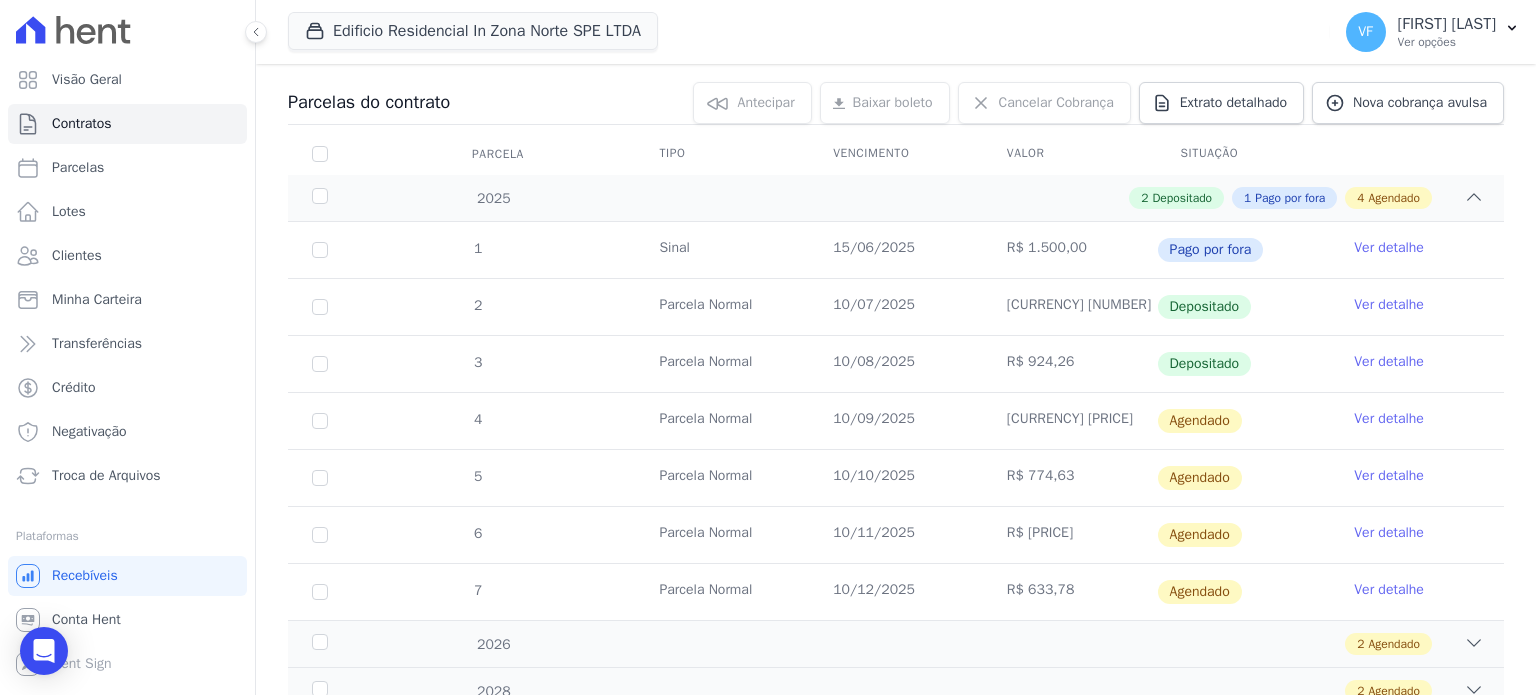 click on "Ver detalhe" at bounding box center (1389, 362) 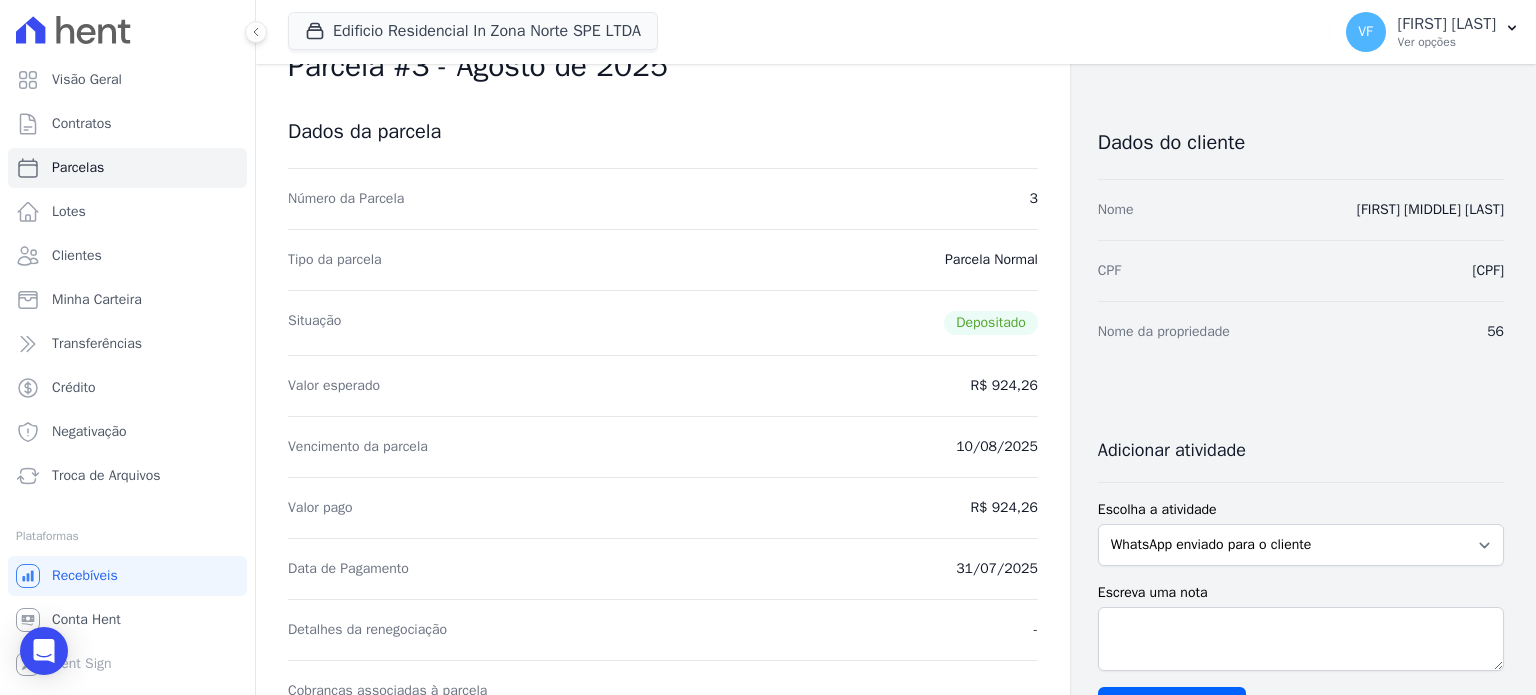 scroll, scrollTop: 100, scrollLeft: 0, axis: vertical 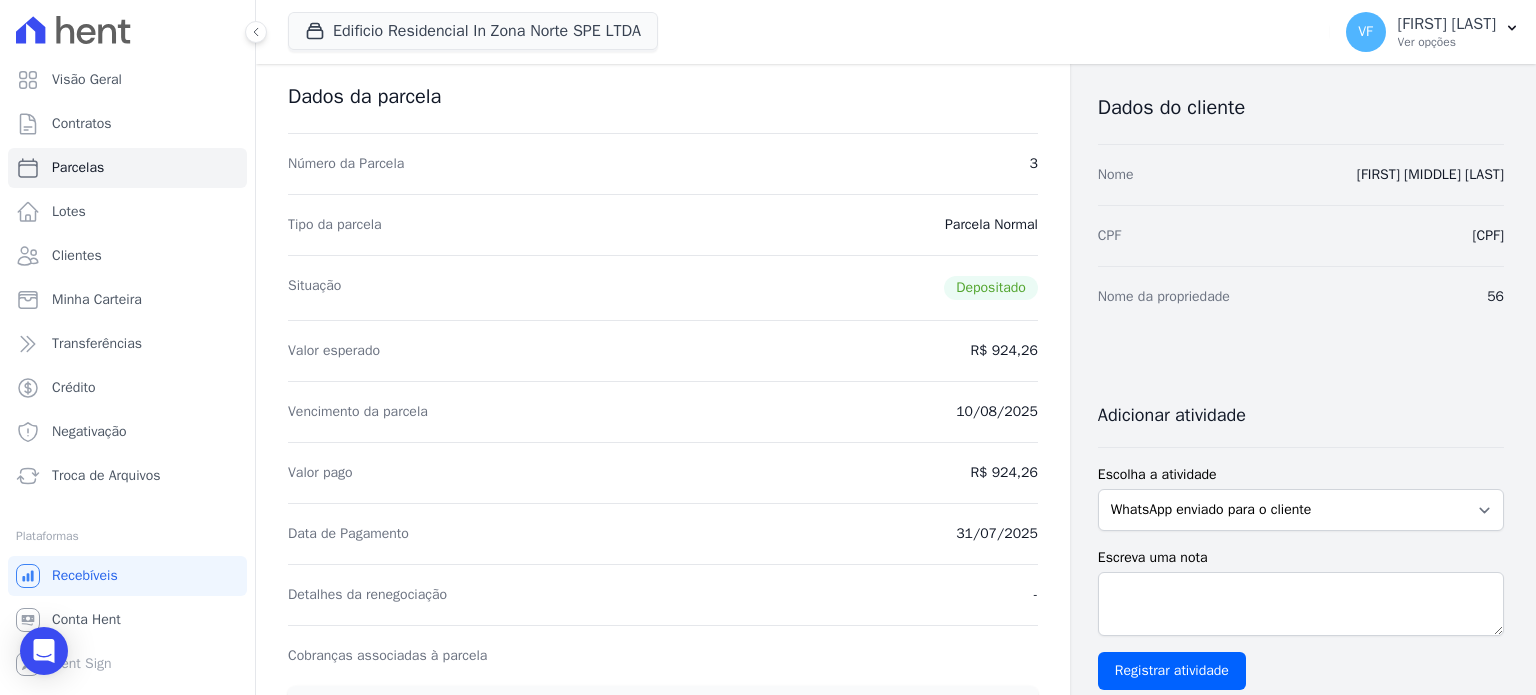 click on "Data de Pagamento
31/07/2025" at bounding box center (663, 533) 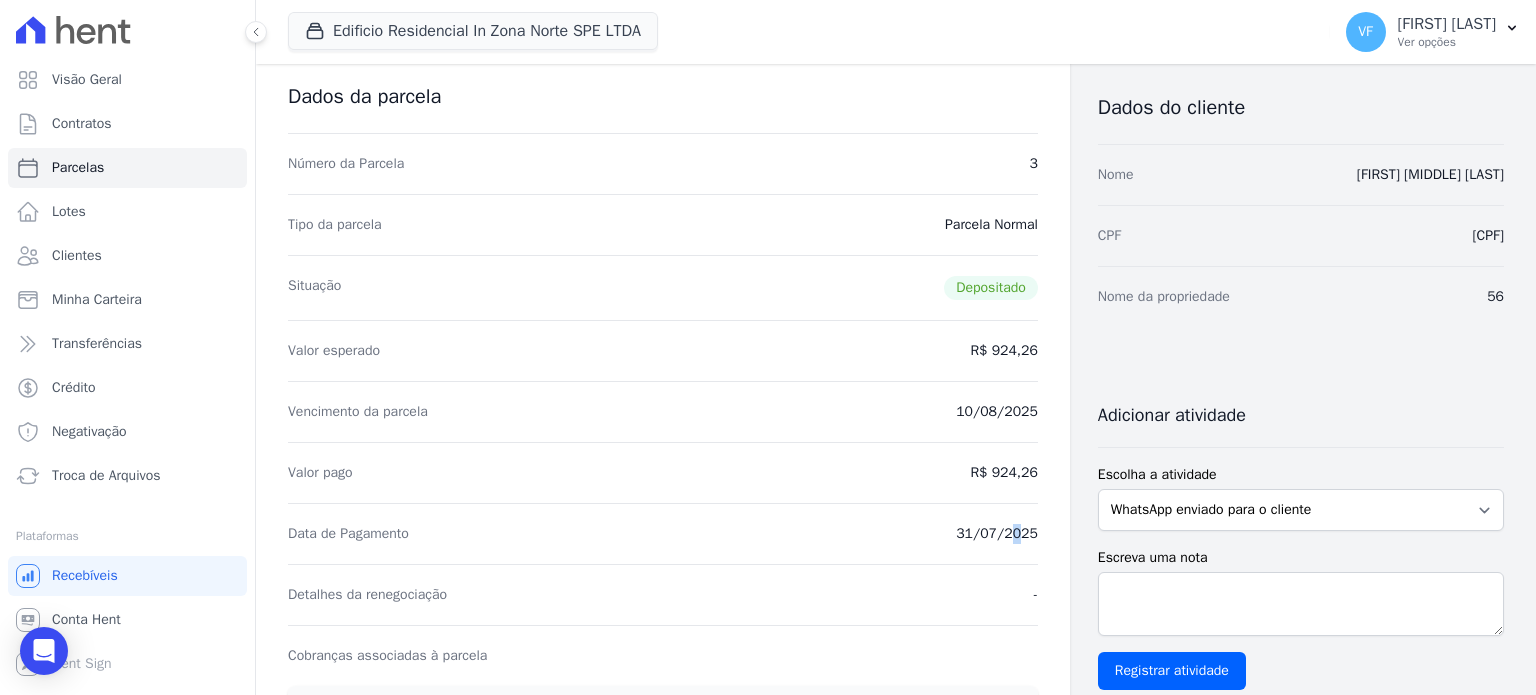 click on "31/07/2025" at bounding box center [997, 534] 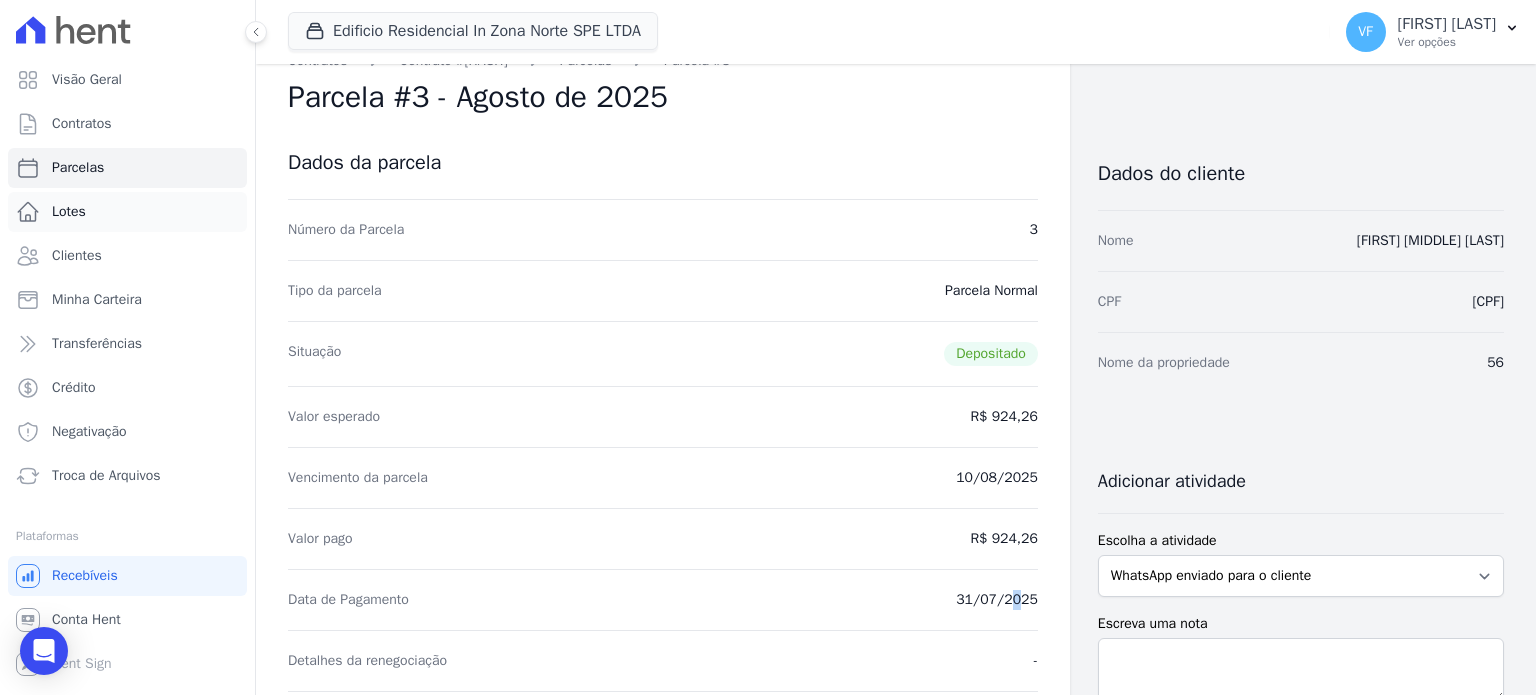 scroll, scrollTop: 0, scrollLeft: 0, axis: both 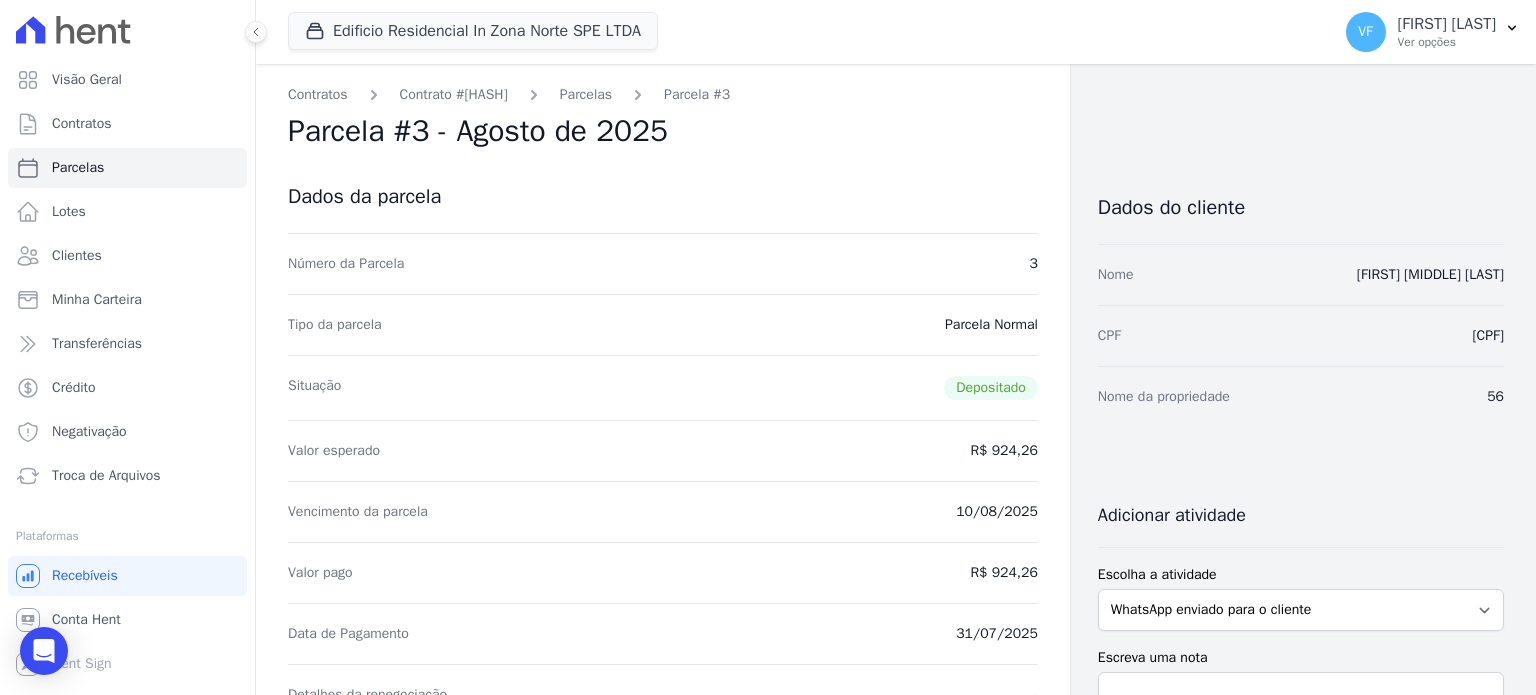 click 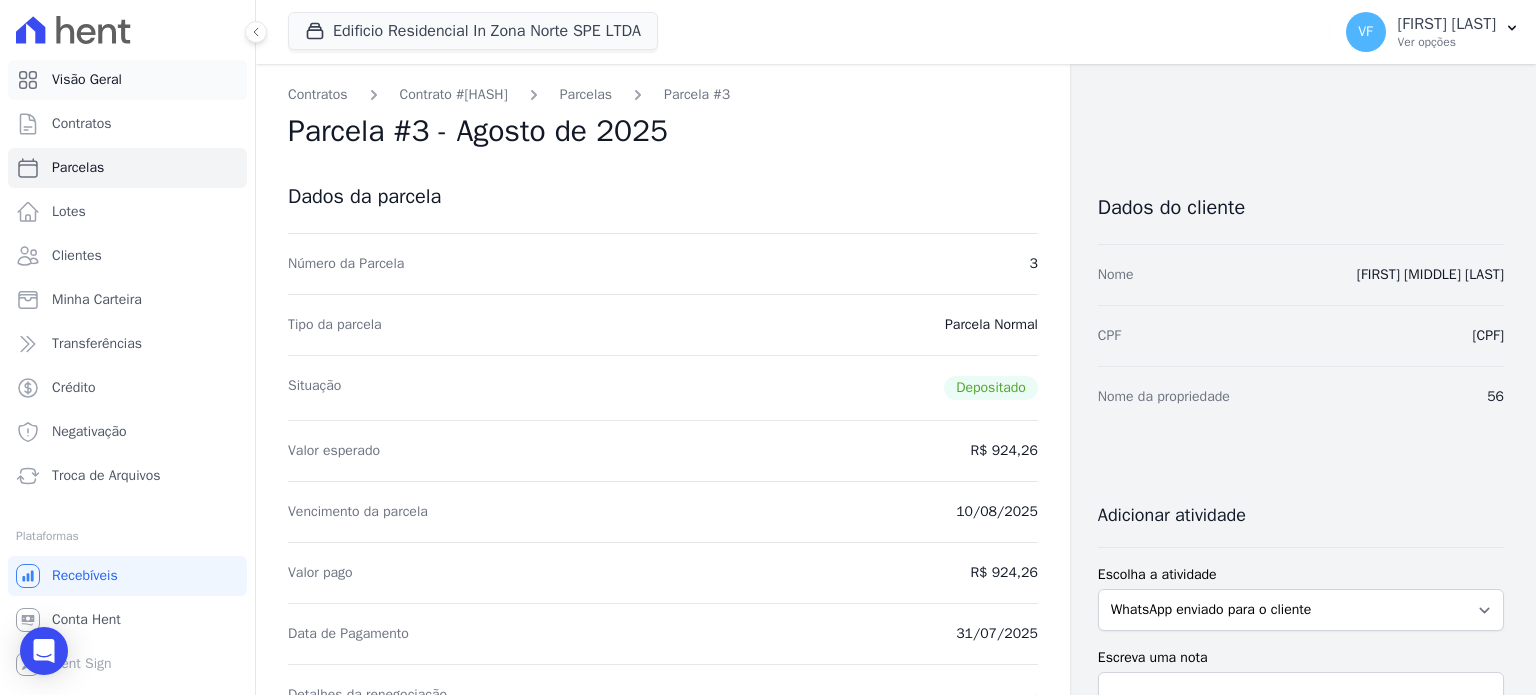 click on "Visão Geral" at bounding box center (127, 80) 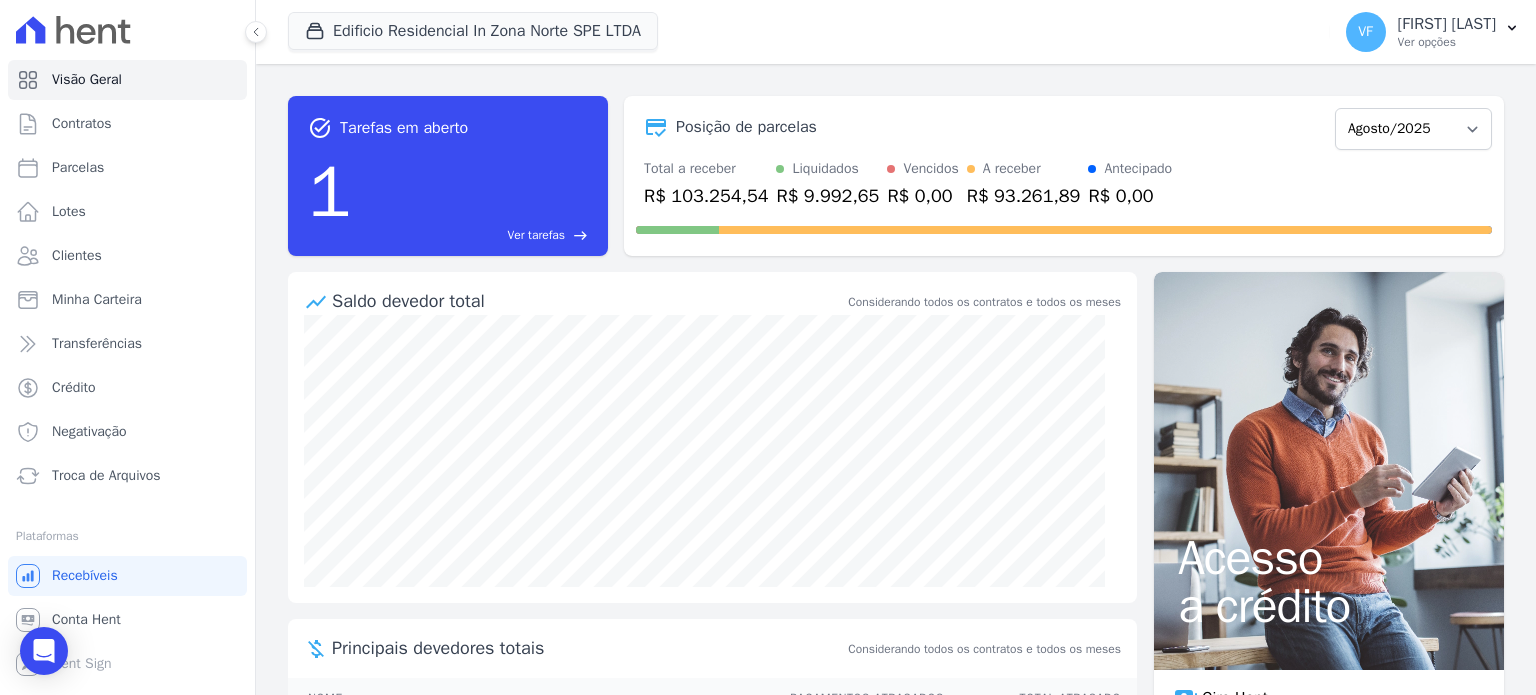 click on "Ver tarefas" at bounding box center [536, 235] 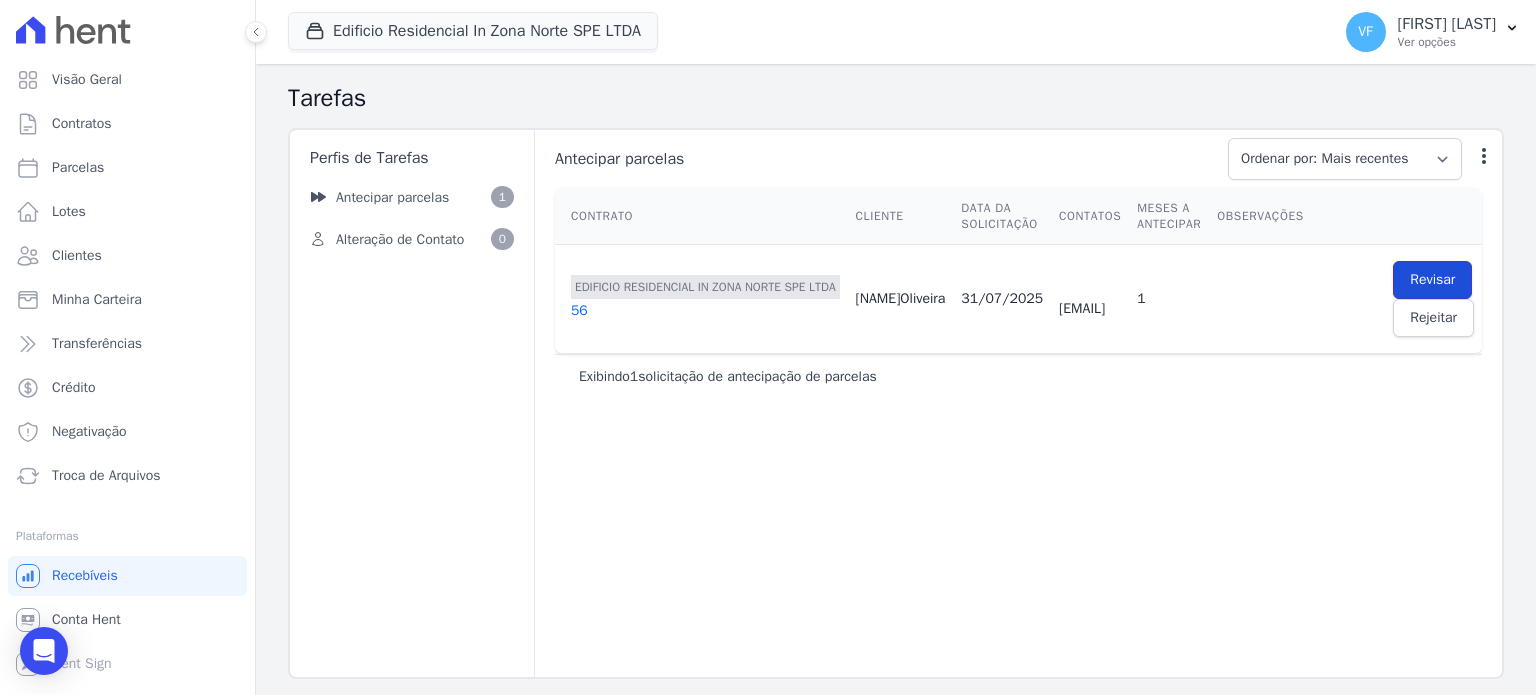 click on "Revisar" at bounding box center [1432, 280] 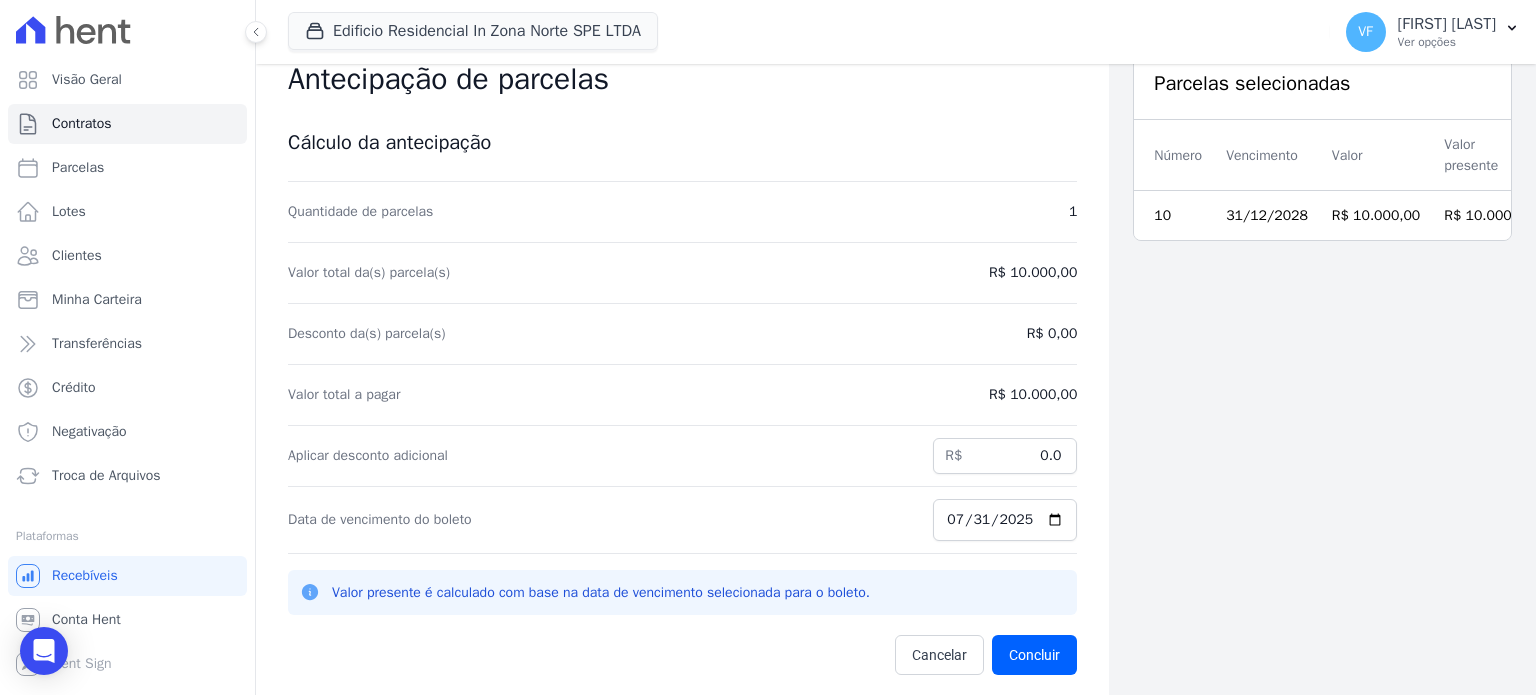 scroll, scrollTop: 64, scrollLeft: 0, axis: vertical 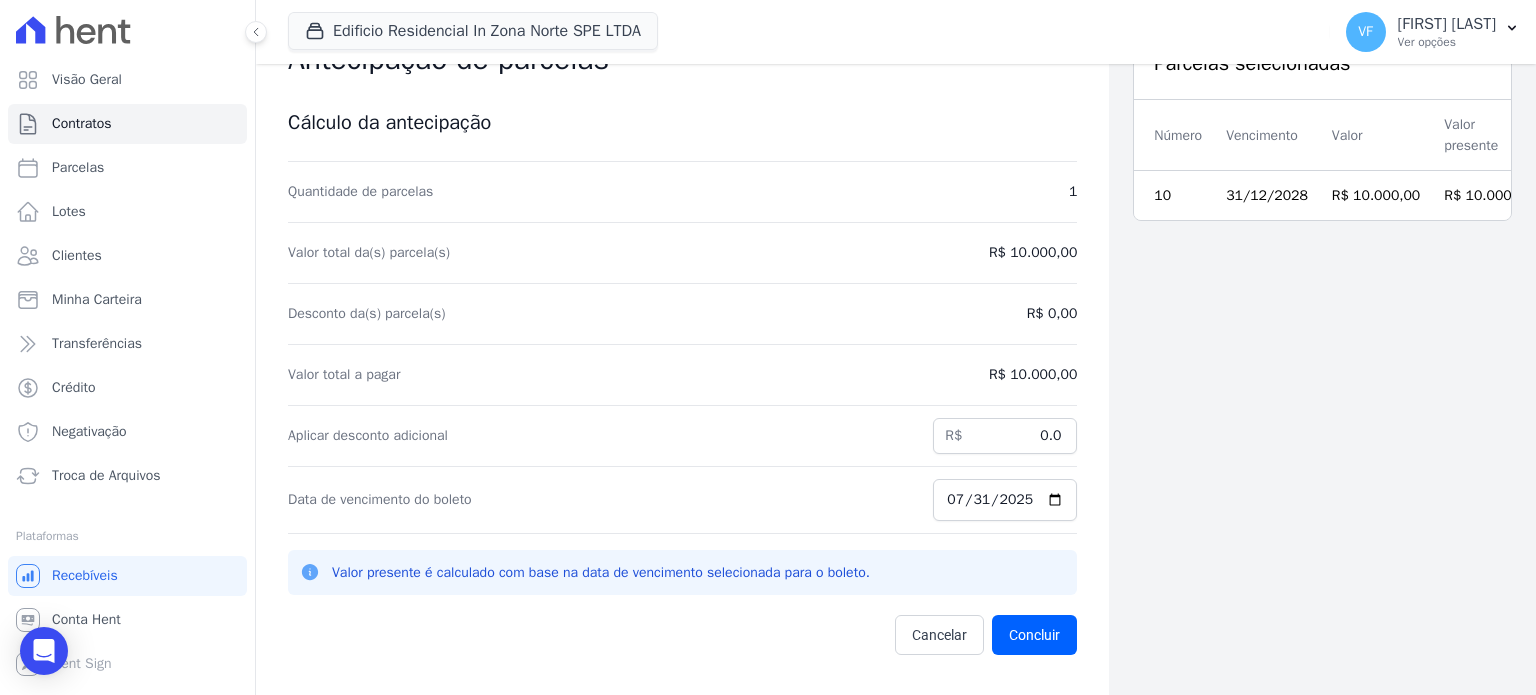 click 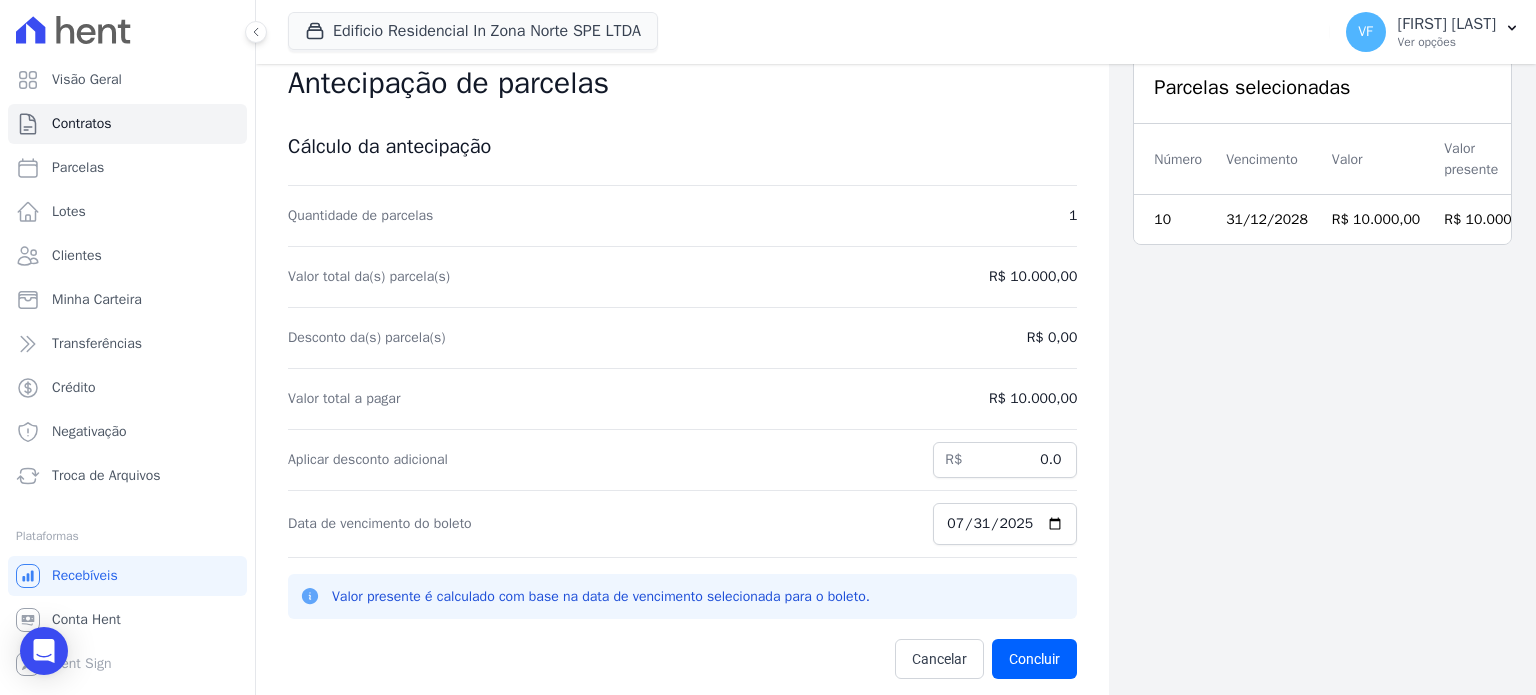 scroll, scrollTop: 64, scrollLeft: 0, axis: vertical 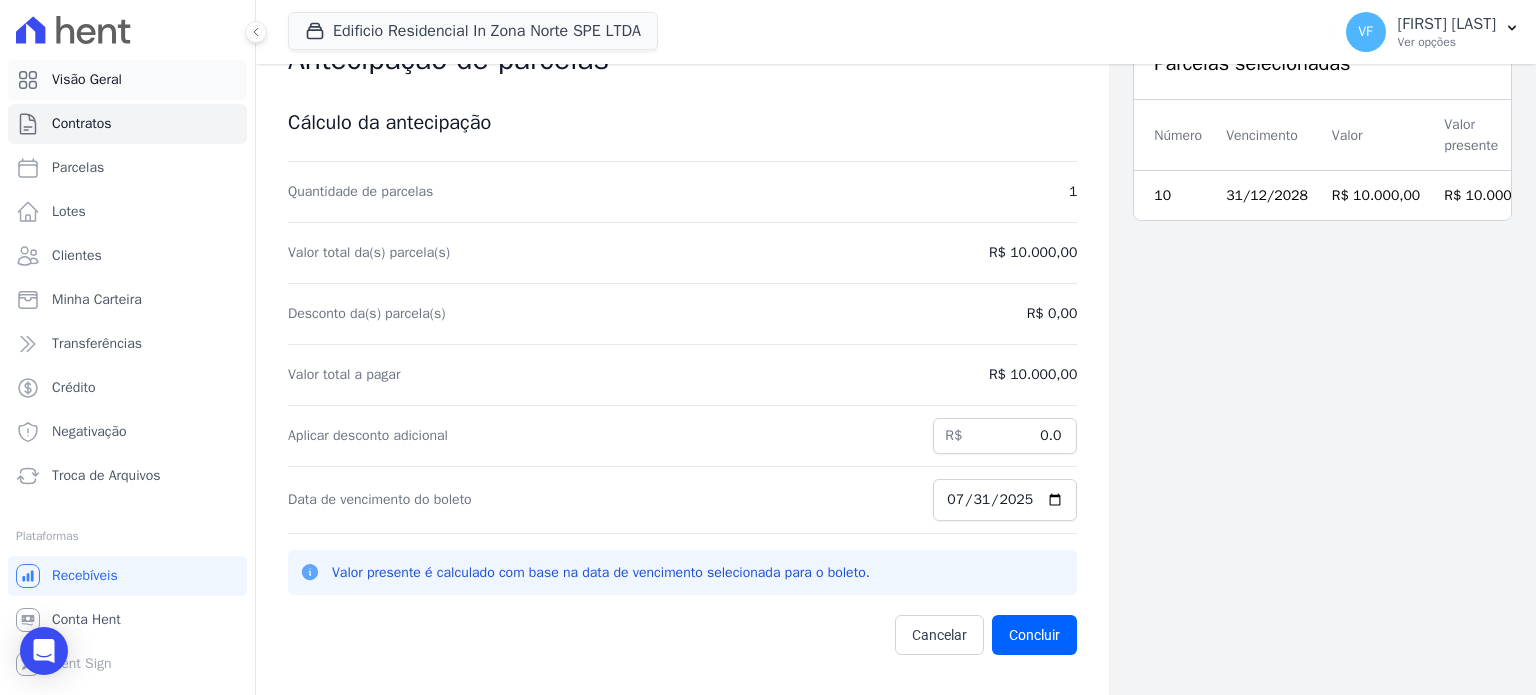 click on "Visão Geral" at bounding box center [87, 80] 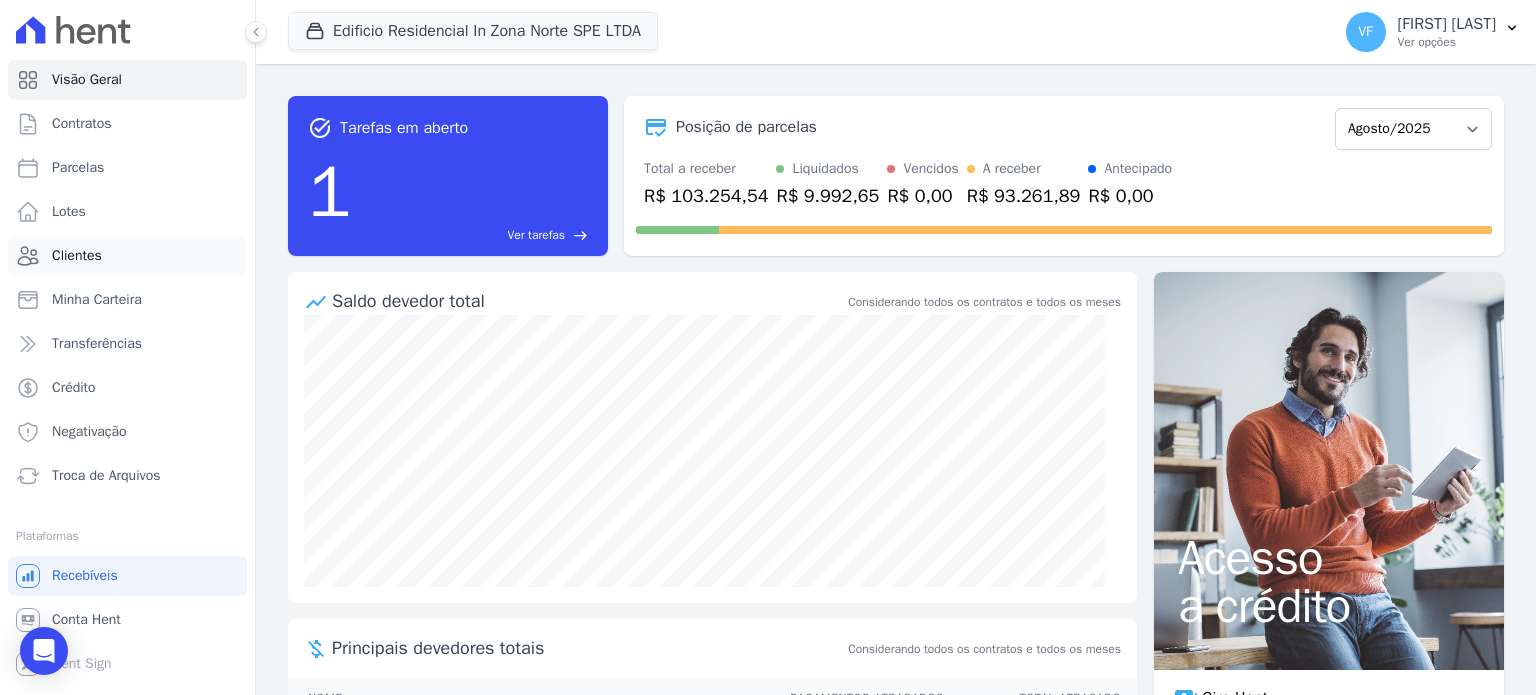 click on "Clientes" at bounding box center [77, 256] 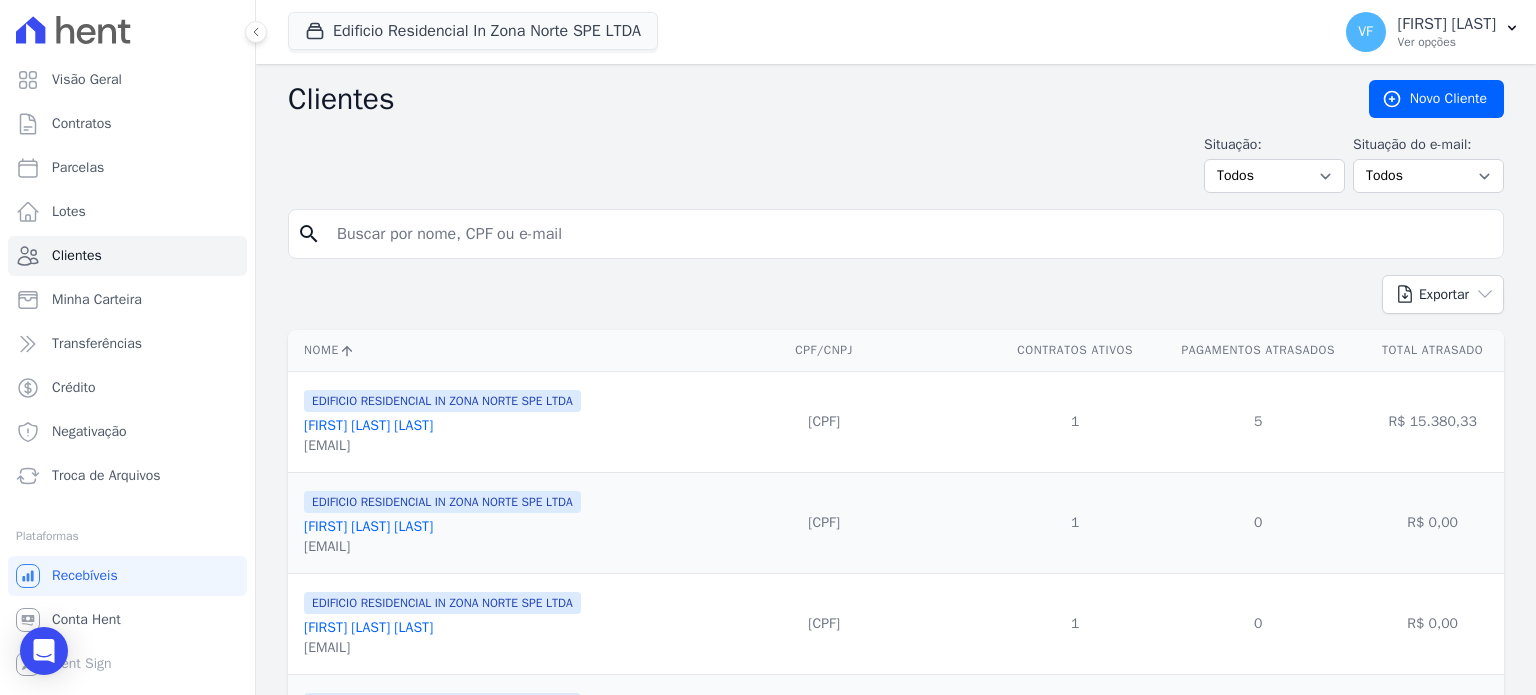 click at bounding box center [910, 234] 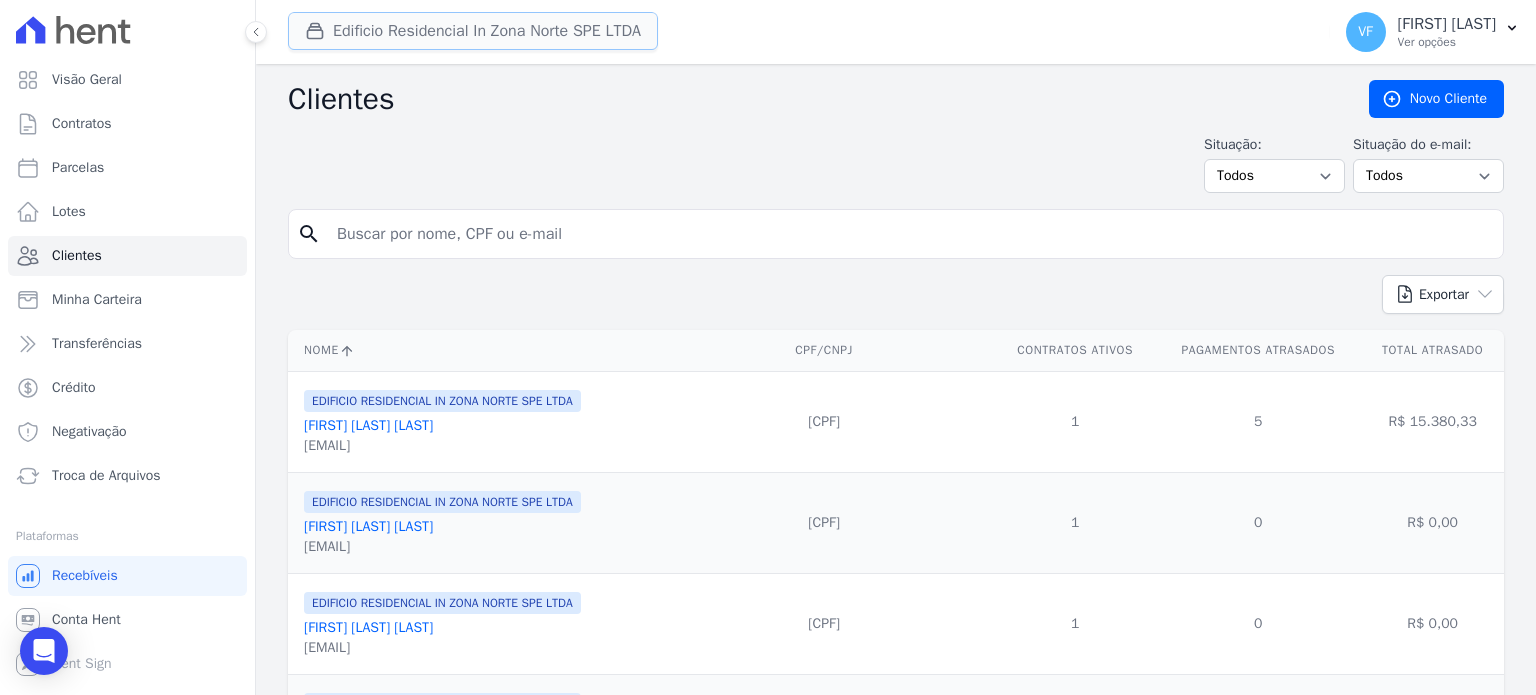 click on "Edificio Residencial In Zona Norte SPE LTDA" at bounding box center (473, 31) 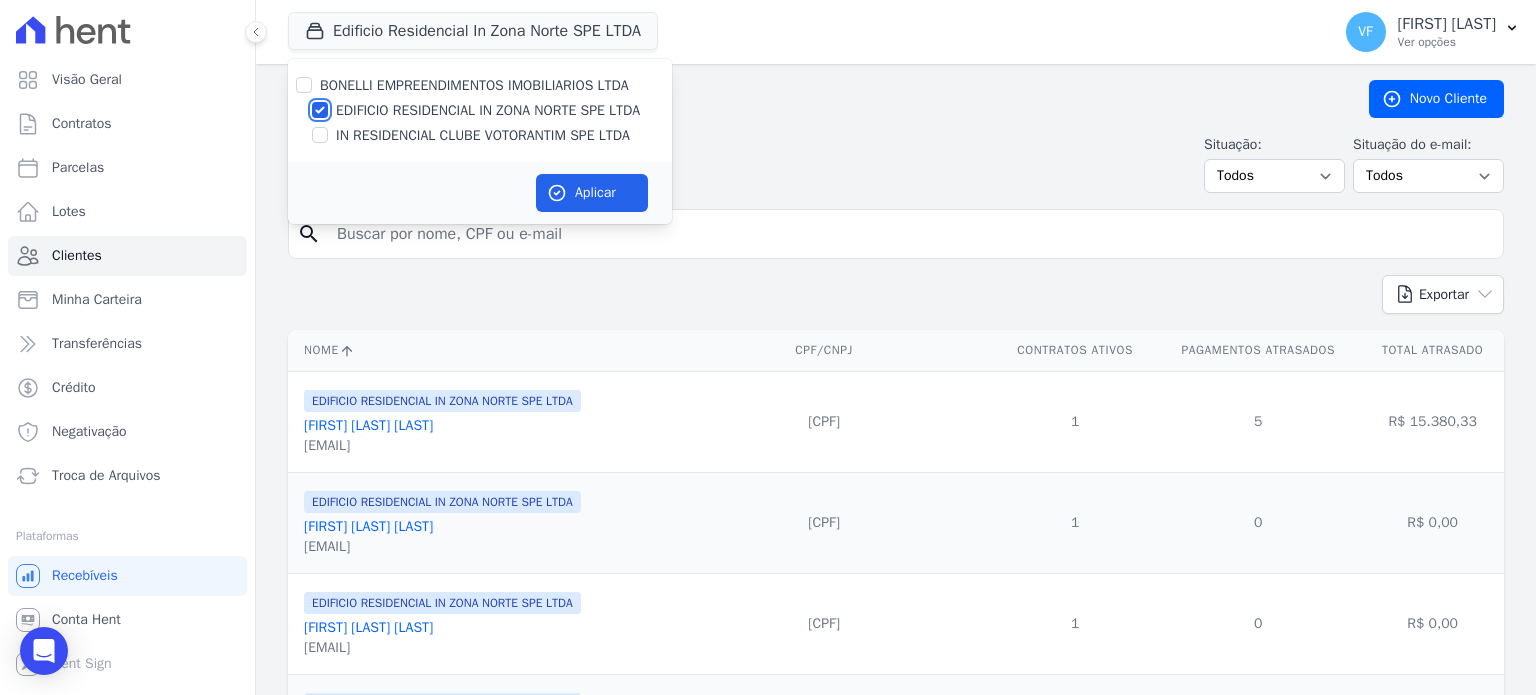 click on "EDIFICIO RESIDENCIAL IN ZONA NORTE SPE LTDA" at bounding box center [320, 110] 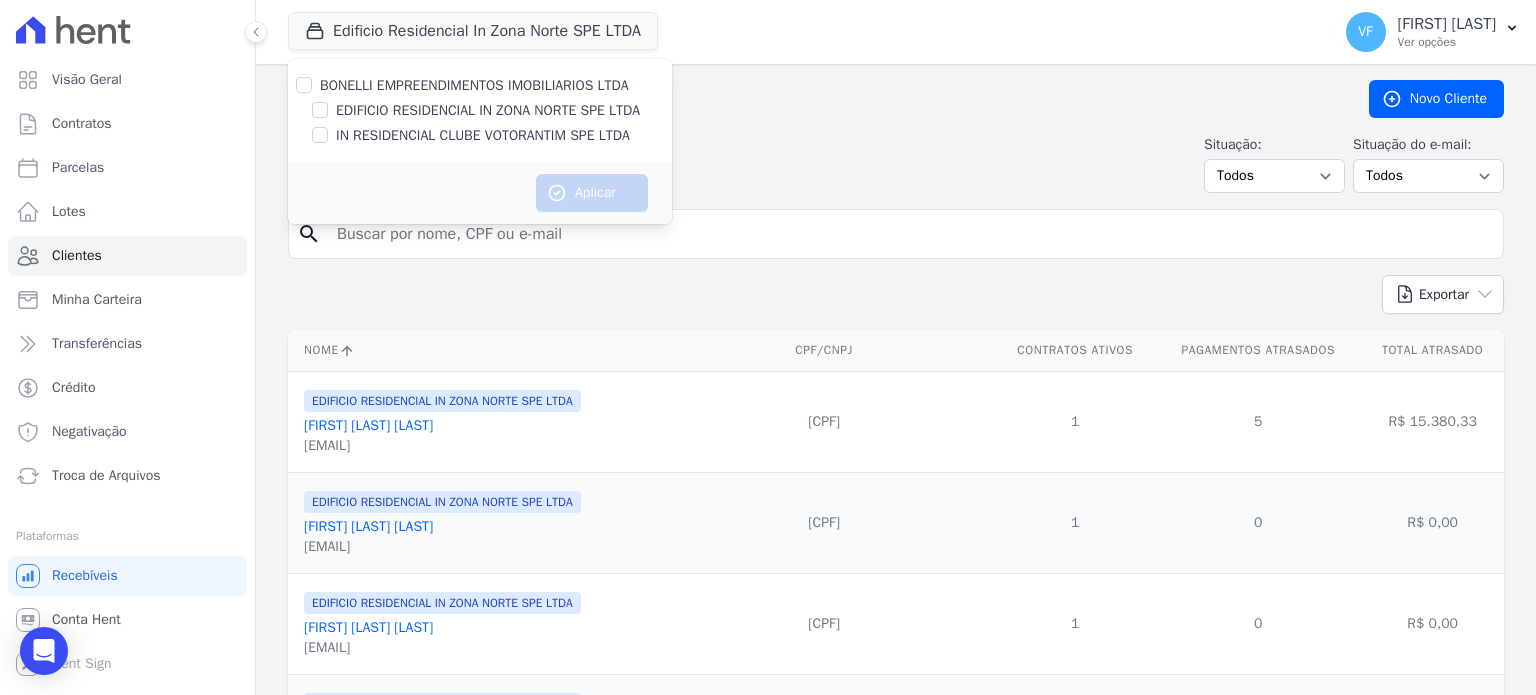 click on "IN RESIDENCIAL CLUBE VOTORANTIM SPE LTDA" at bounding box center (480, 135) 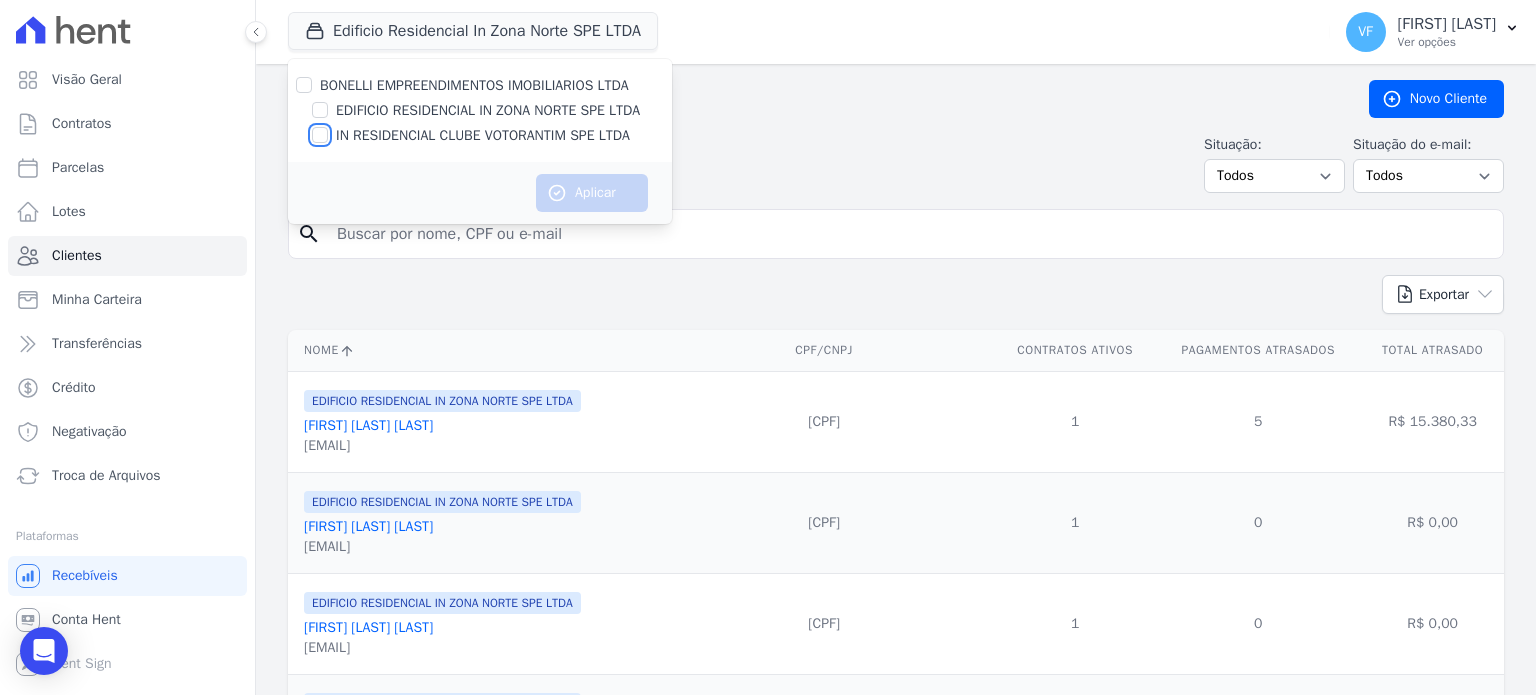 click on "IN RESIDENCIAL CLUBE VOTORANTIM SPE LTDA" at bounding box center [320, 135] 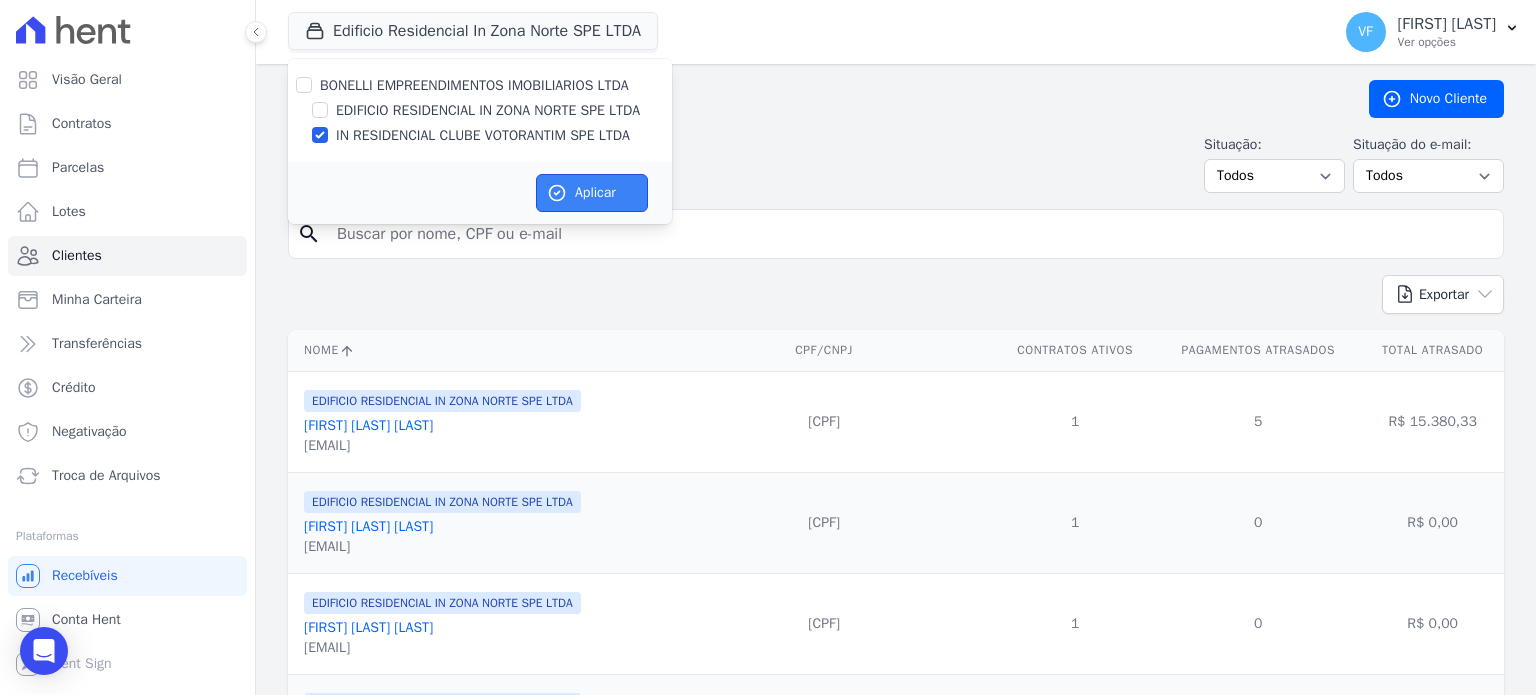 click on "Aplicar" at bounding box center (592, 193) 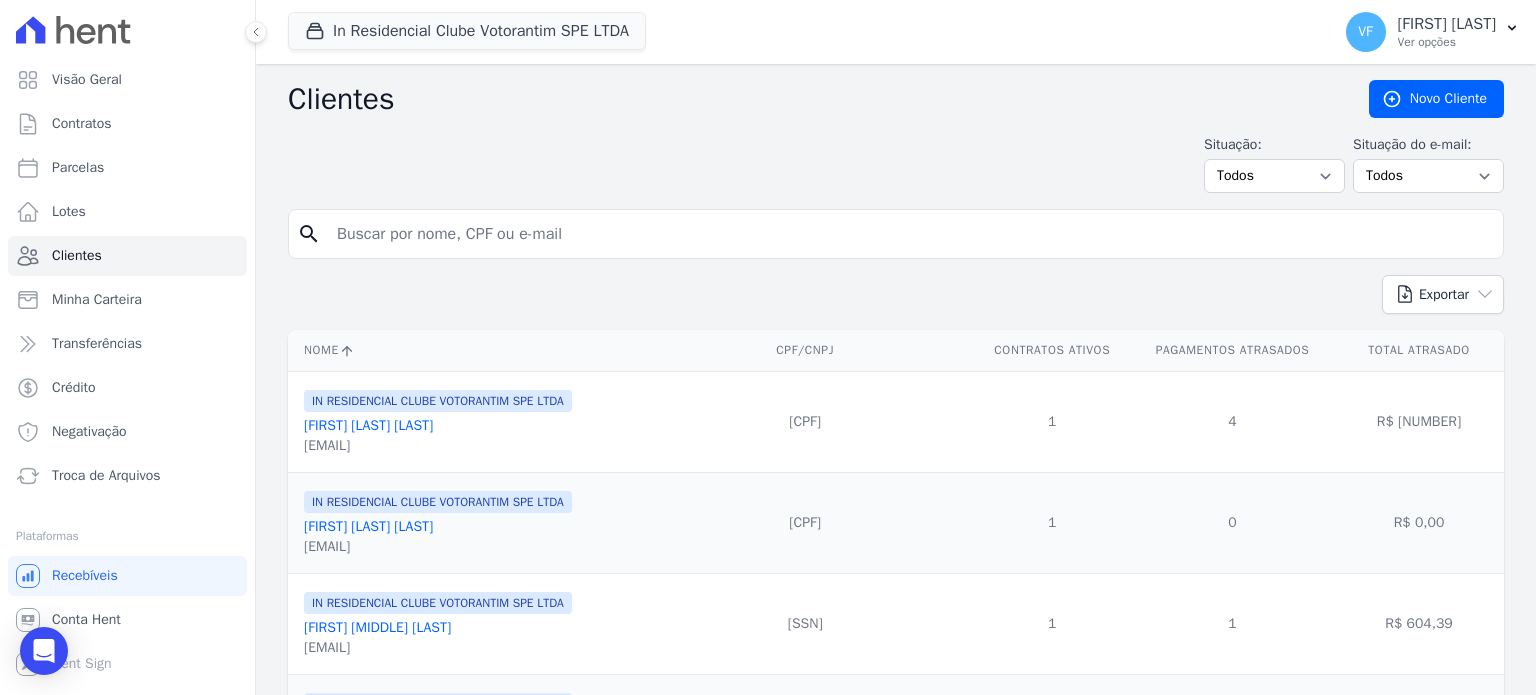 click at bounding box center [910, 234] 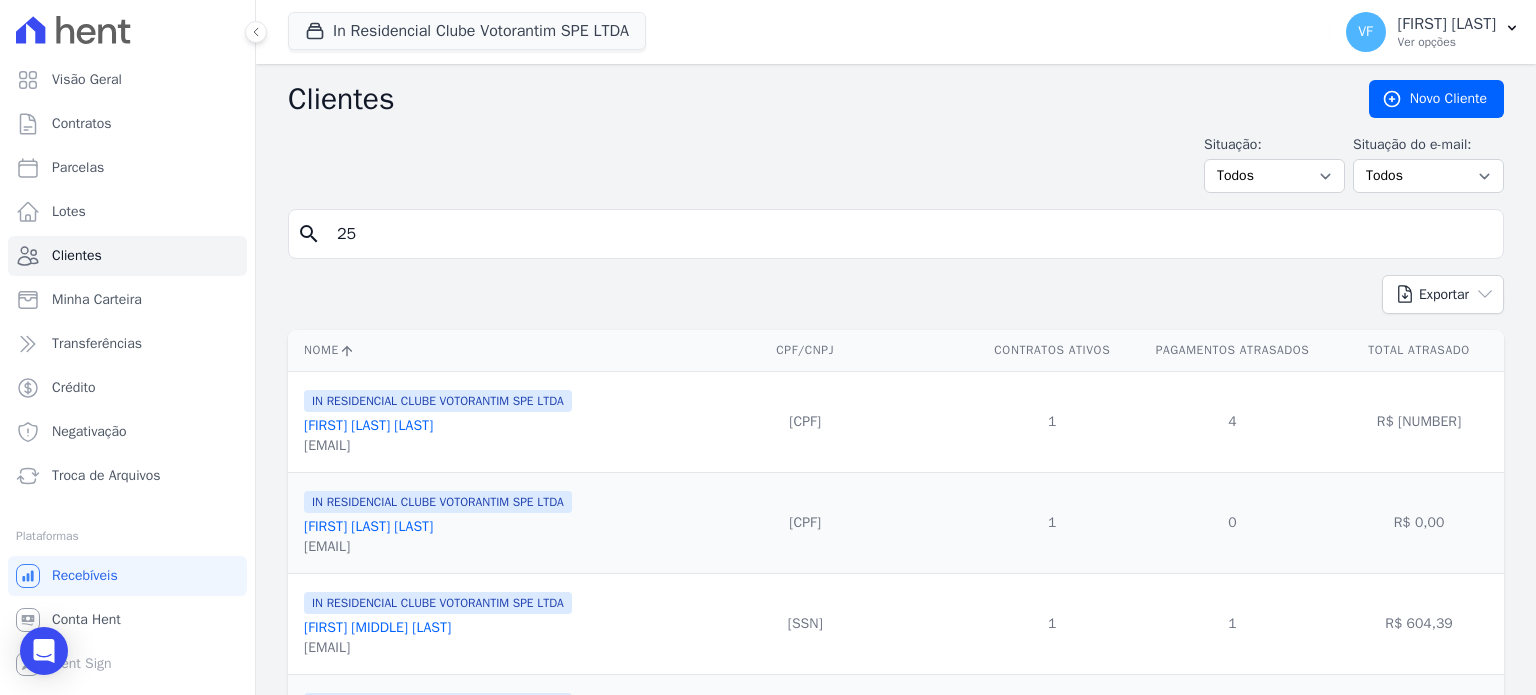 type on "25" 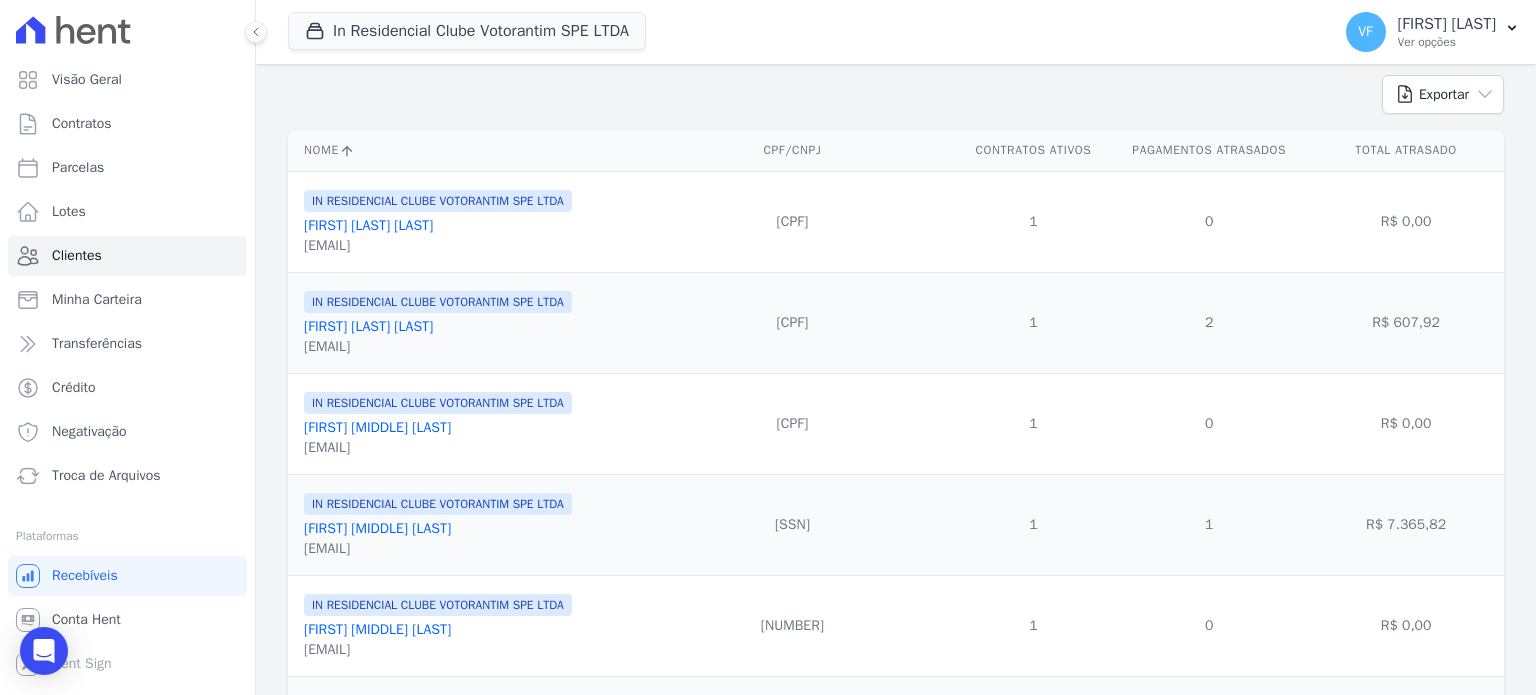 scroll, scrollTop: 0, scrollLeft: 0, axis: both 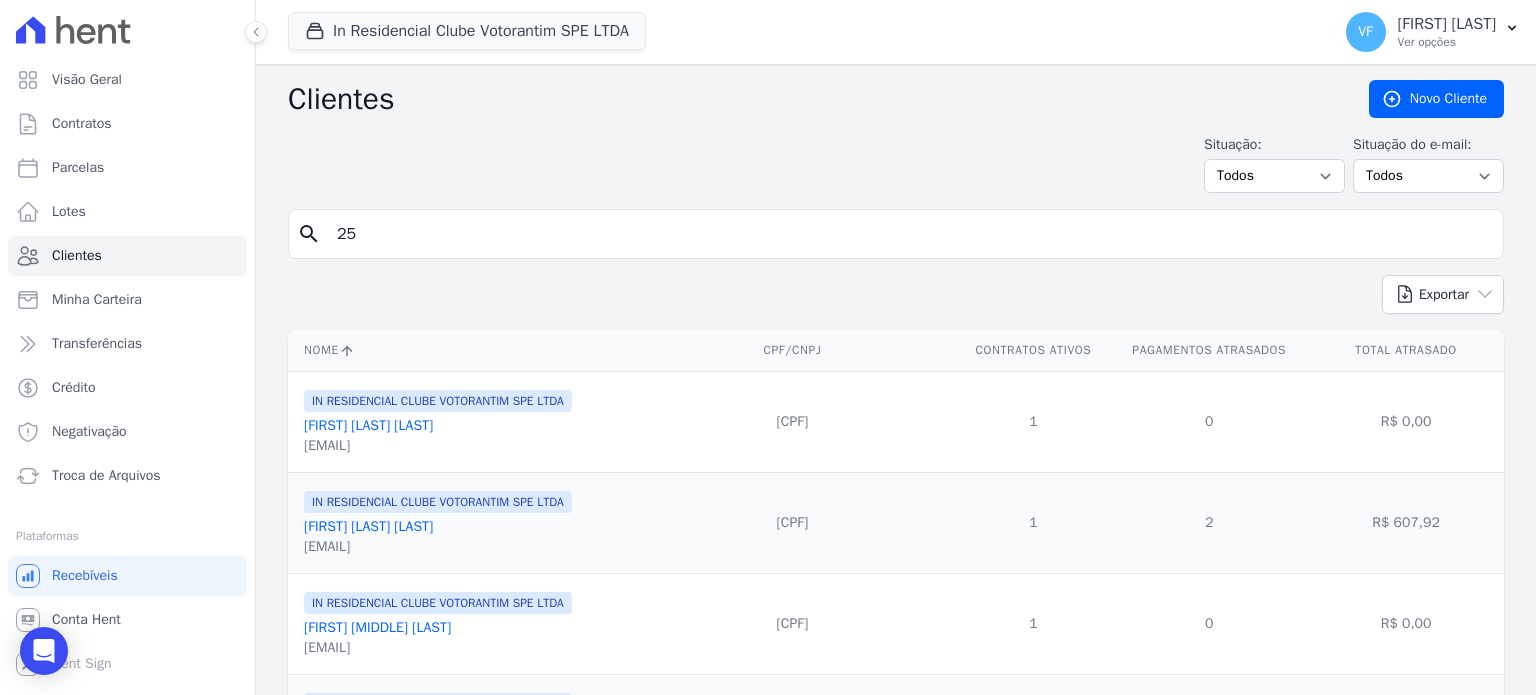 click on "25" at bounding box center (910, 234) 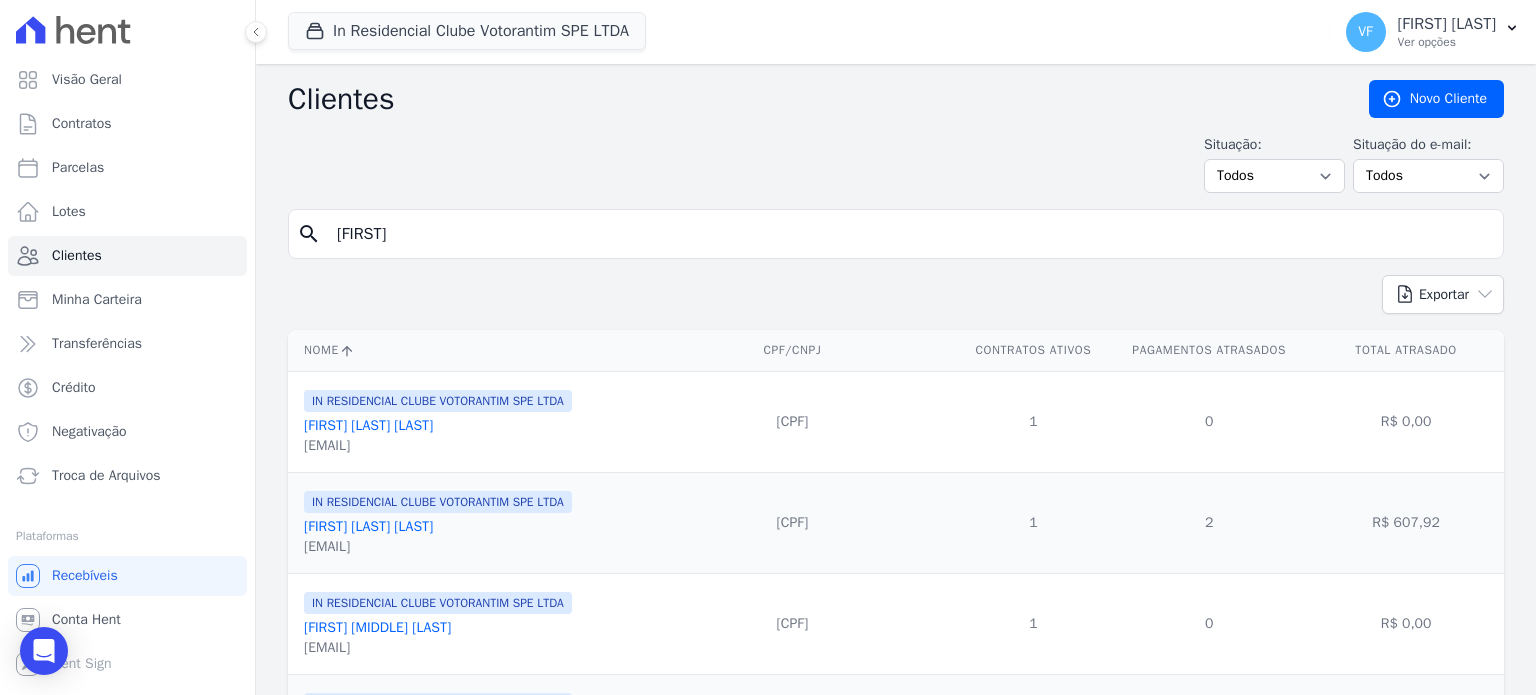 type on "[FIRST]" 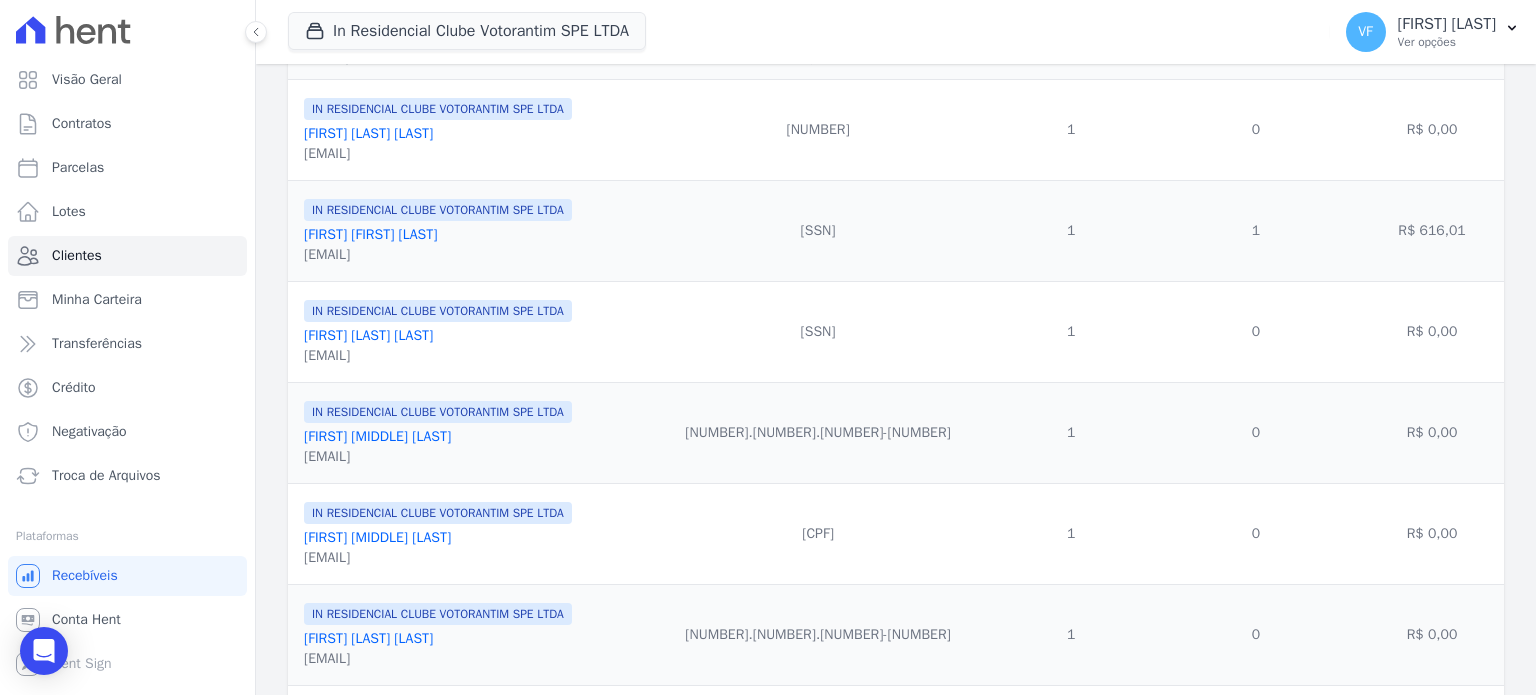 scroll, scrollTop: 300, scrollLeft: 0, axis: vertical 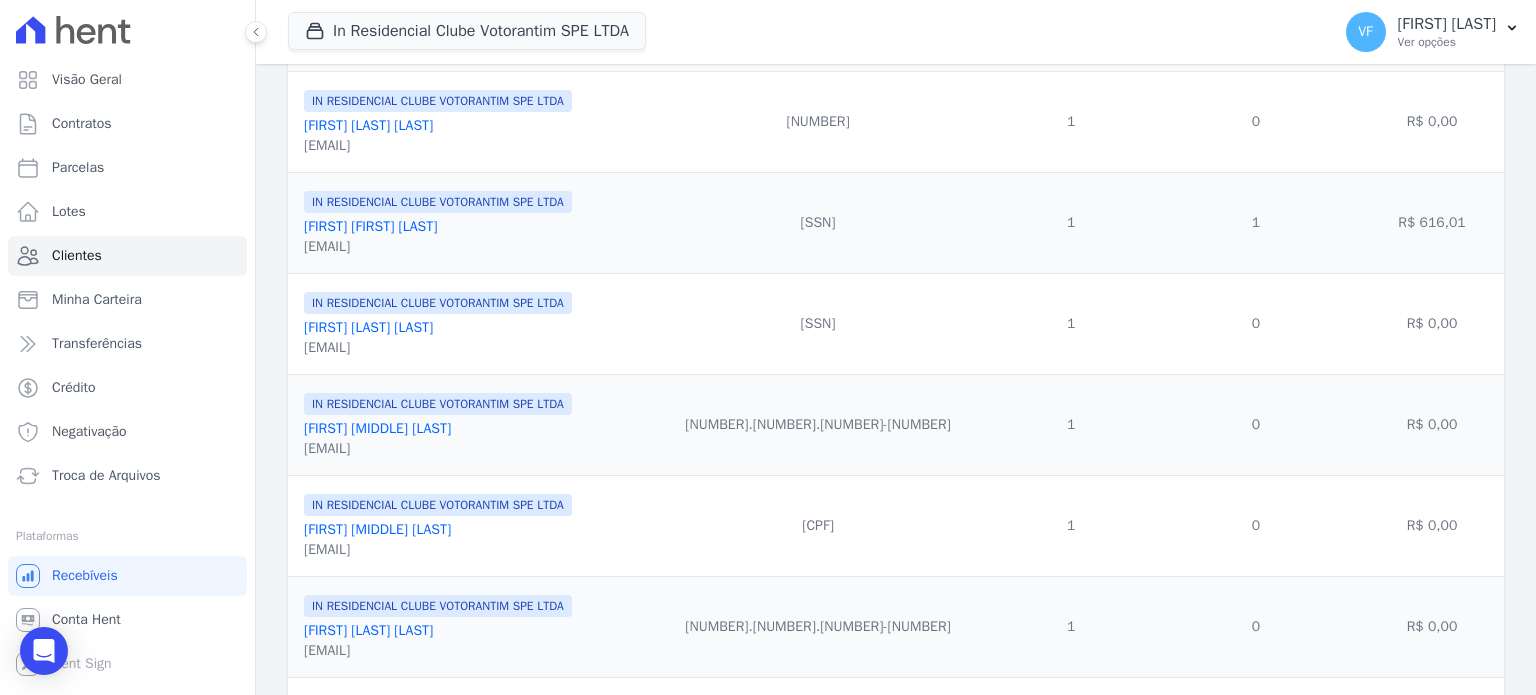 click on "[FIRST] [MIDDLE] [LAST]" at bounding box center (377, 428) 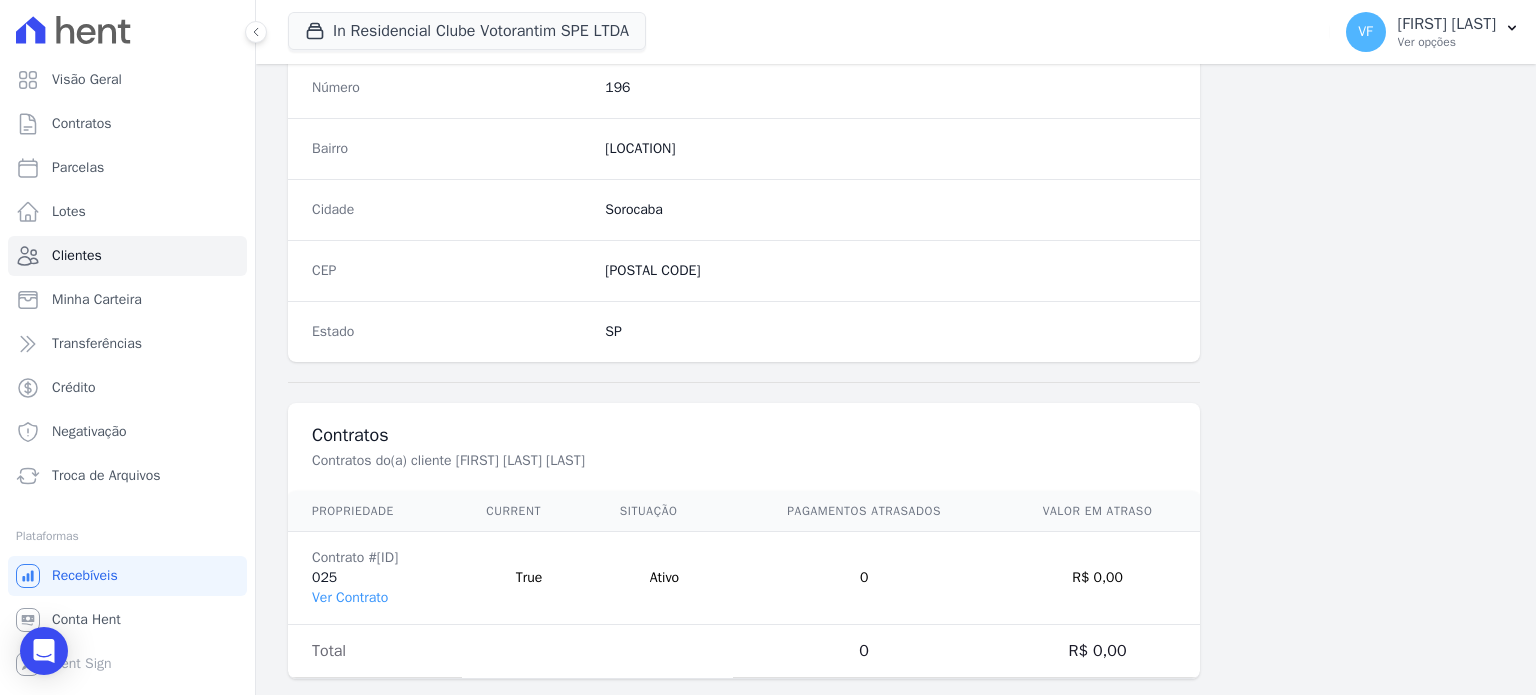 scroll, scrollTop: 1169, scrollLeft: 0, axis: vertical 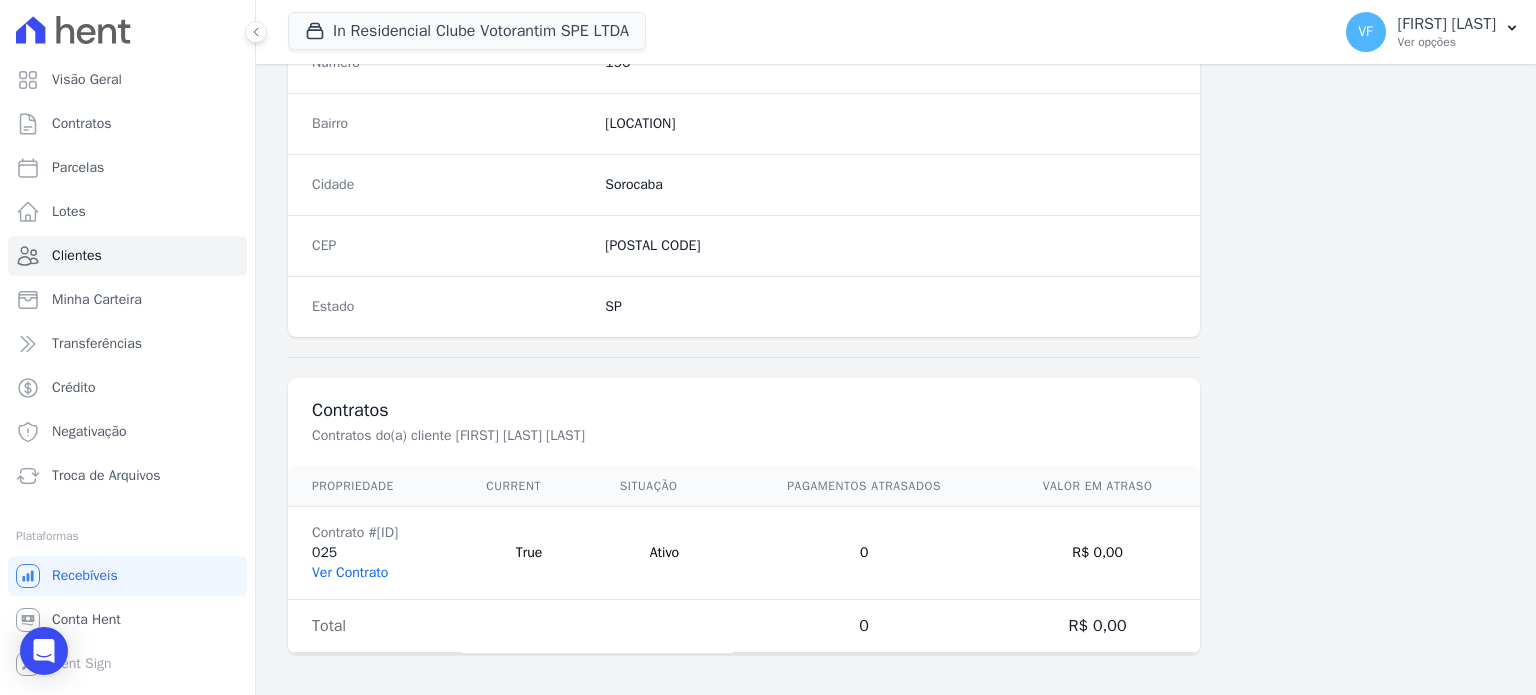 click on "Ver Contrato" at bounding box center (350, 572) 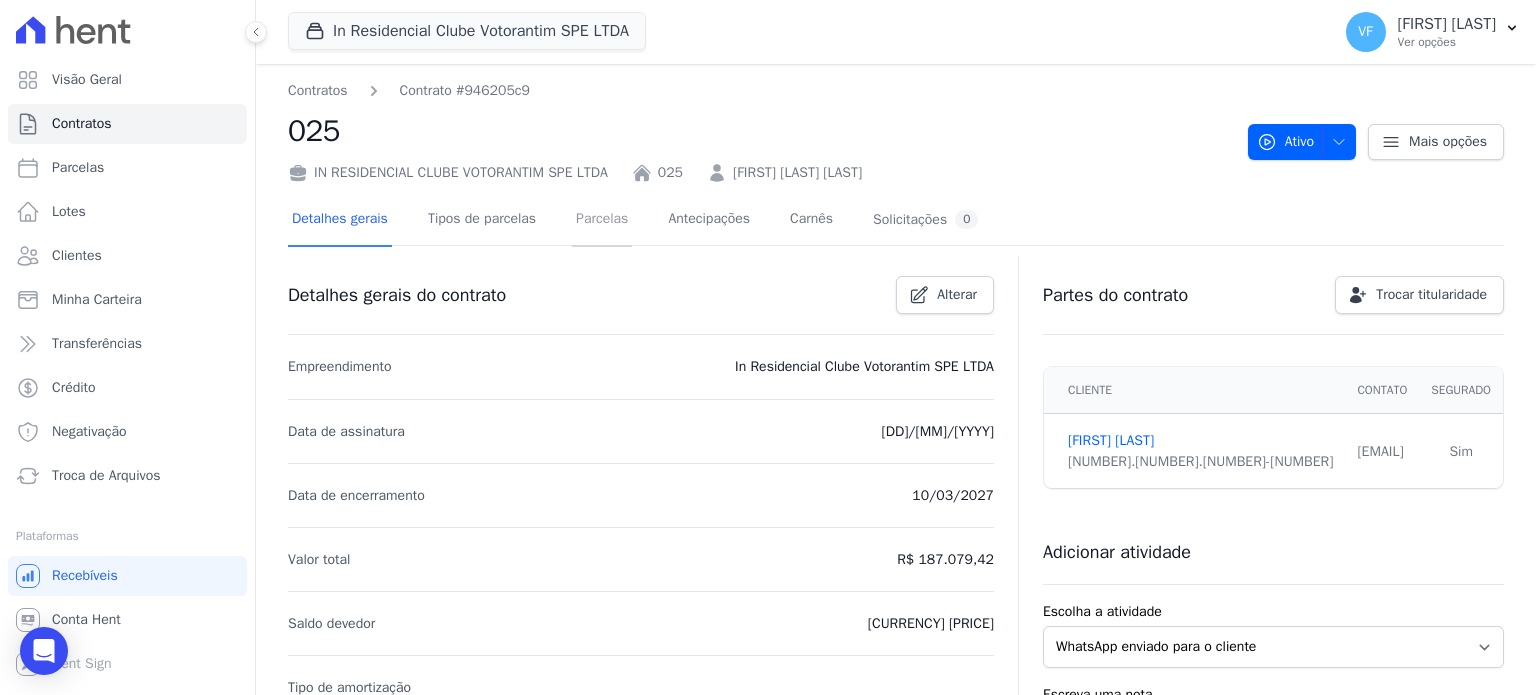 click on "Parcelas" at bounding box center (602, 220) 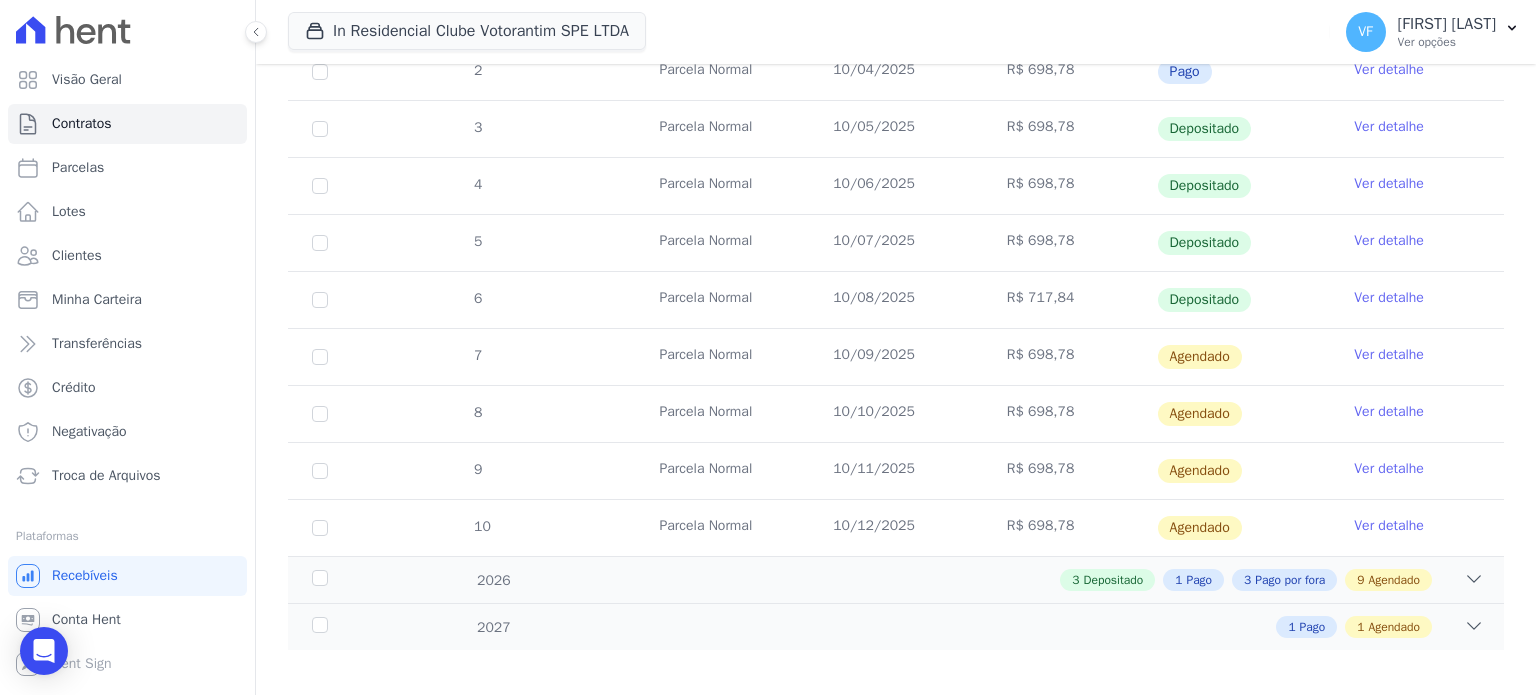 scroll, scrollTop: 710, scrollLeft: 0, axis: vertical 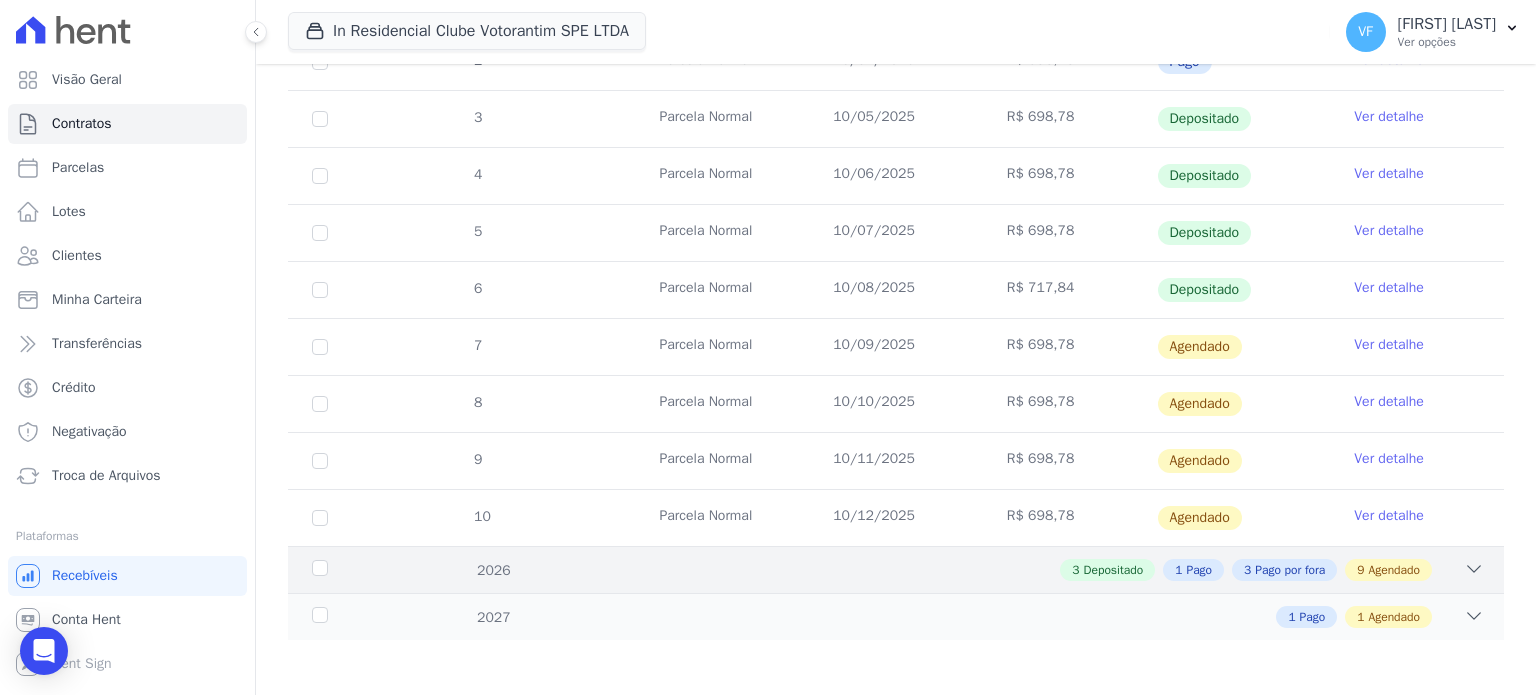click on "[NUMBER]
Depositado
[NUMBER]
Pago
[NUMBER]
Pago por fora
[NUMBER]
Agendado" at bounding box center (955, 570) 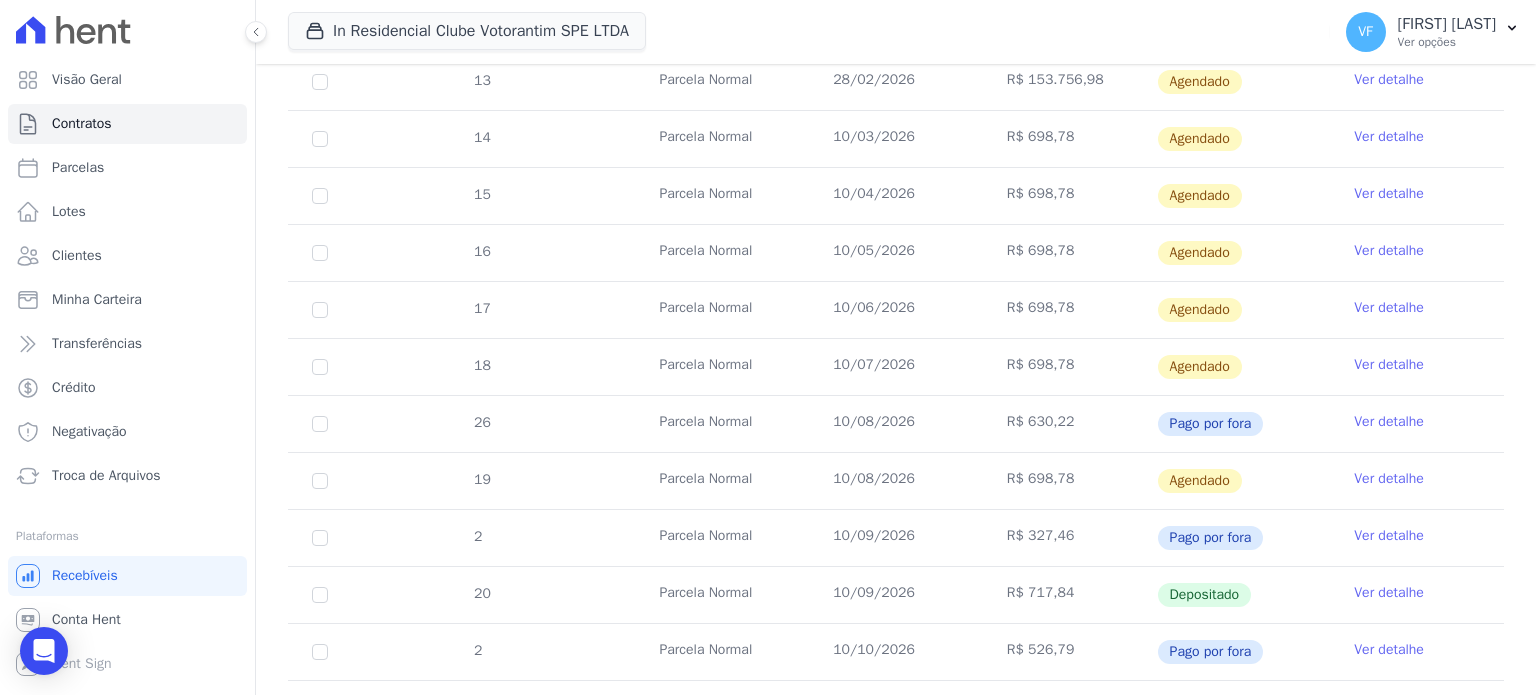 scroll, scrollTop: 1410, scrollLeft: 0, axis: vertical 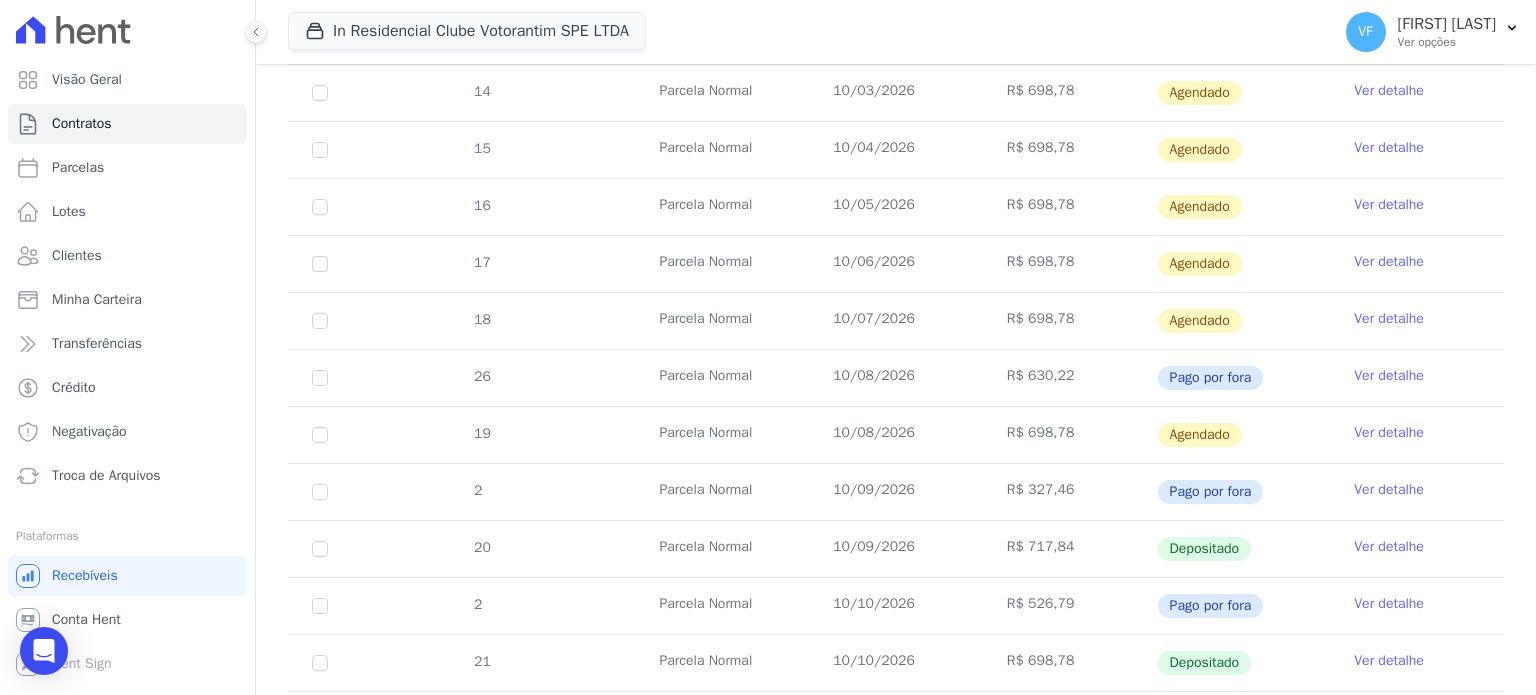 drag, startPoint x: 1088, startPoint y: 539, endPoint x: 1121, endPoint y: 539, distance: 33 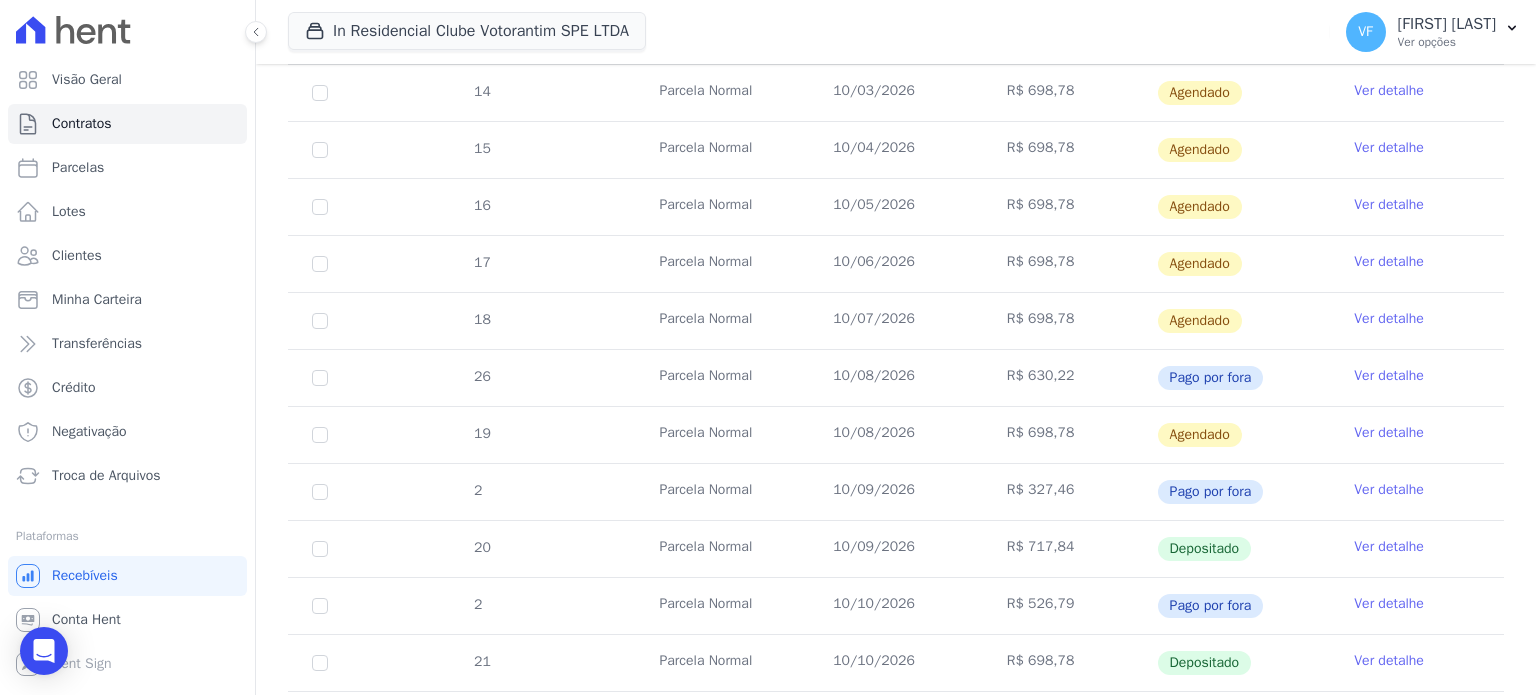click on "Ver detalhe" at bounding box center (1389, 547) 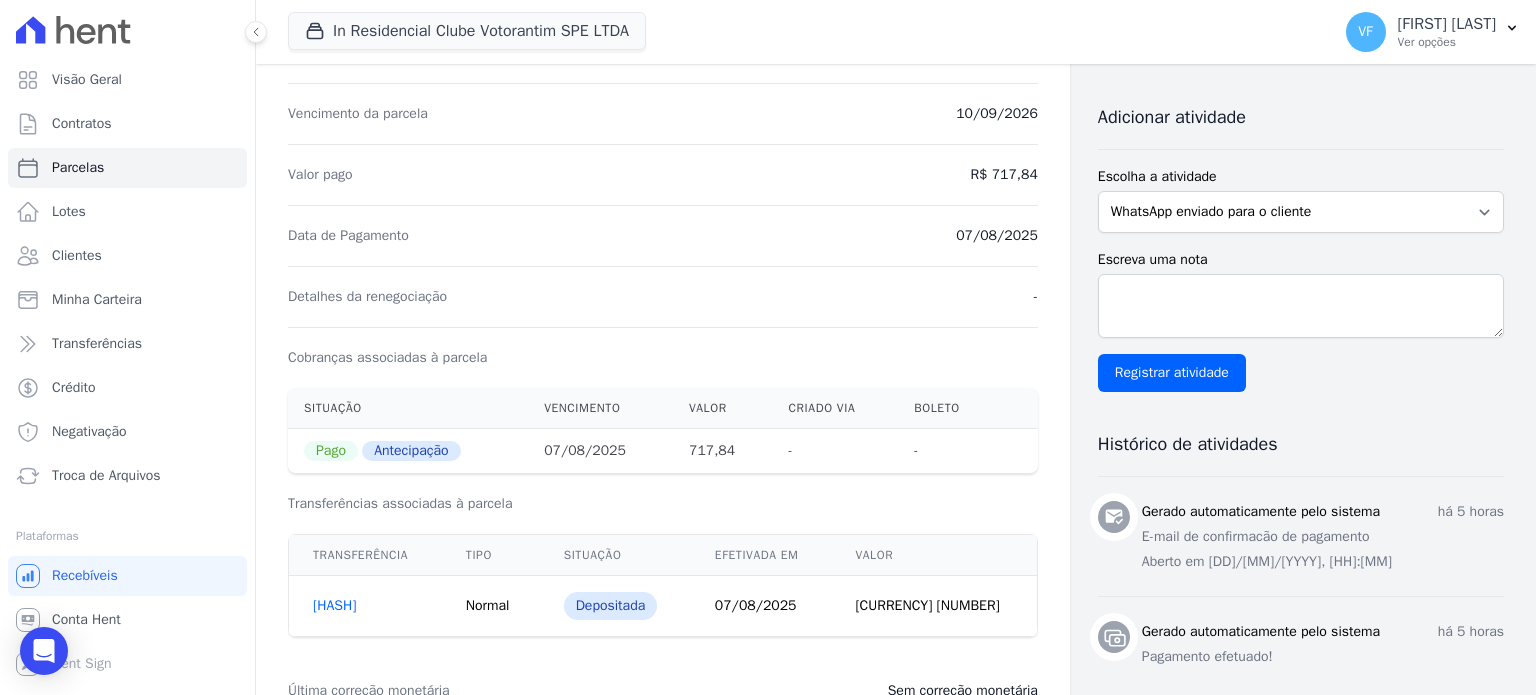 scroll, scrollTop: 400, scrollLeft: 0, axis: vertical 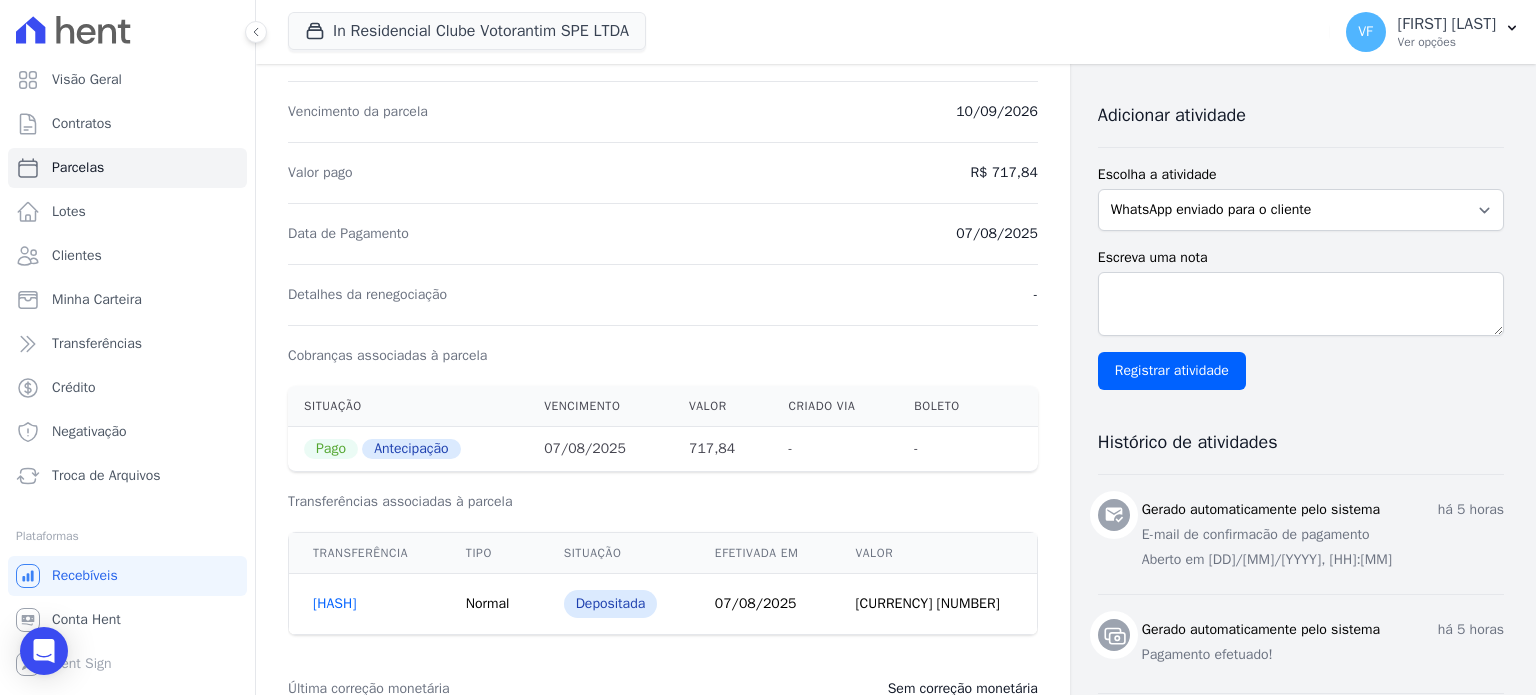 click on "10/09/2026" at bounding box center (997, 112) 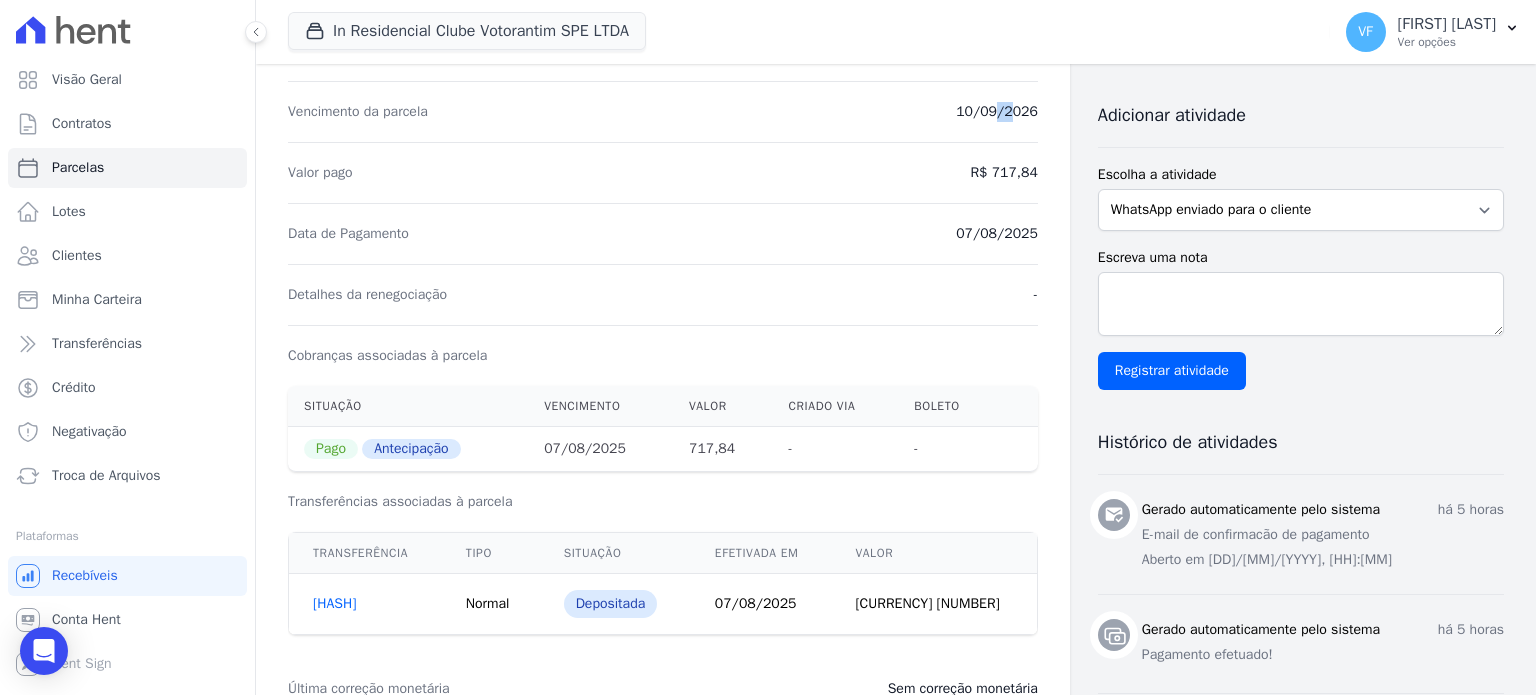 click on "10/09/2026" at bounding box center (997, 112) 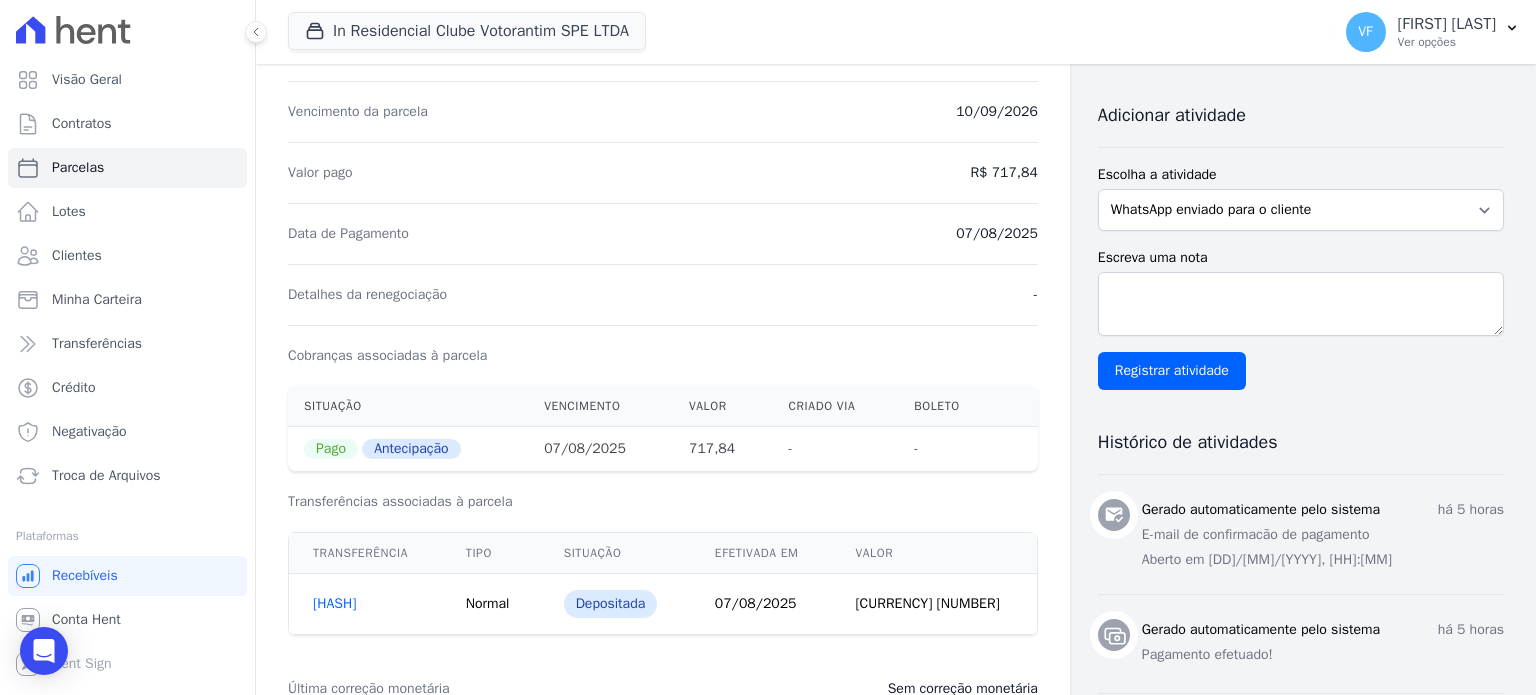 click on "07/08/2025" at bounding box center [600, 449] 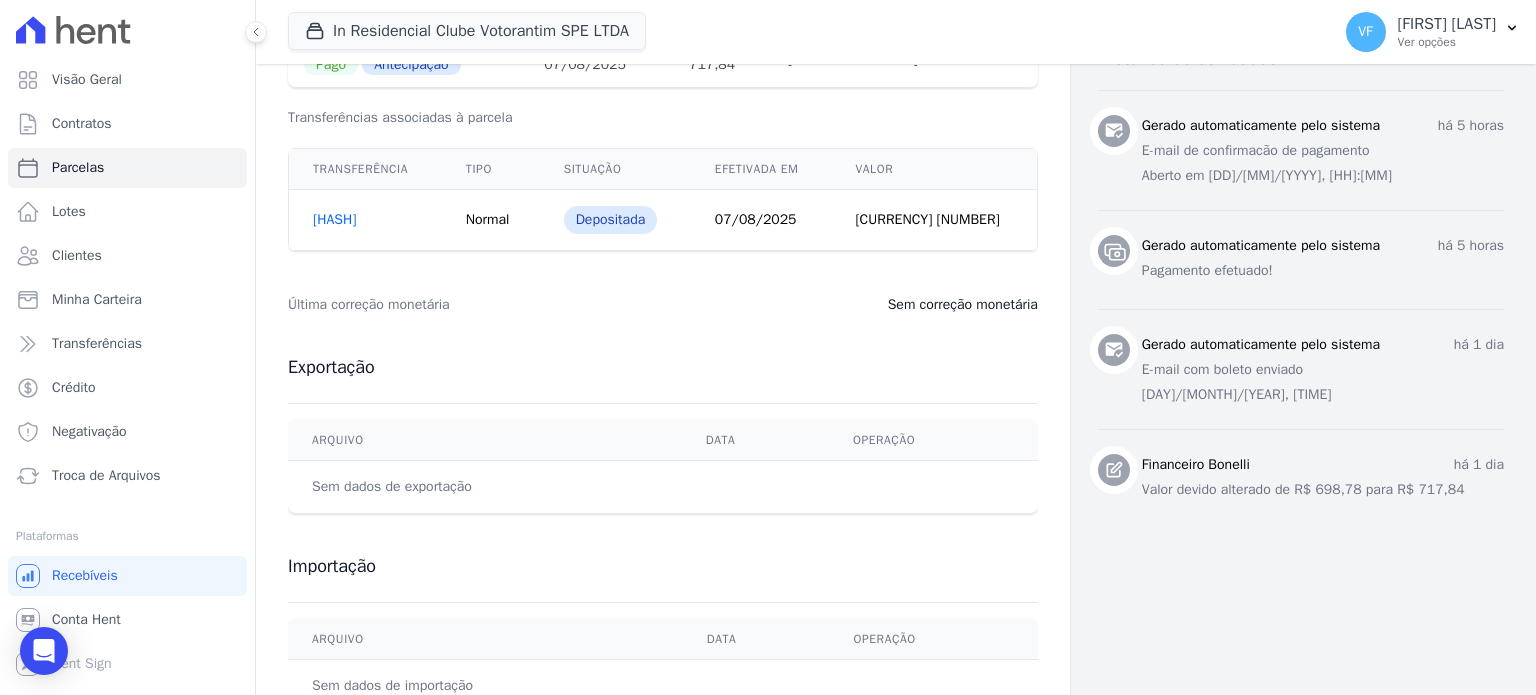 scroll, scrollTop: 753, scrollLeft: 0, axis: vertical 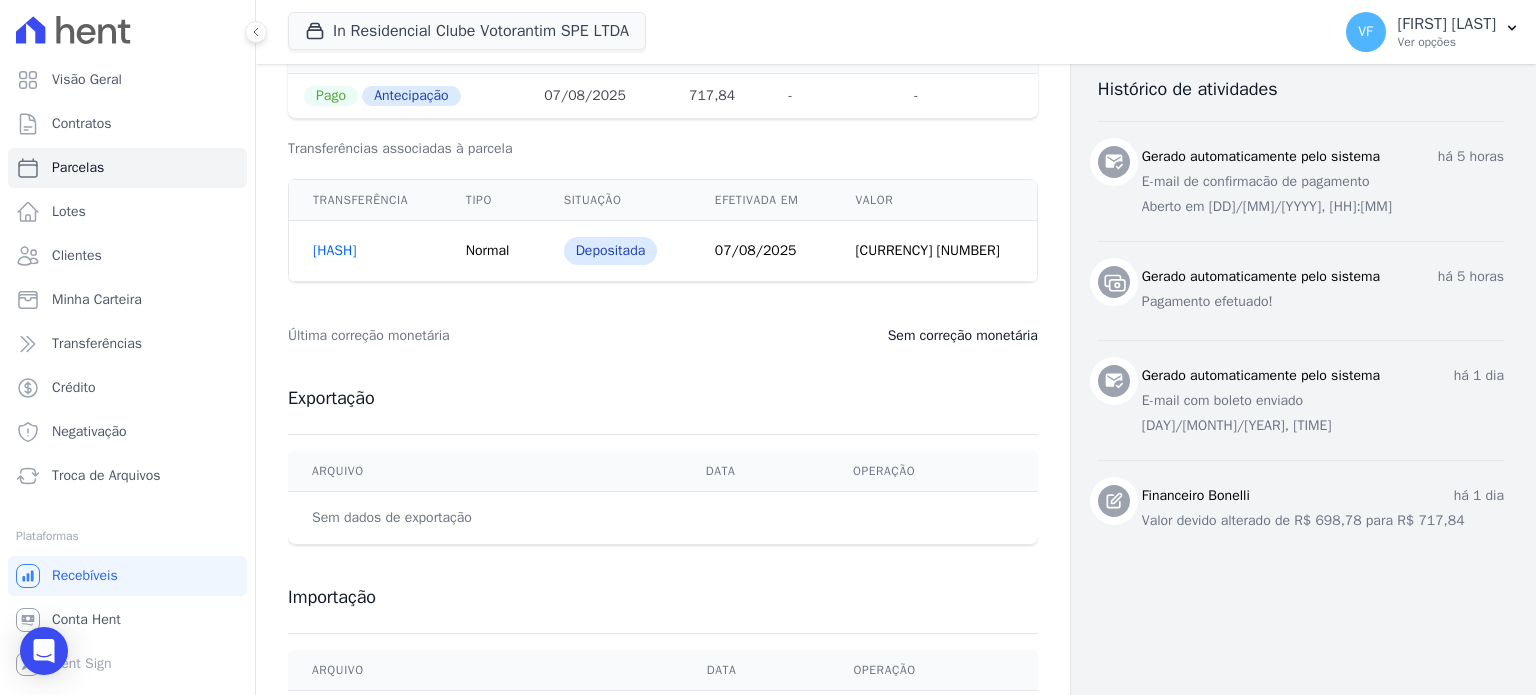 click on "[HASH]" at bounding box center (334, 250) 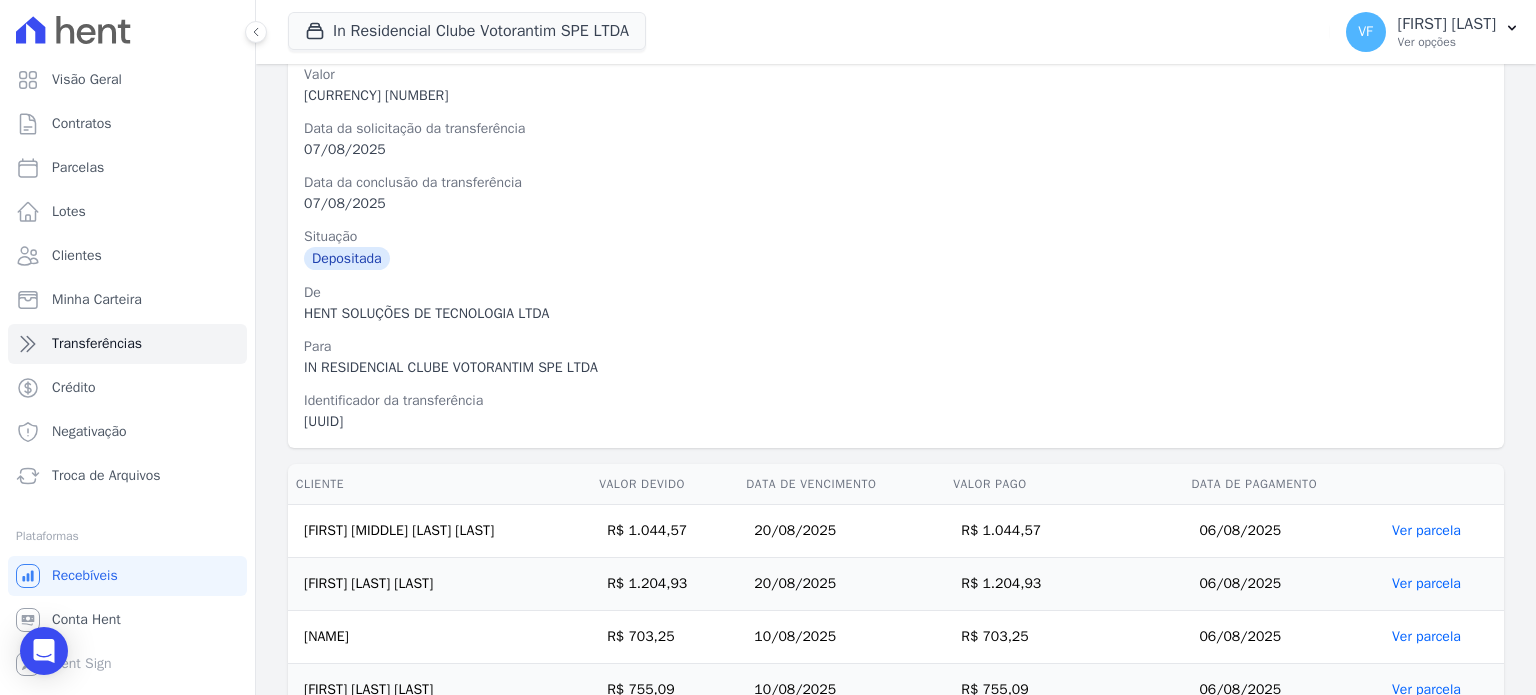 scroll, scrollTop: 0, scrollLeft: 0, axis: both 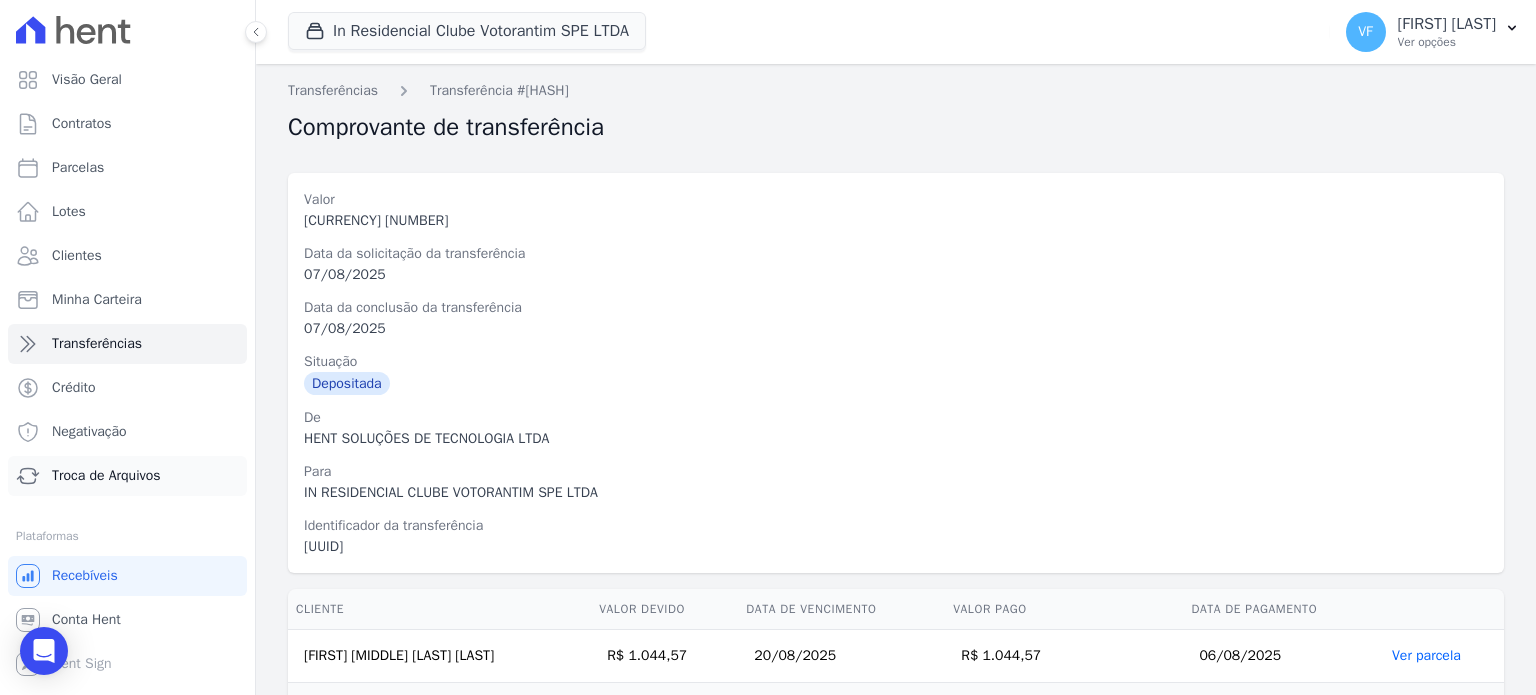 click on "Troca de Arquivos" at bounding box center [106, 476] 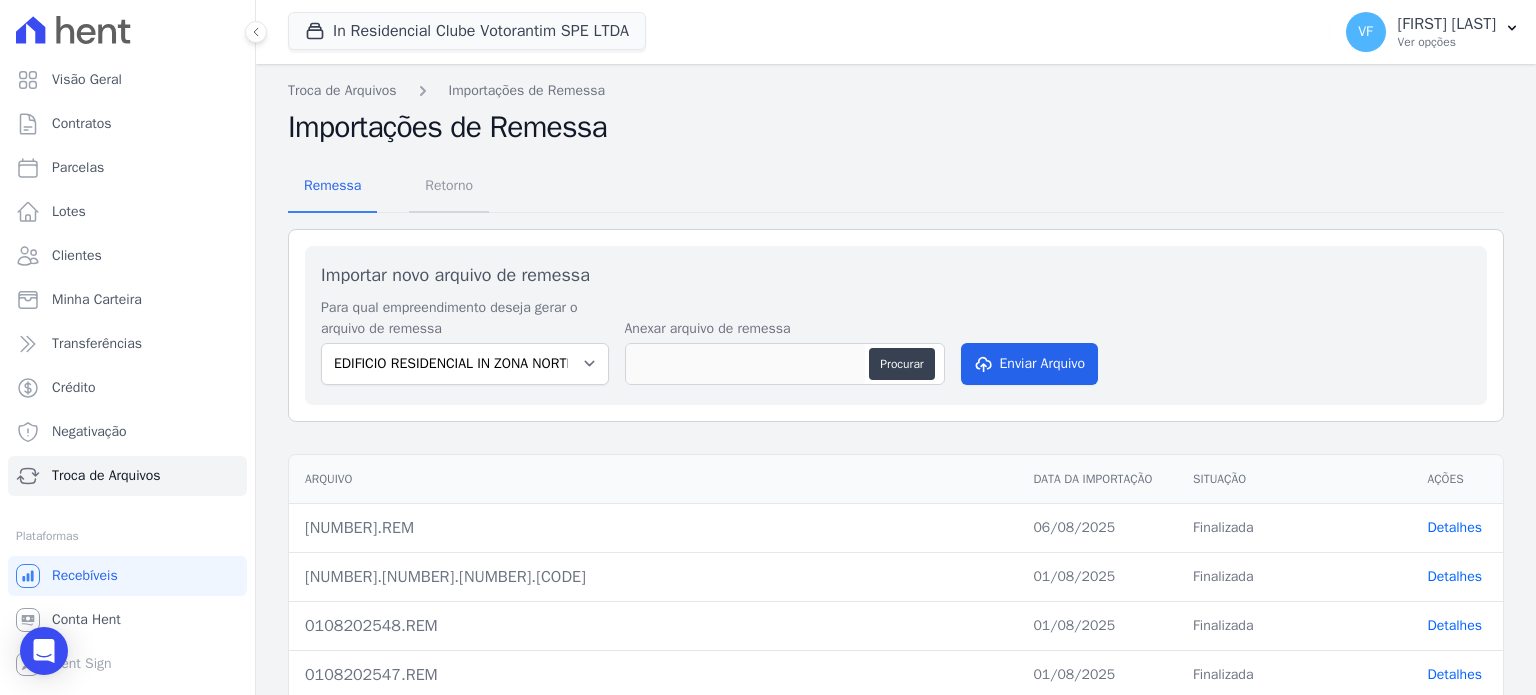 click on "Retorno" at bounding box center (449, 185) 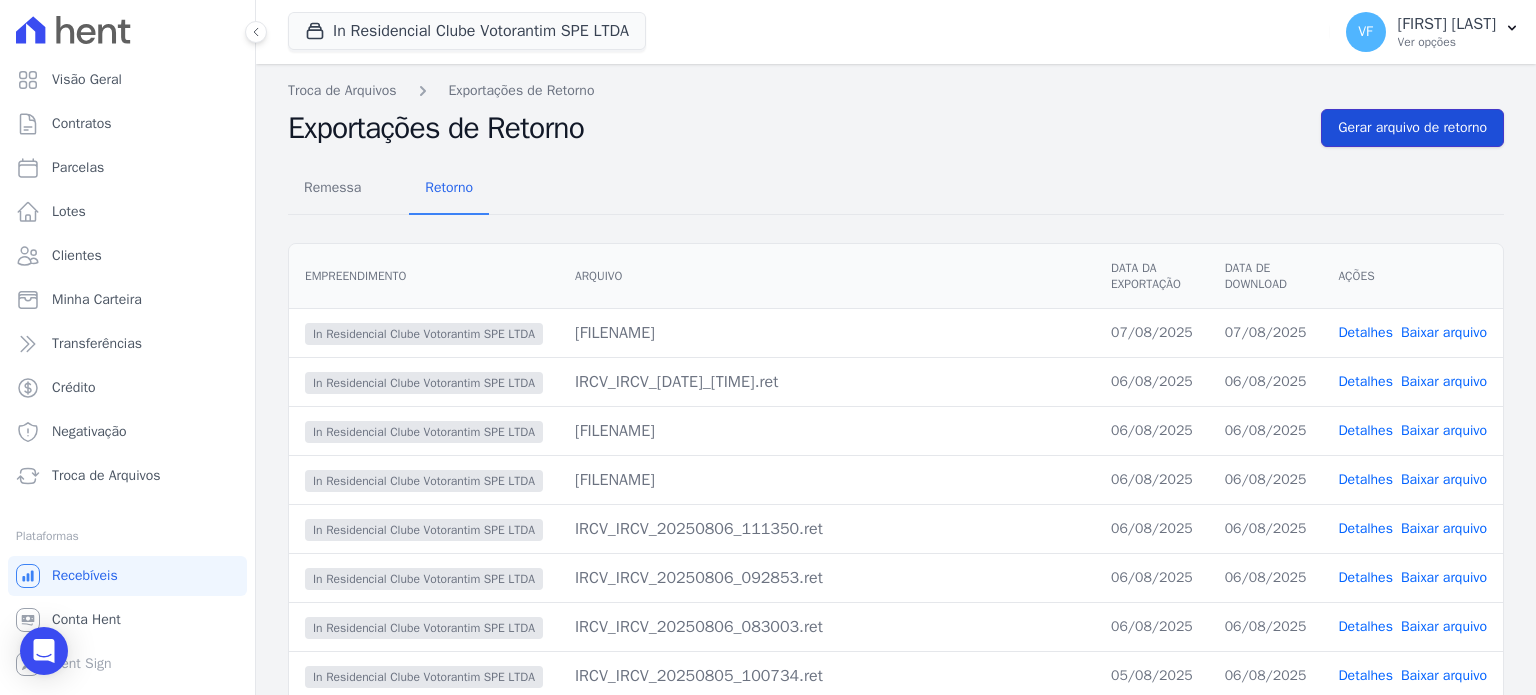click on "Gerar arquivo de retorno" at bounding box center (1412, 128) 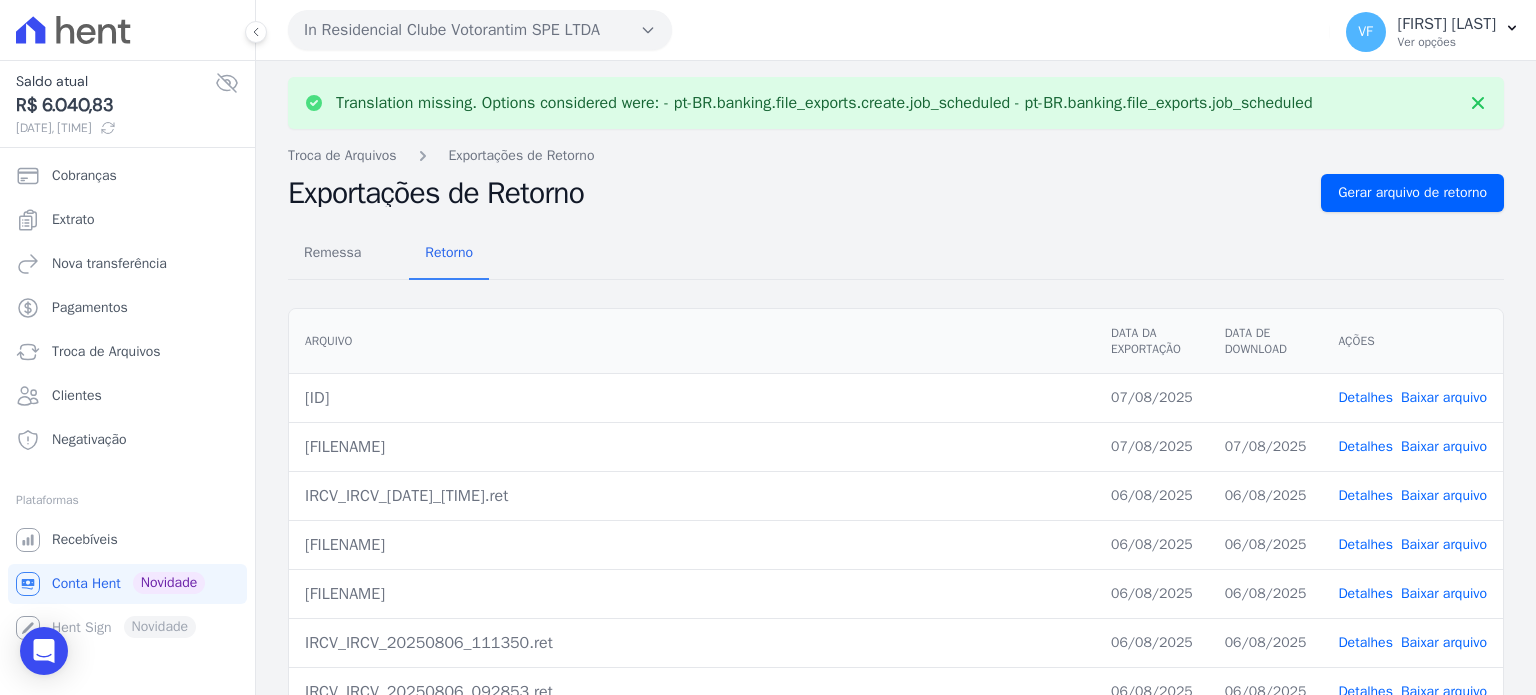 click on "Baixar arquivo" at bounding box center (1444, 397) 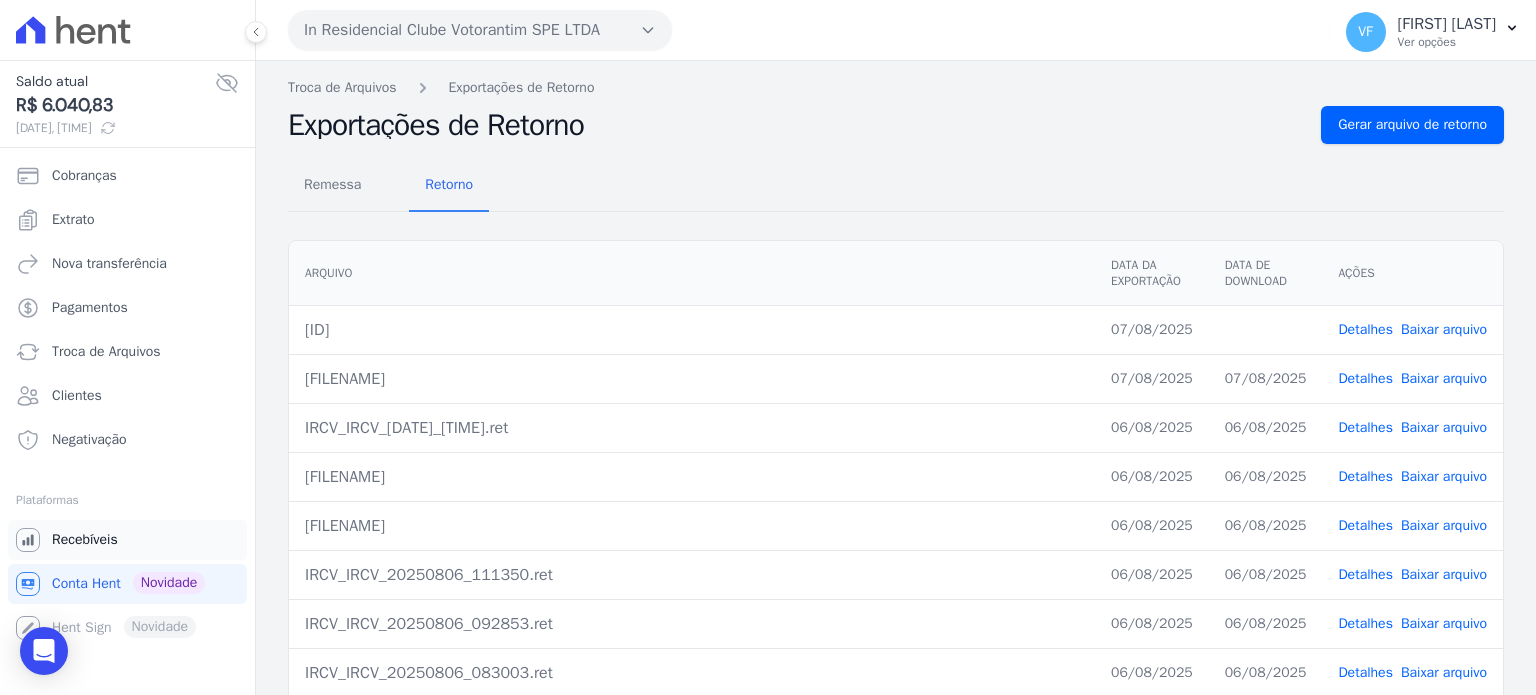 click on "Recebíveis" at bounding box center (85, 540) 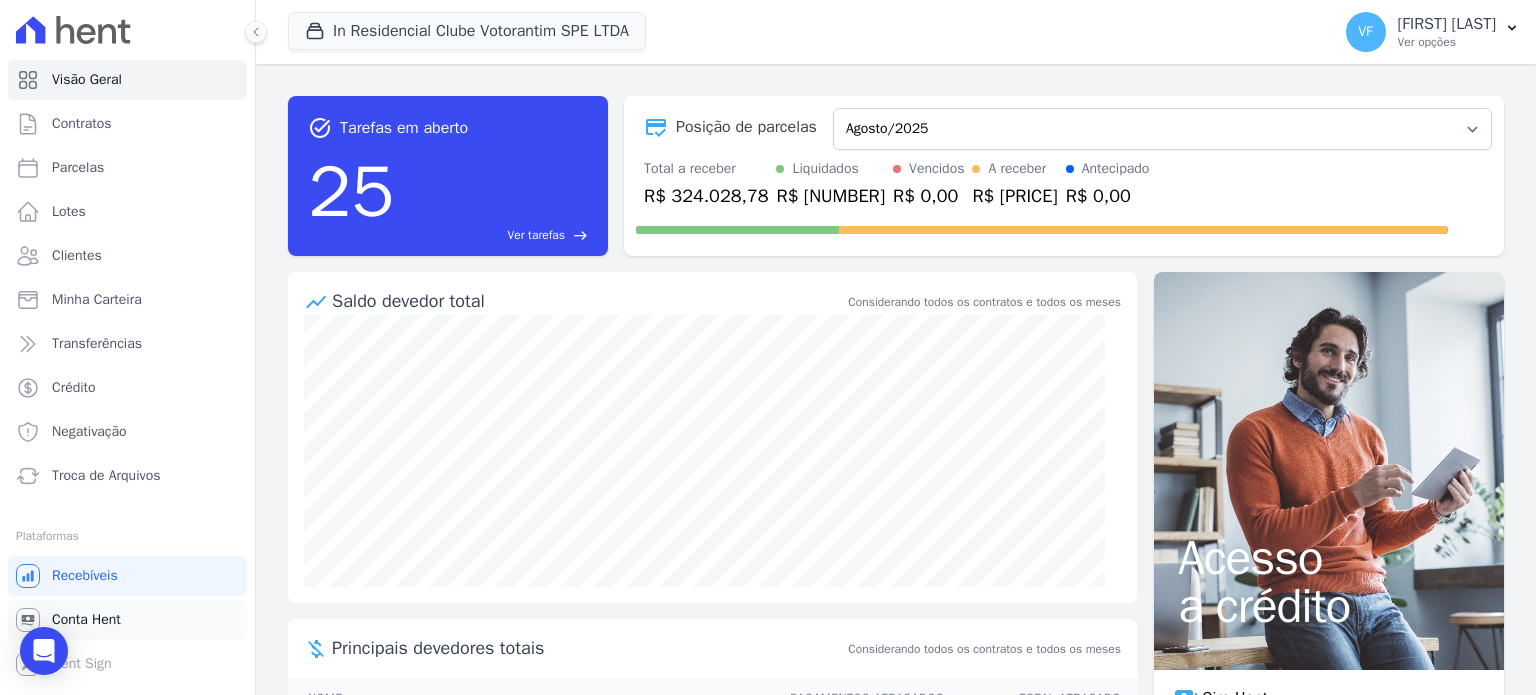 click on "Conta Hent" at bounding box center [86, 620] 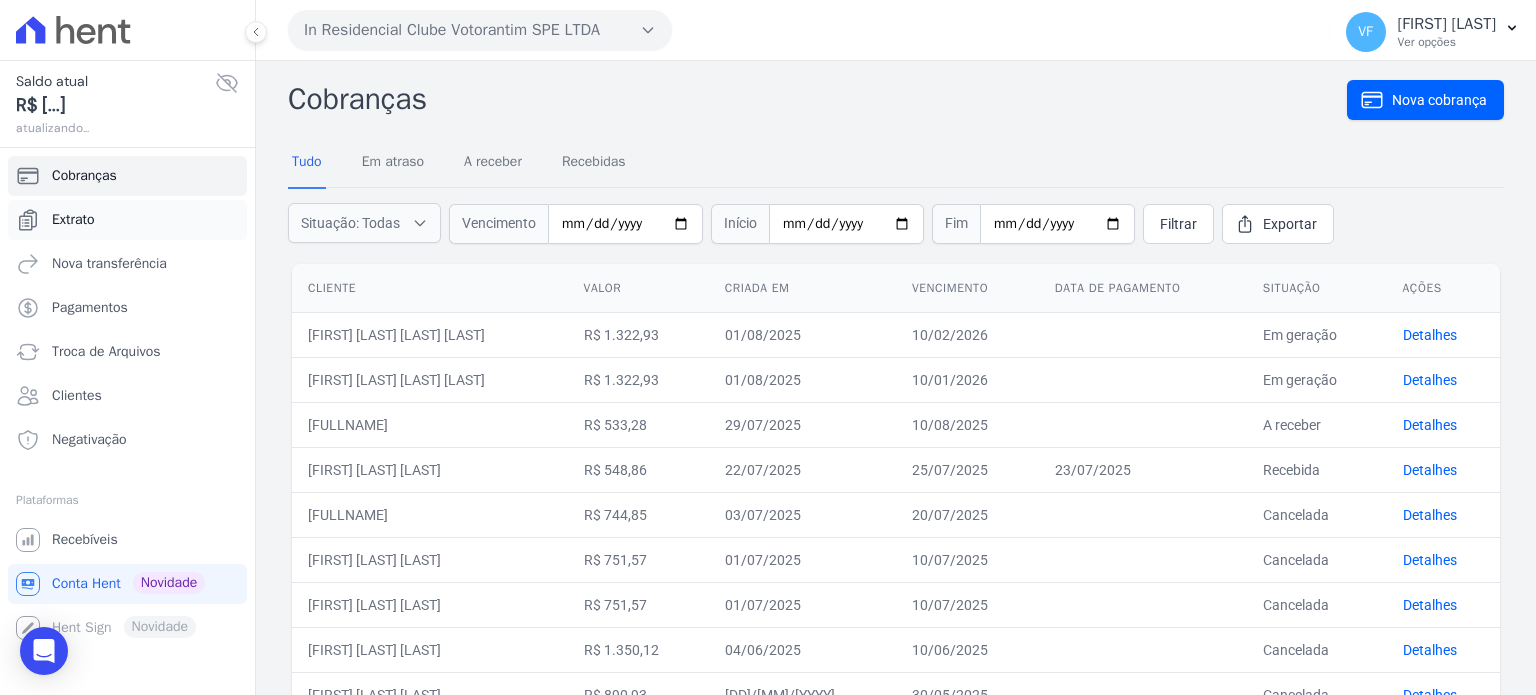 click on "Extrato" at bounding box center [127, 220] 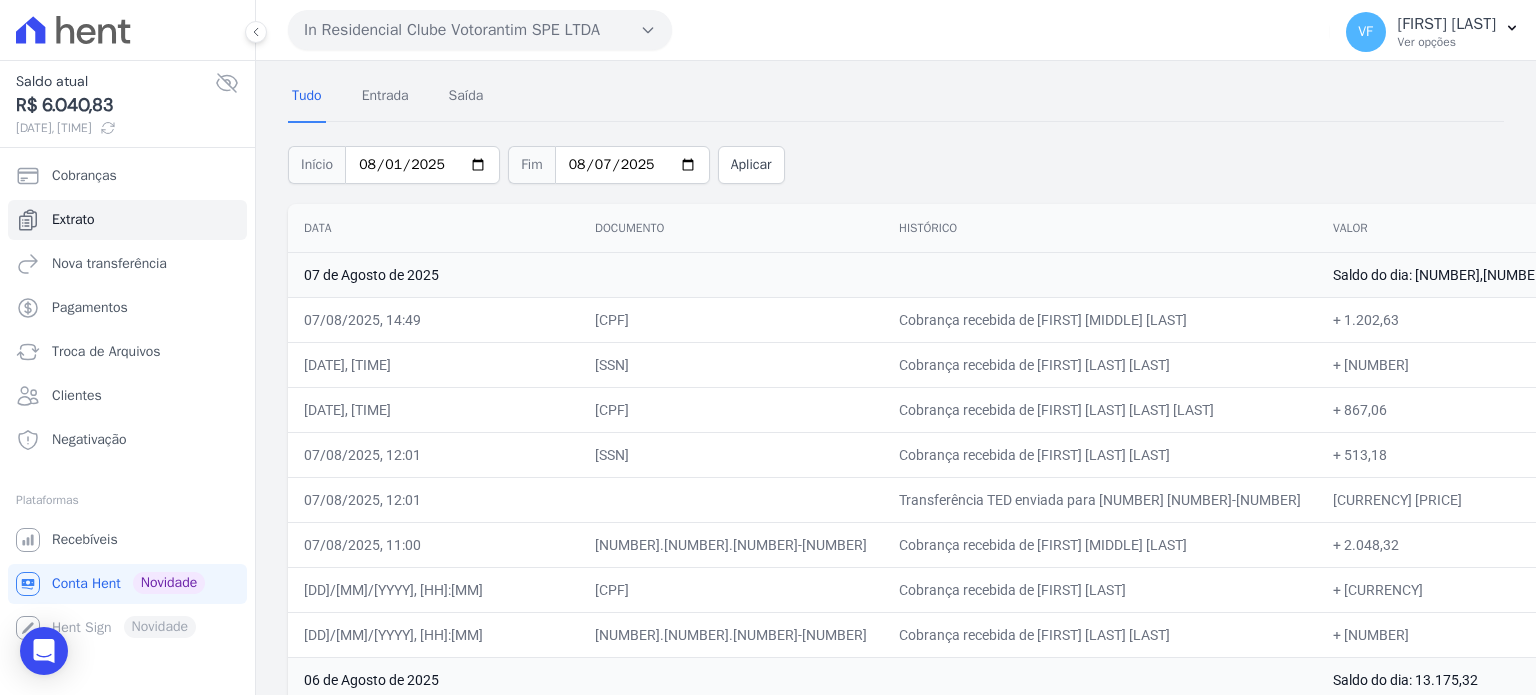 scroll, scrollTop: 100, scrollLeft: 0, axis: vertical 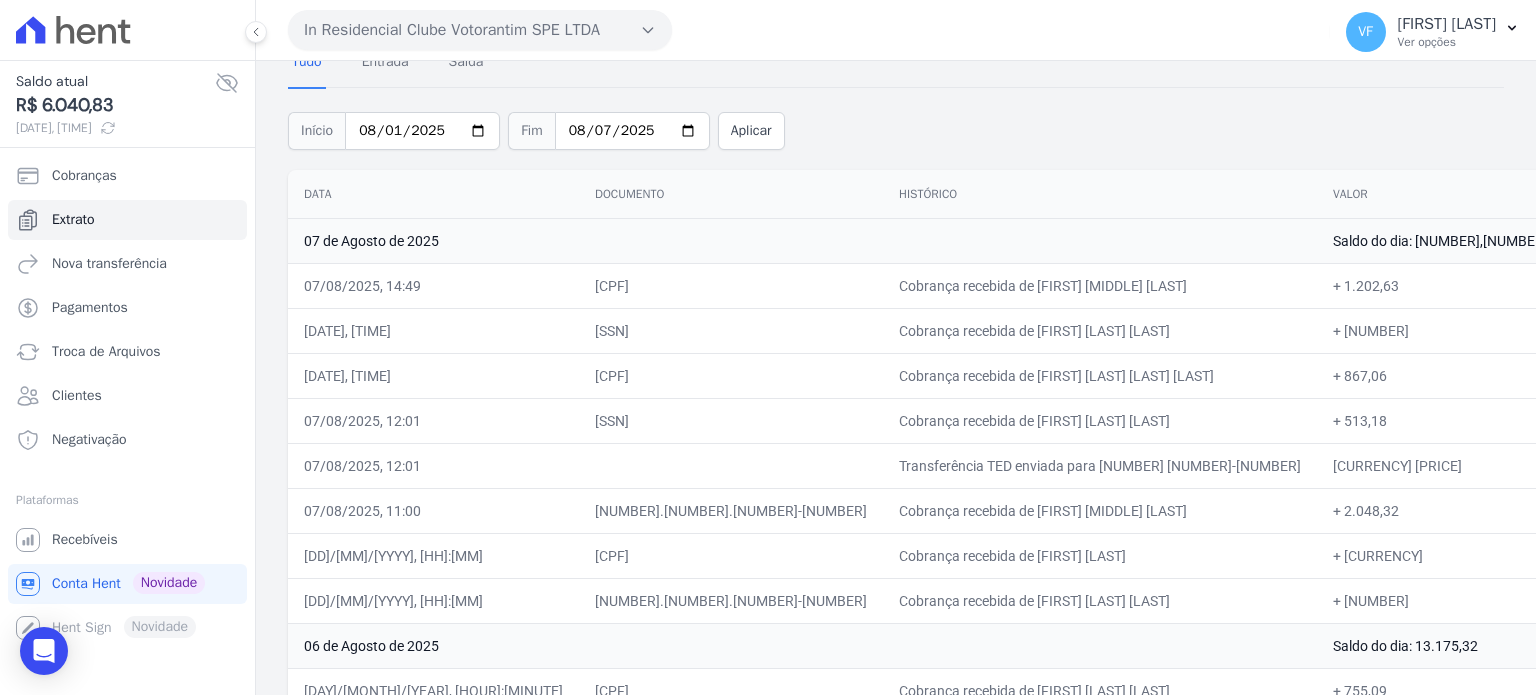 click on "Cobrança recebida de [FIRST] [LAST] [LAST]" at bounding box center (1100, 600) 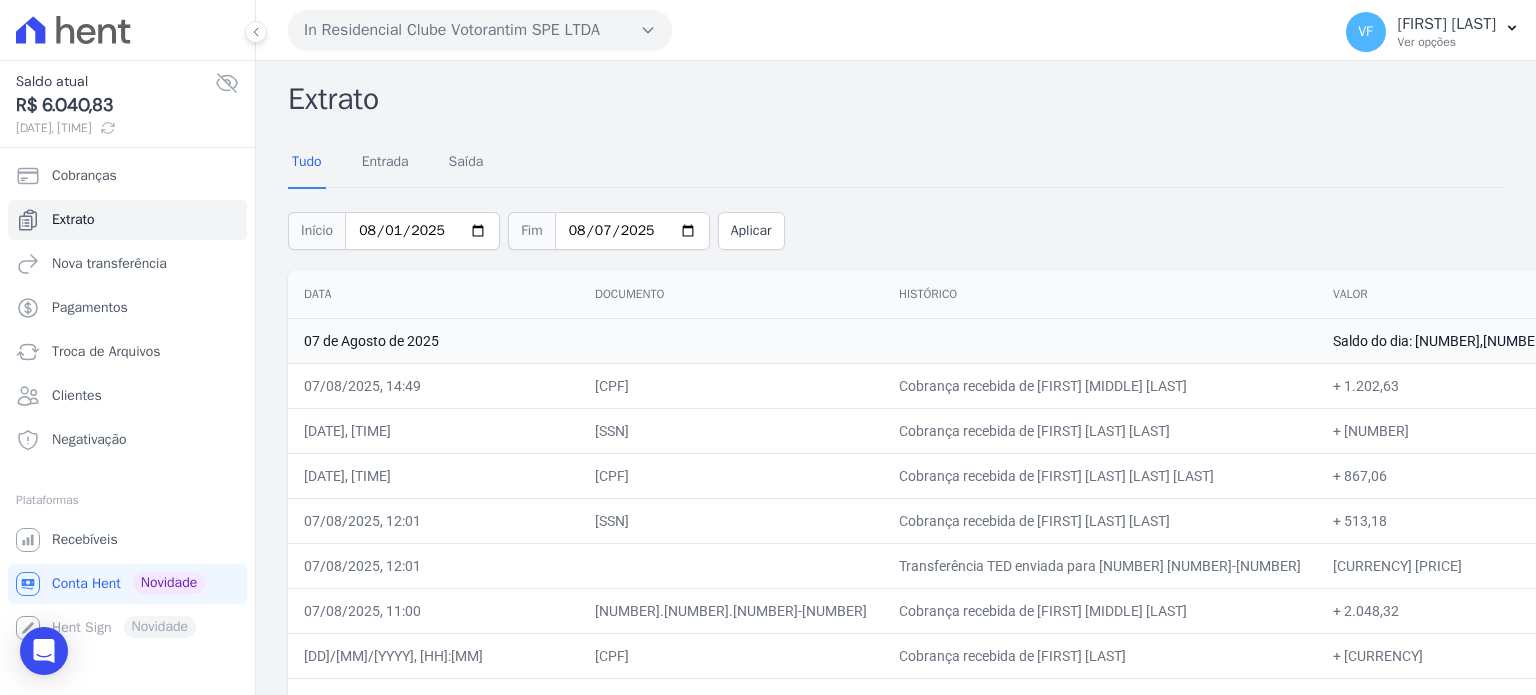scroll, scrollTop: 0, scrollLeft: 0, axis: both 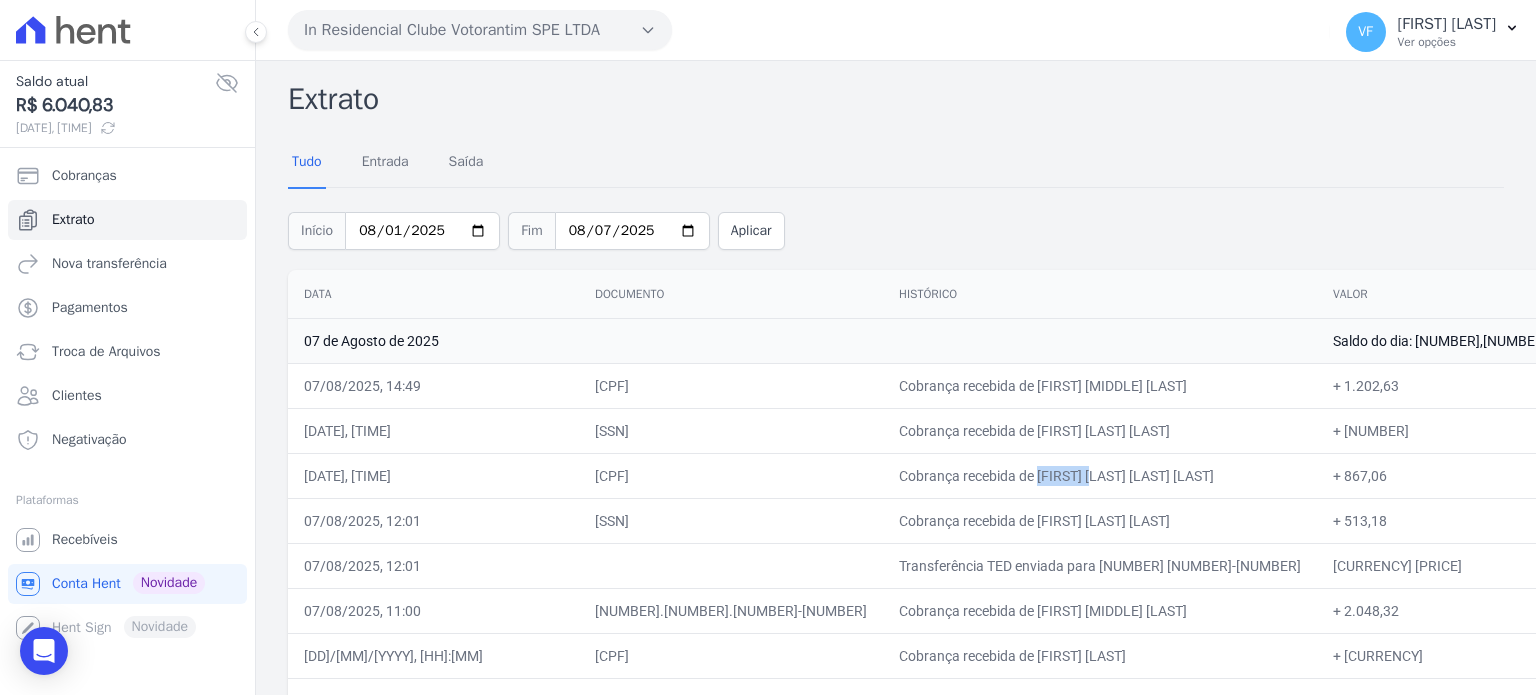 click on "Cobrança recebida de [FIRST] [LAST] [LAST] [LAST]" at bounding box center (1100, 475) 